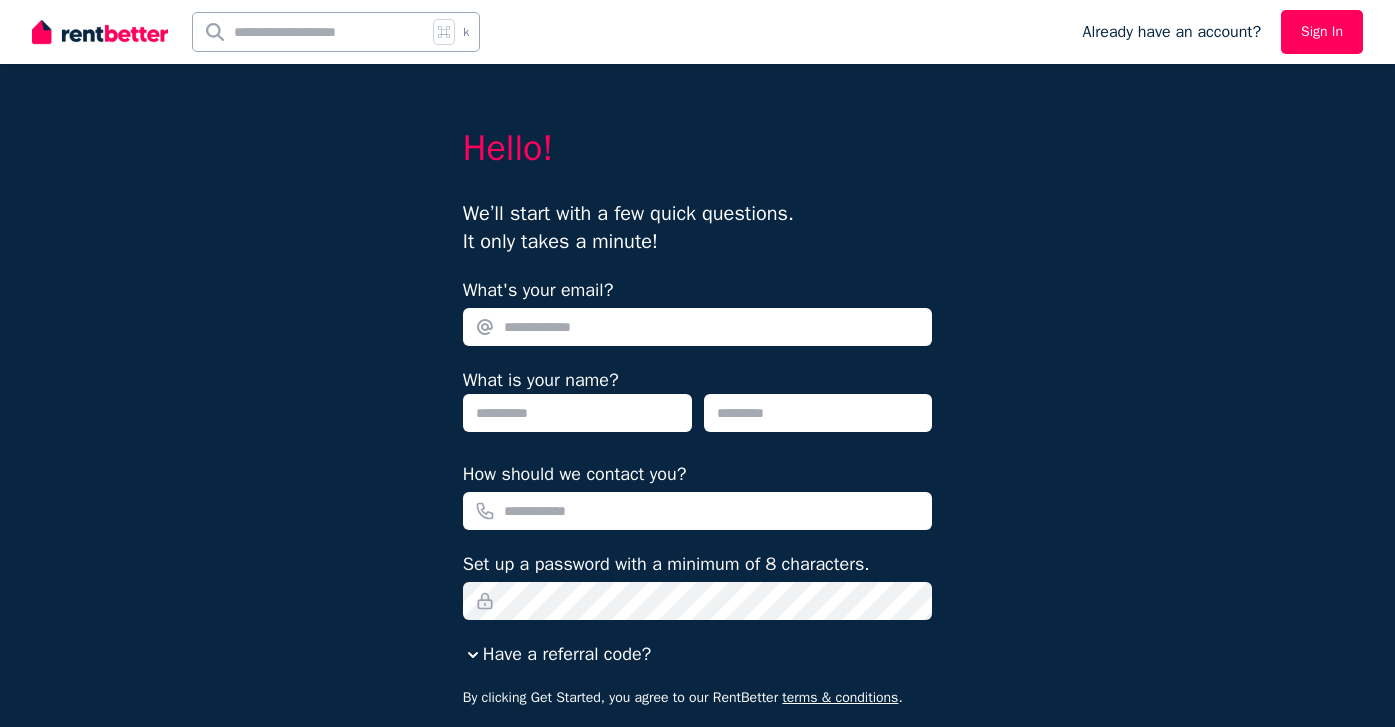 scroll, scrollTop: 0, scrollLeft: 0, axis: both 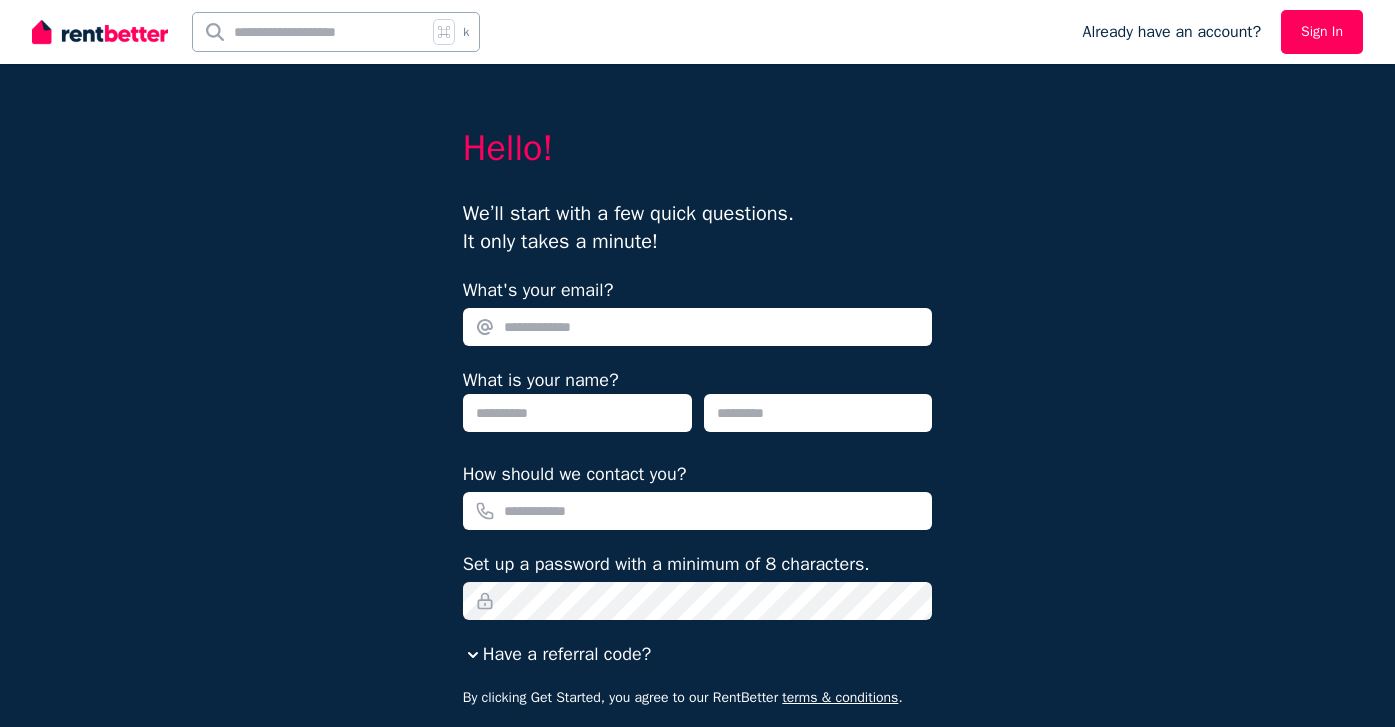 click at bounding box center (100, 32) 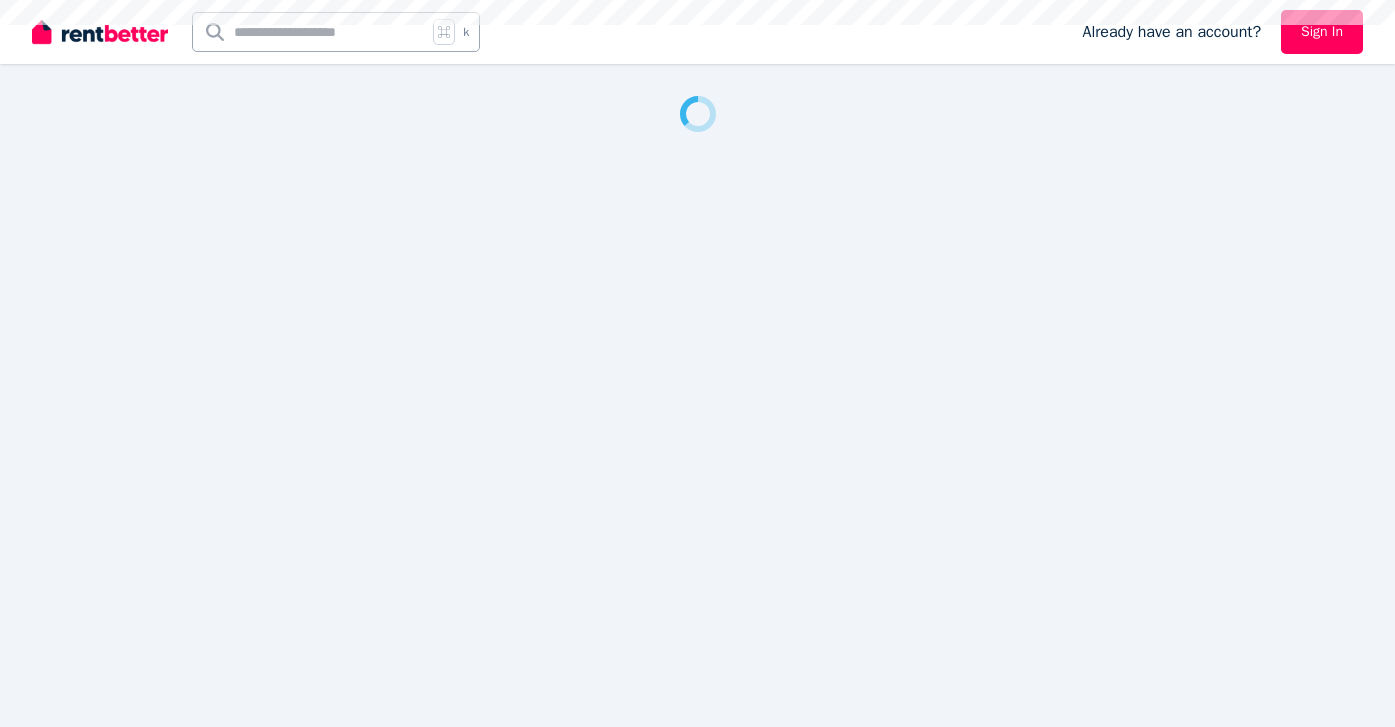 scroll, scrollTop: 0, scrollLeft: 0, axis: both 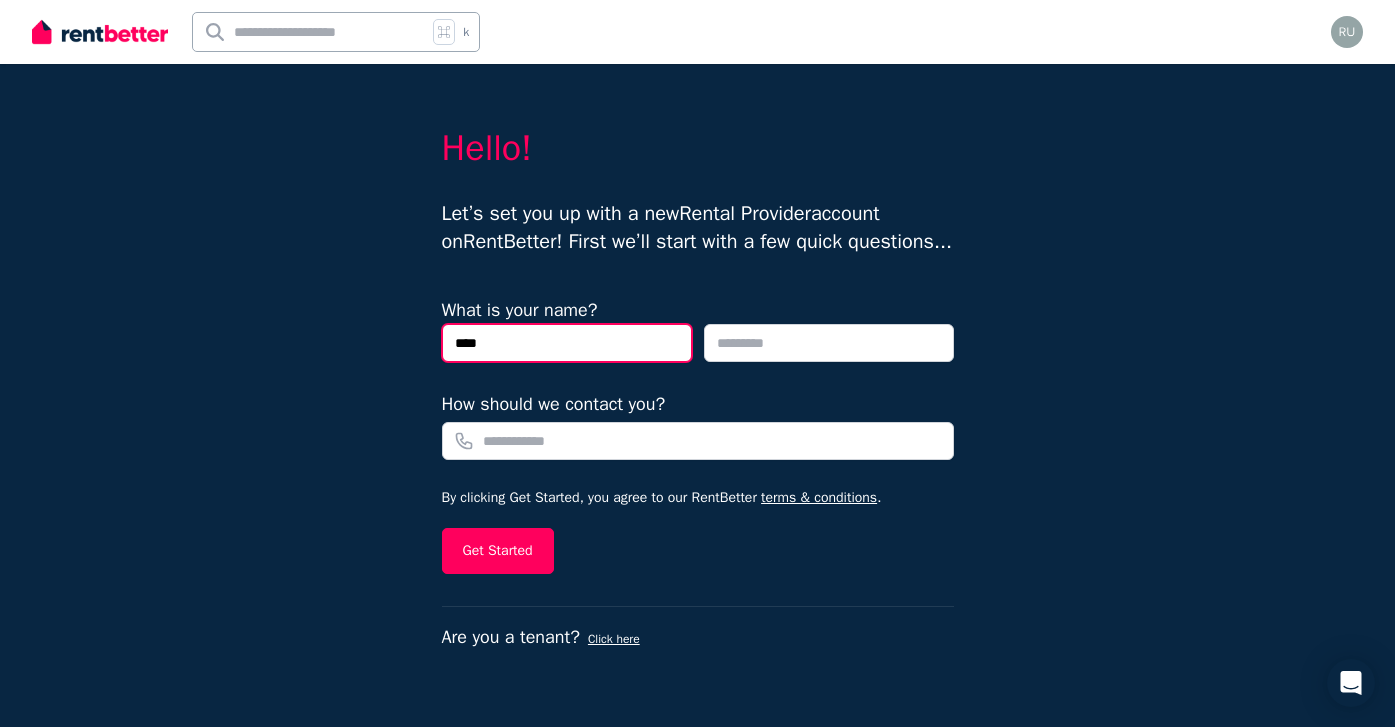 type on "****" 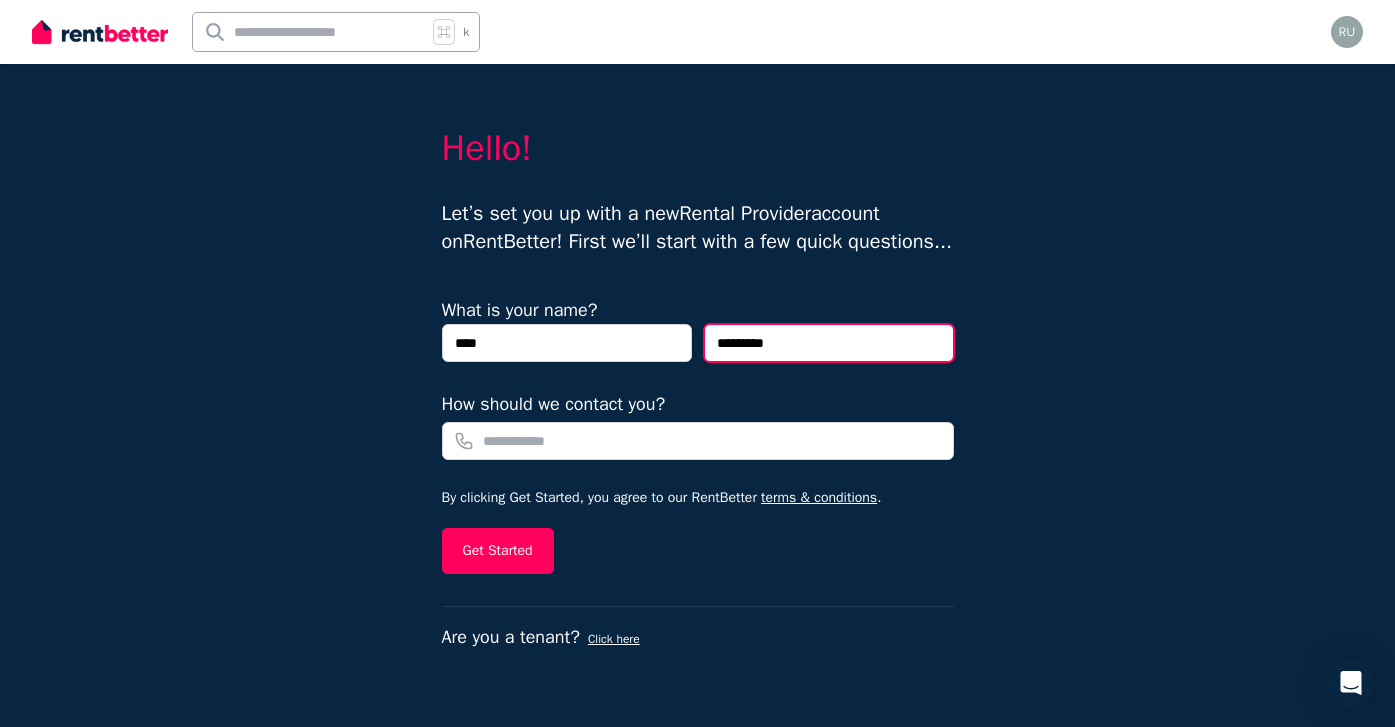 type on "*********" 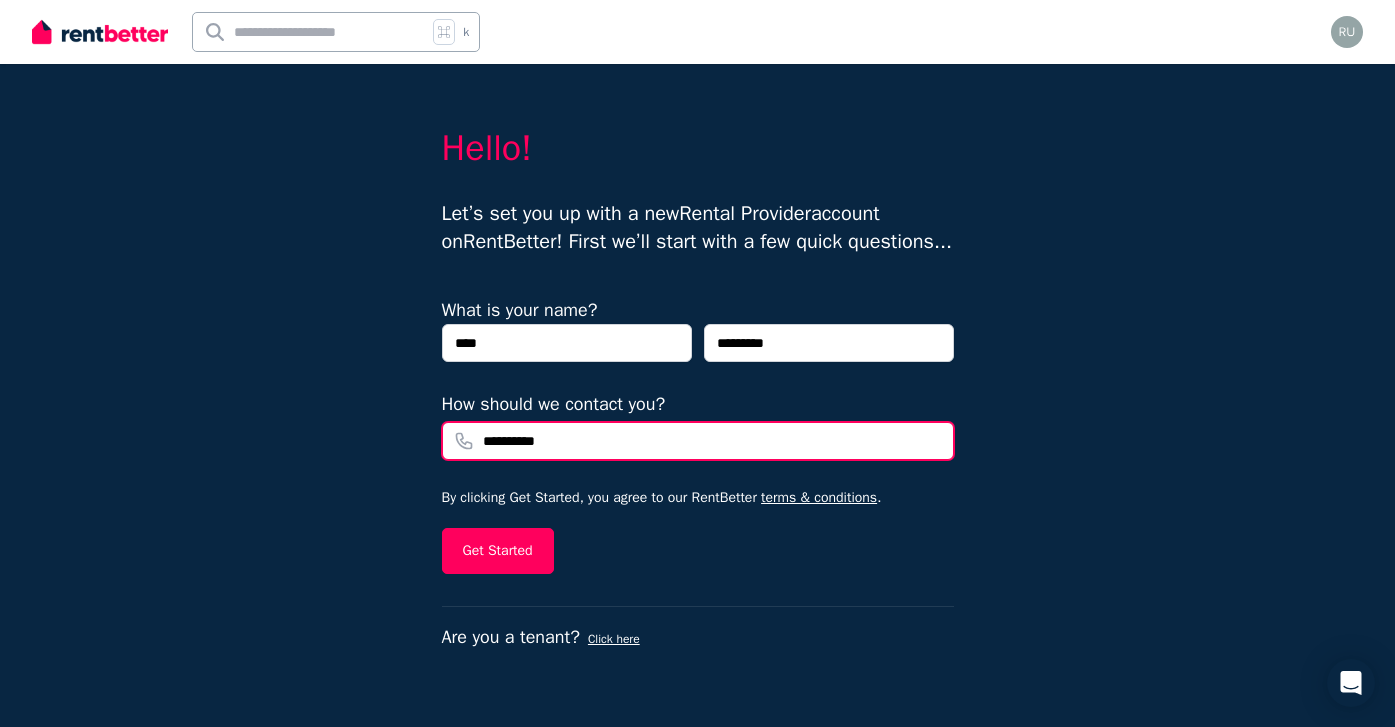 type on "**********" 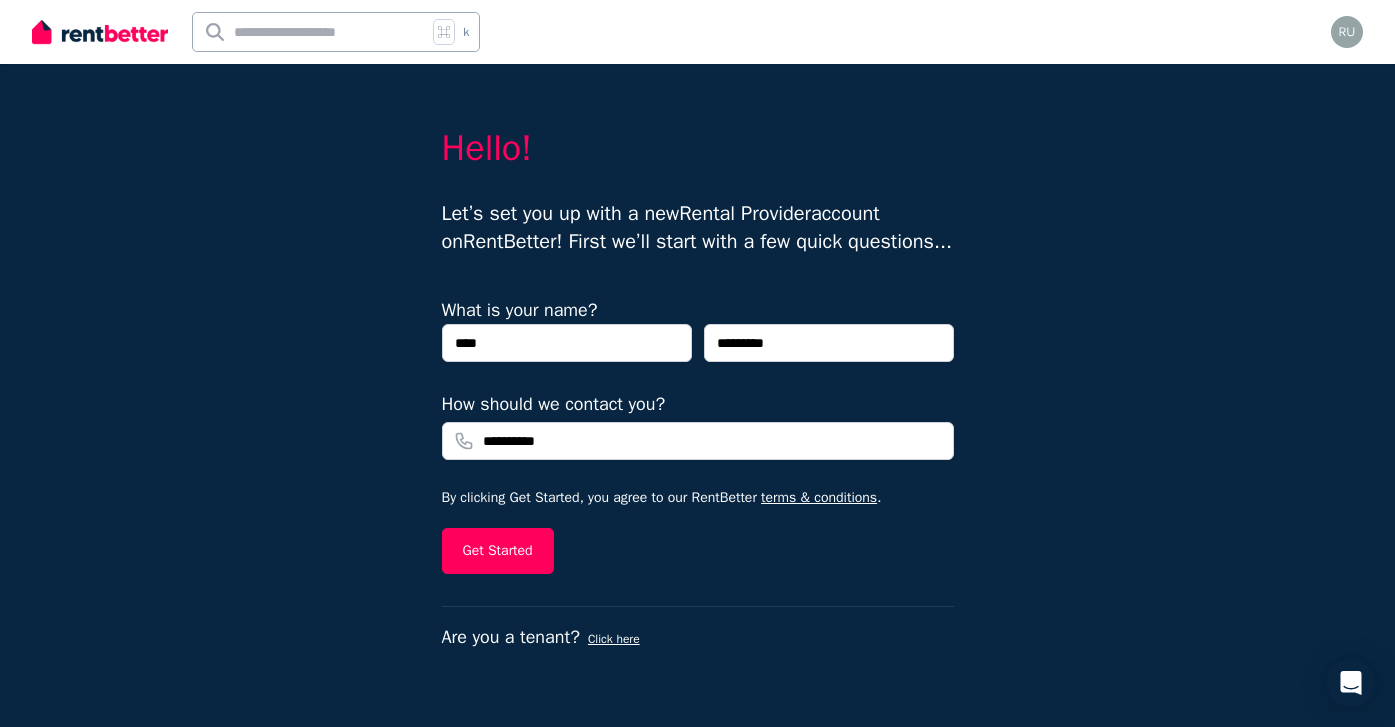 click on "**********" at bounding box center [698, 395] 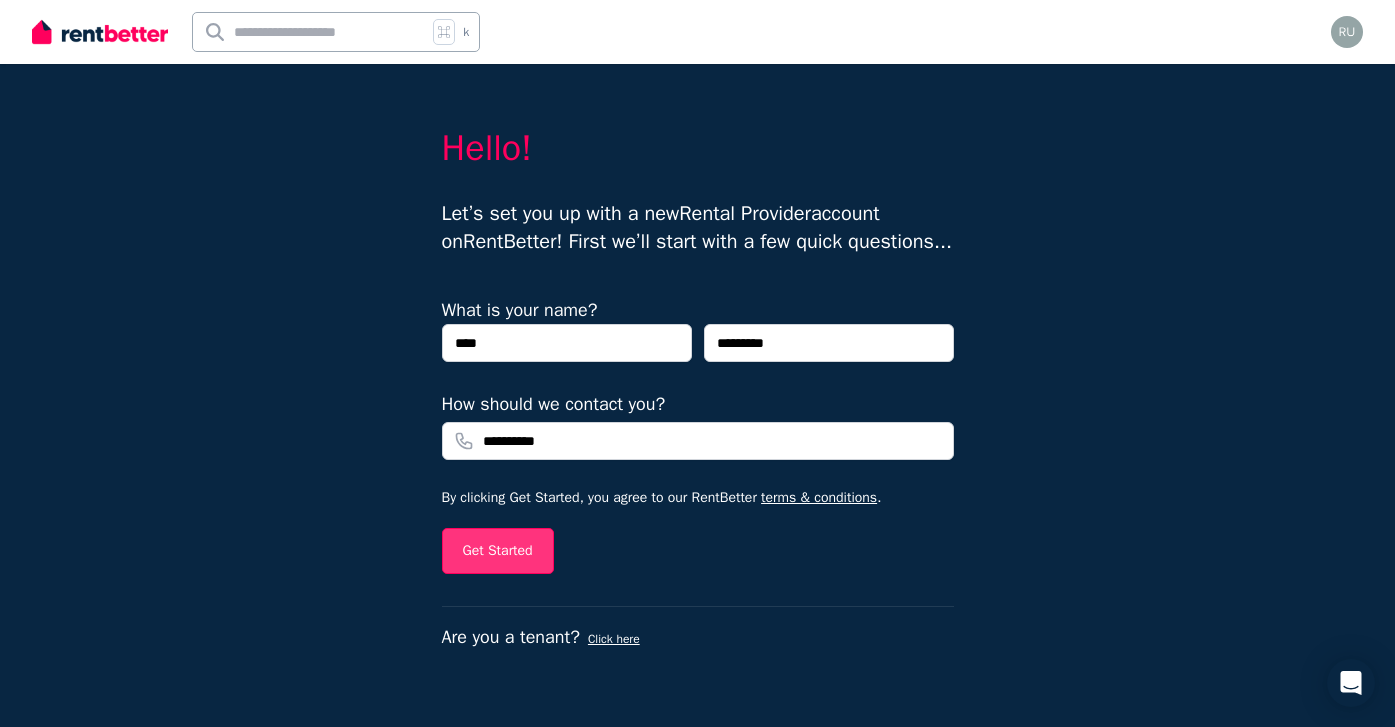 click on "Get Started" at bounding box center [498, 551] 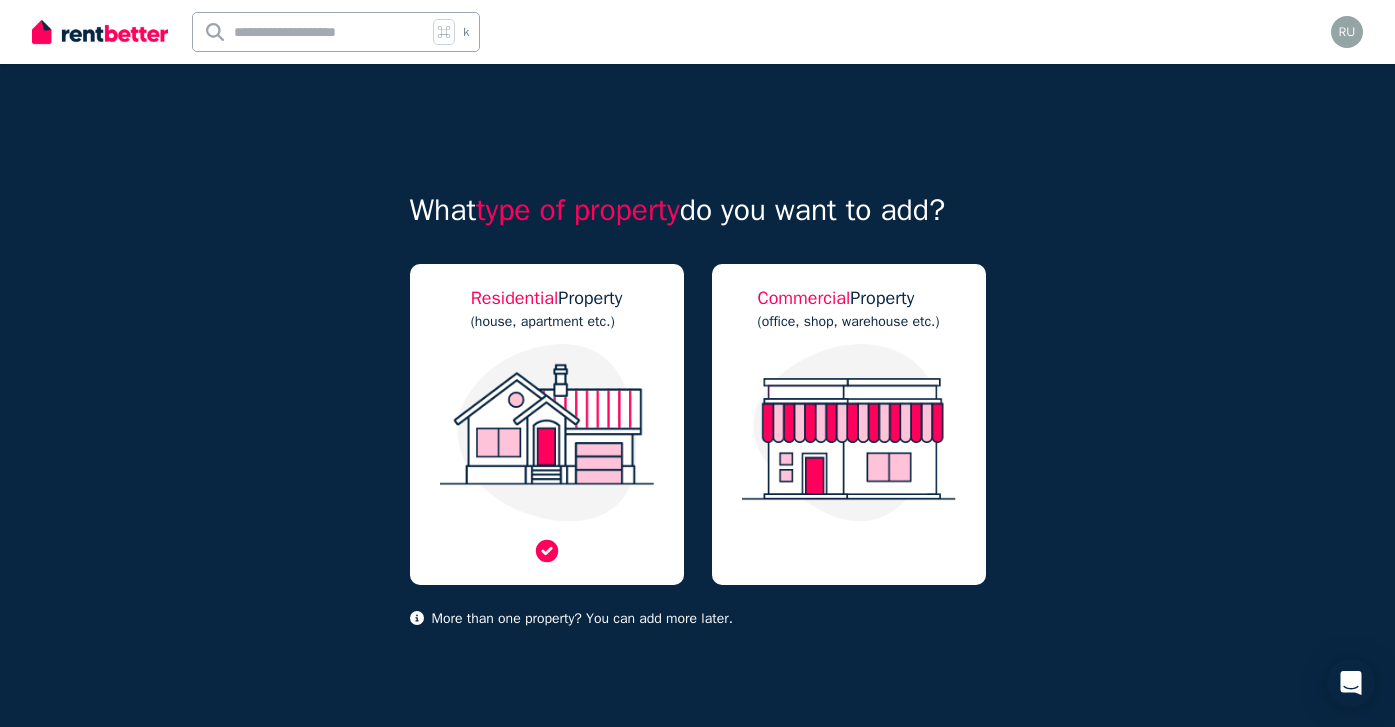 scroll, scrollTop: 1, scrollLeft: 0, axis: vertical 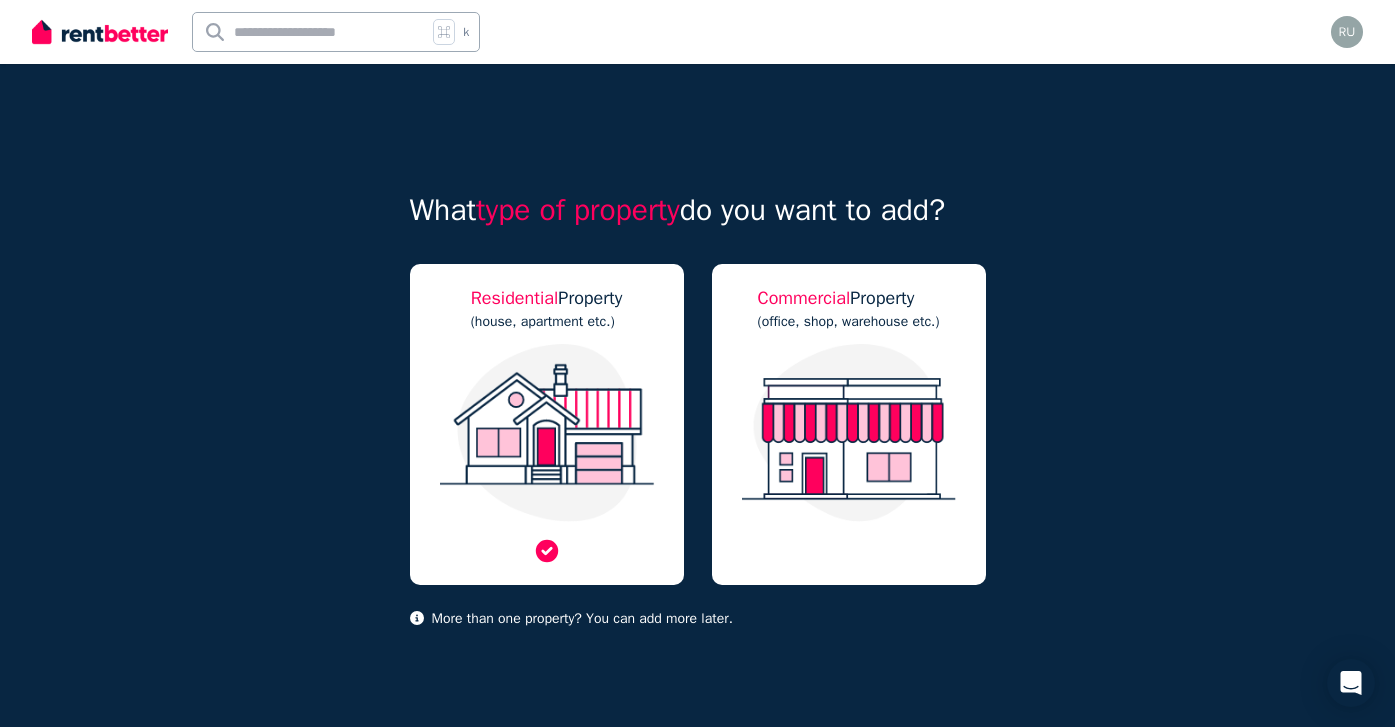 click on "Residential  Property (house, apartment etc.)" at bounding box center (547, 424) 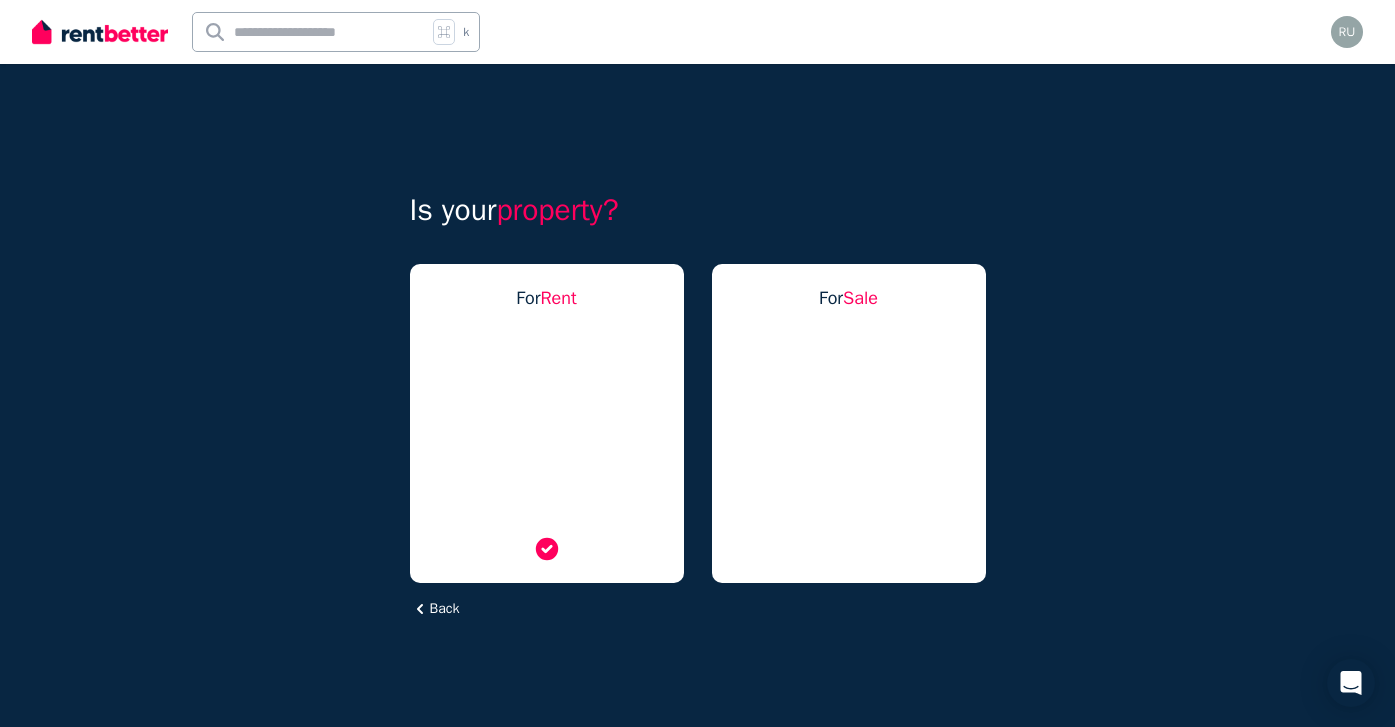 scroll, scrollTop: 0, scrollLeft: 0, axis: both 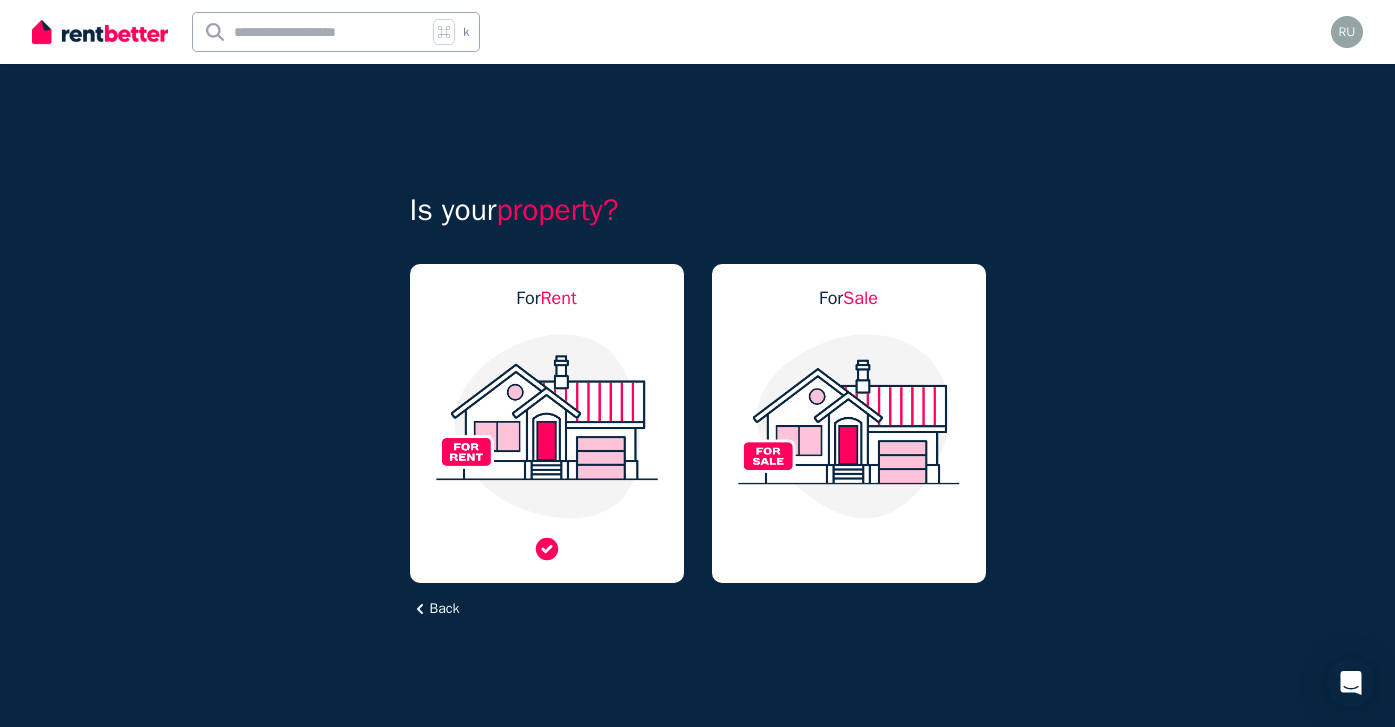click at bounding box center [547, 426] 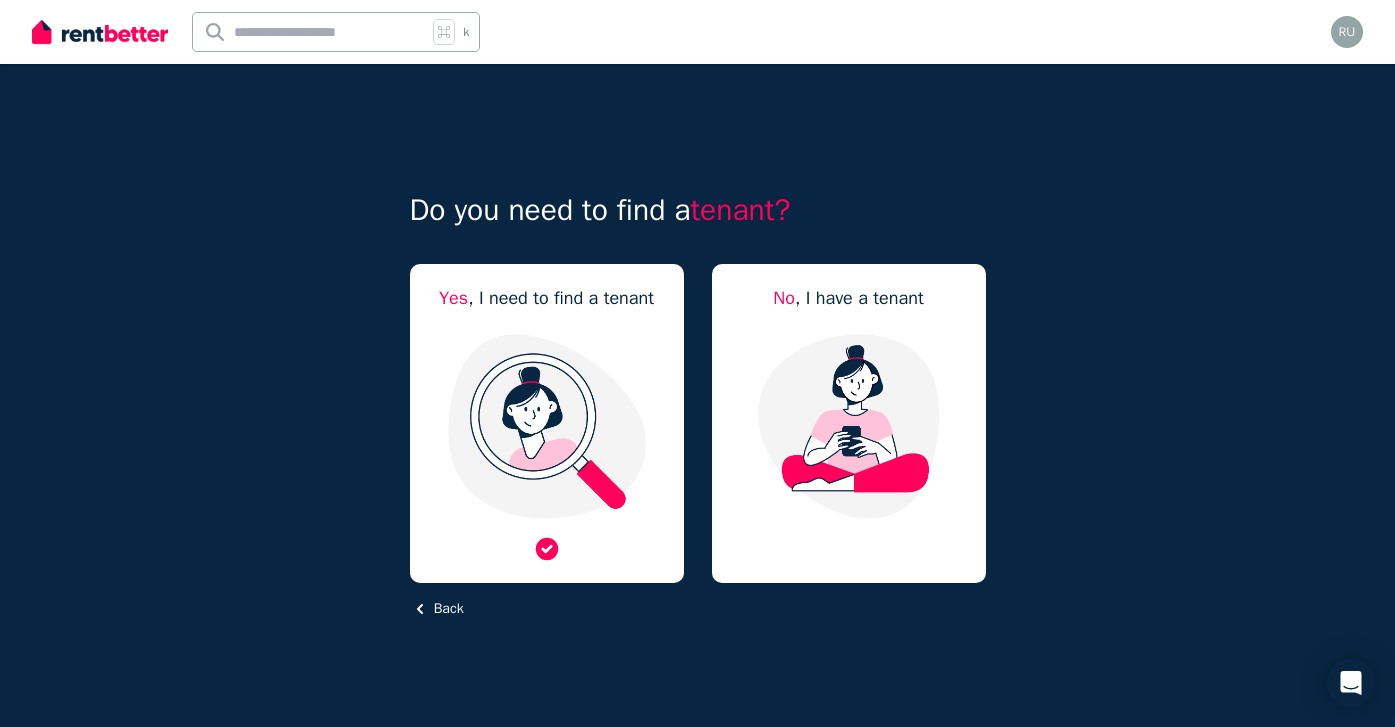 click at bounding box center (547, 426) 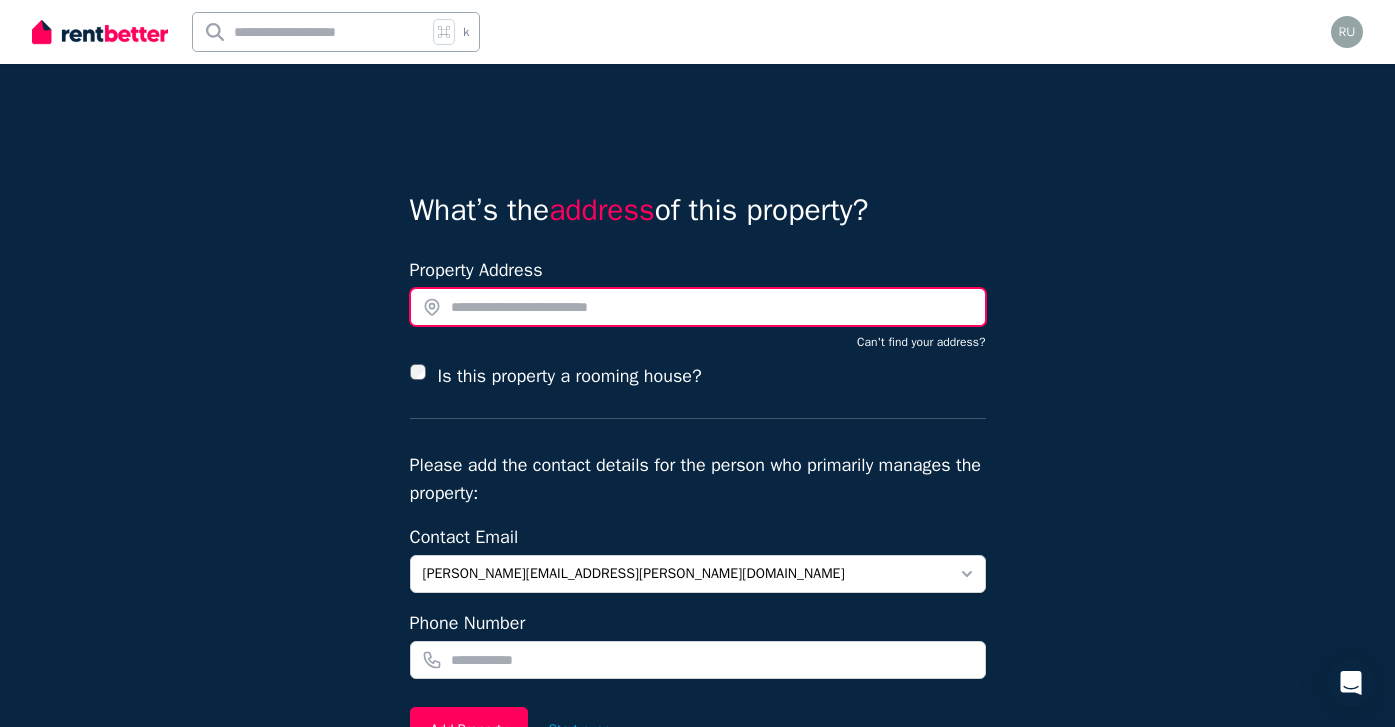 click at bounding box center (698, 307) 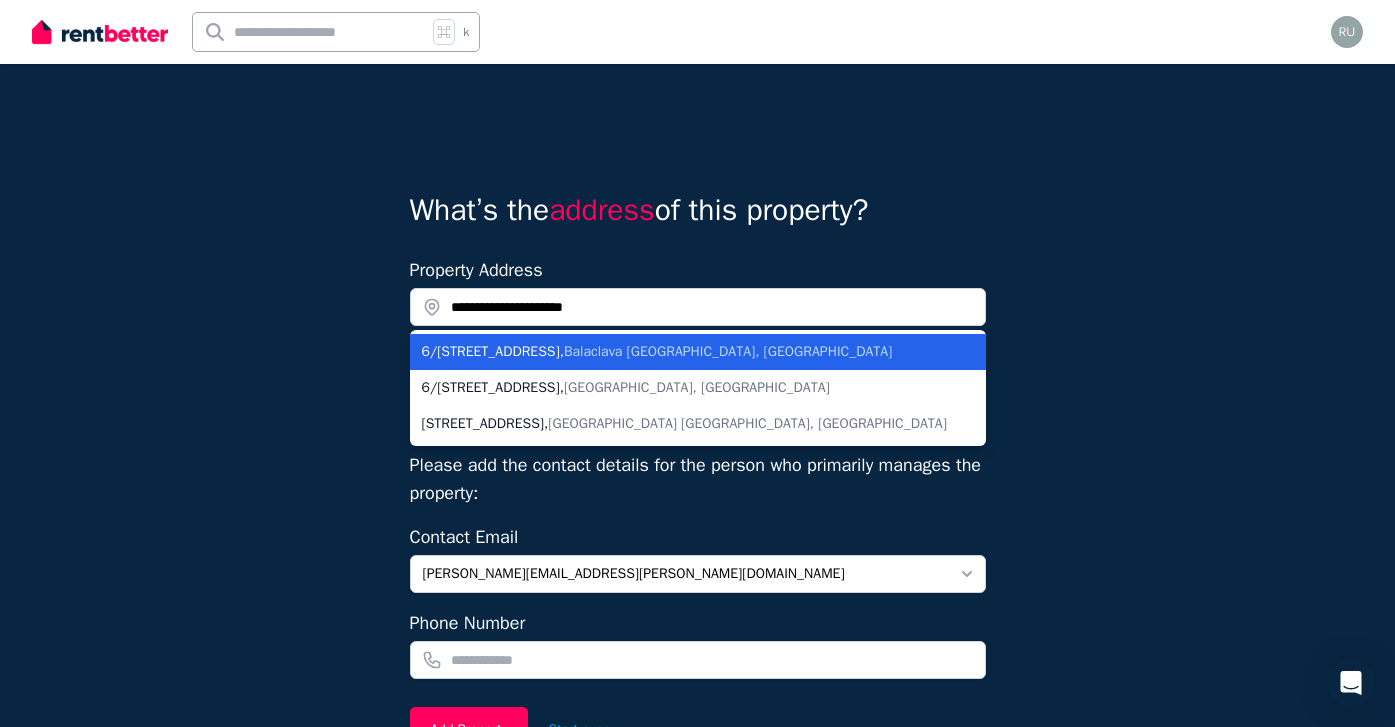 click on "Balaclava VIC, Australia" at bounding box center [728, 351] 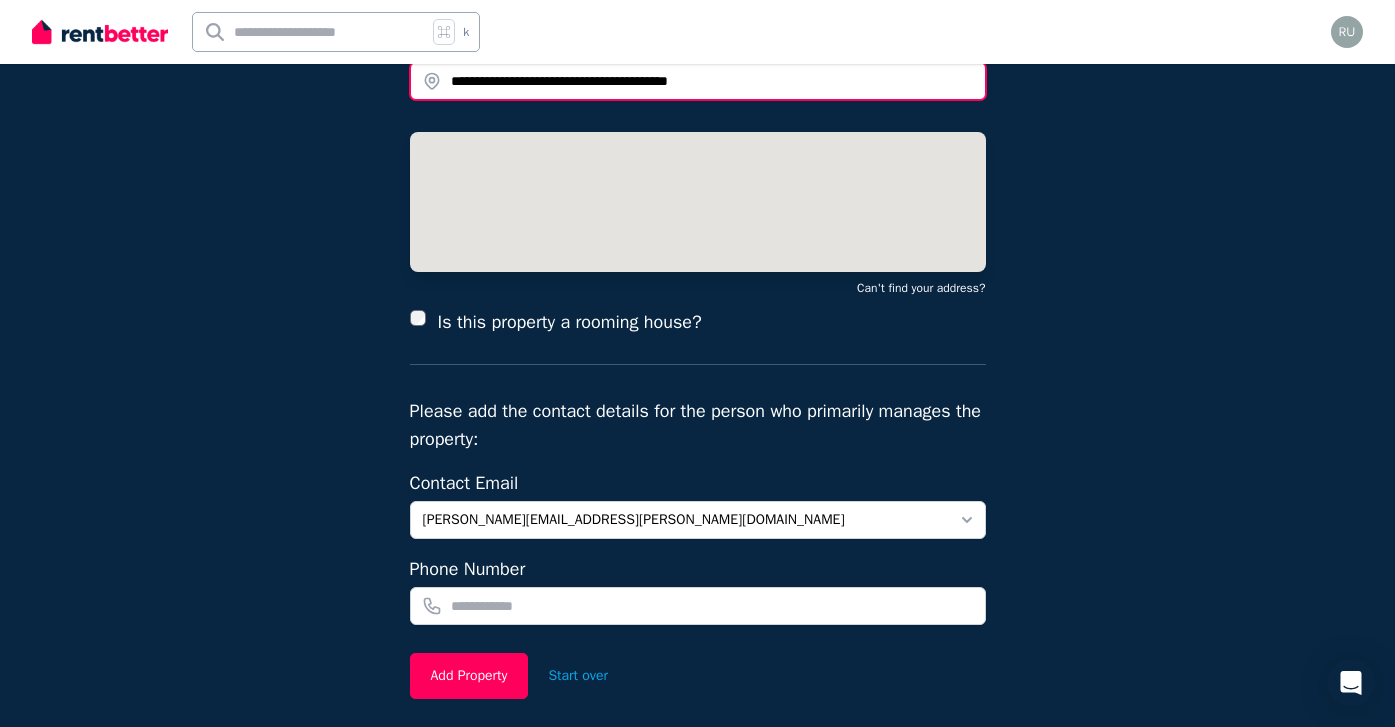scroll, scrollTop: 227, scrollLeft: 0, axis: vertical 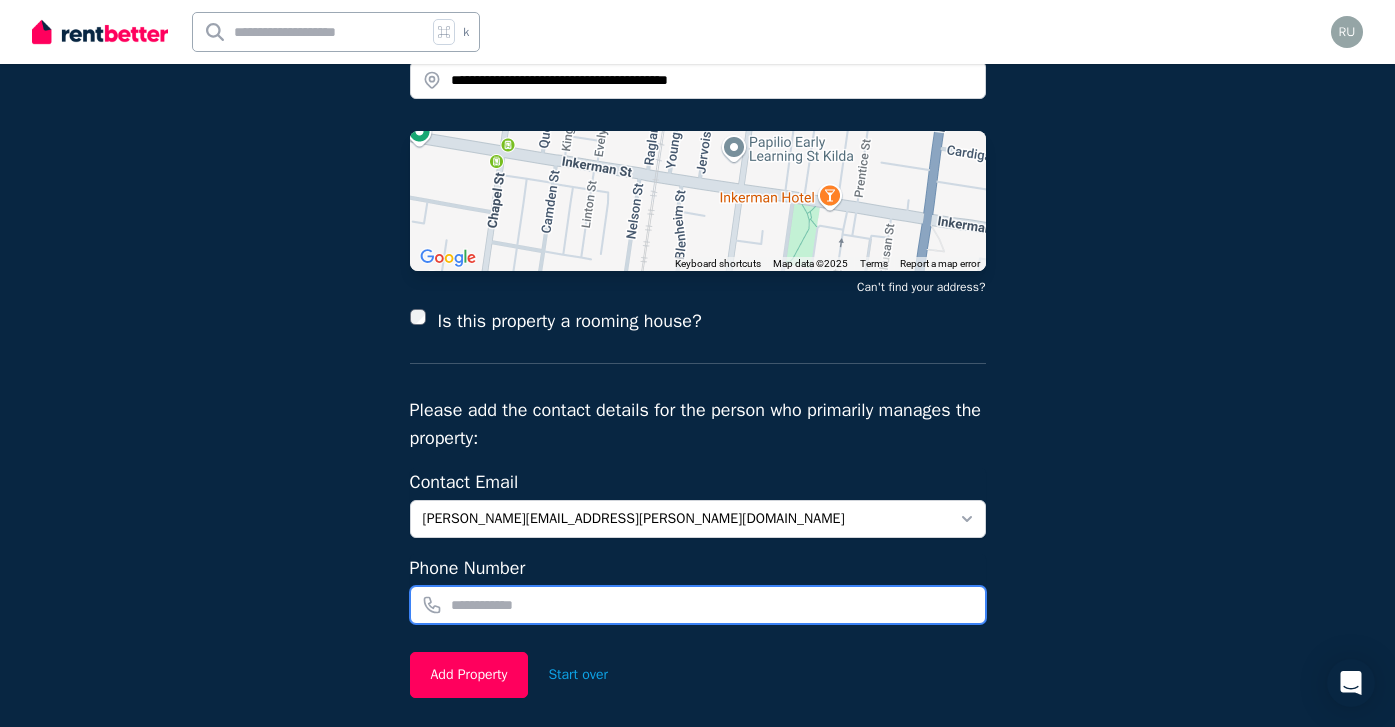click at bounding box center (698, 605) 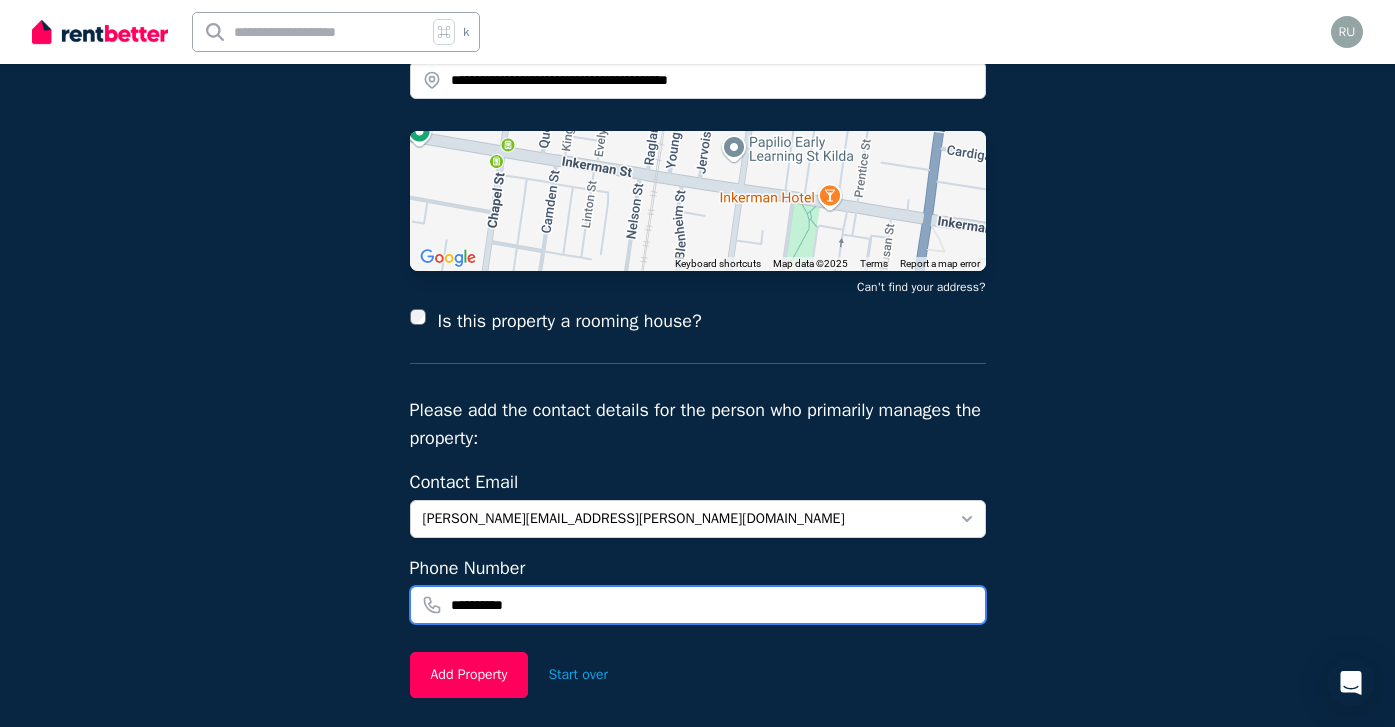 type on "**********" 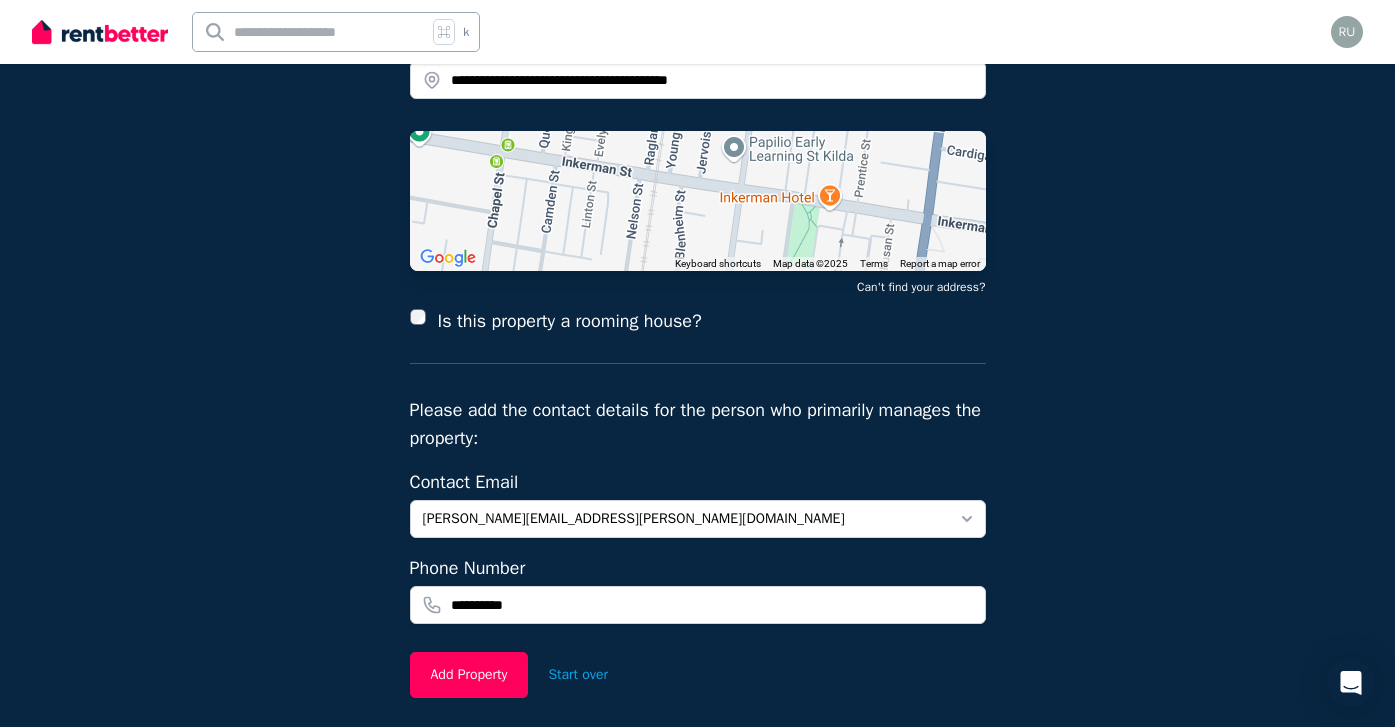 click on "[PERSON_NAME][EMAIL_ADDRESS][PERSON_NAME][DOMAIN_NAME]" at bounding box center [684, 519] 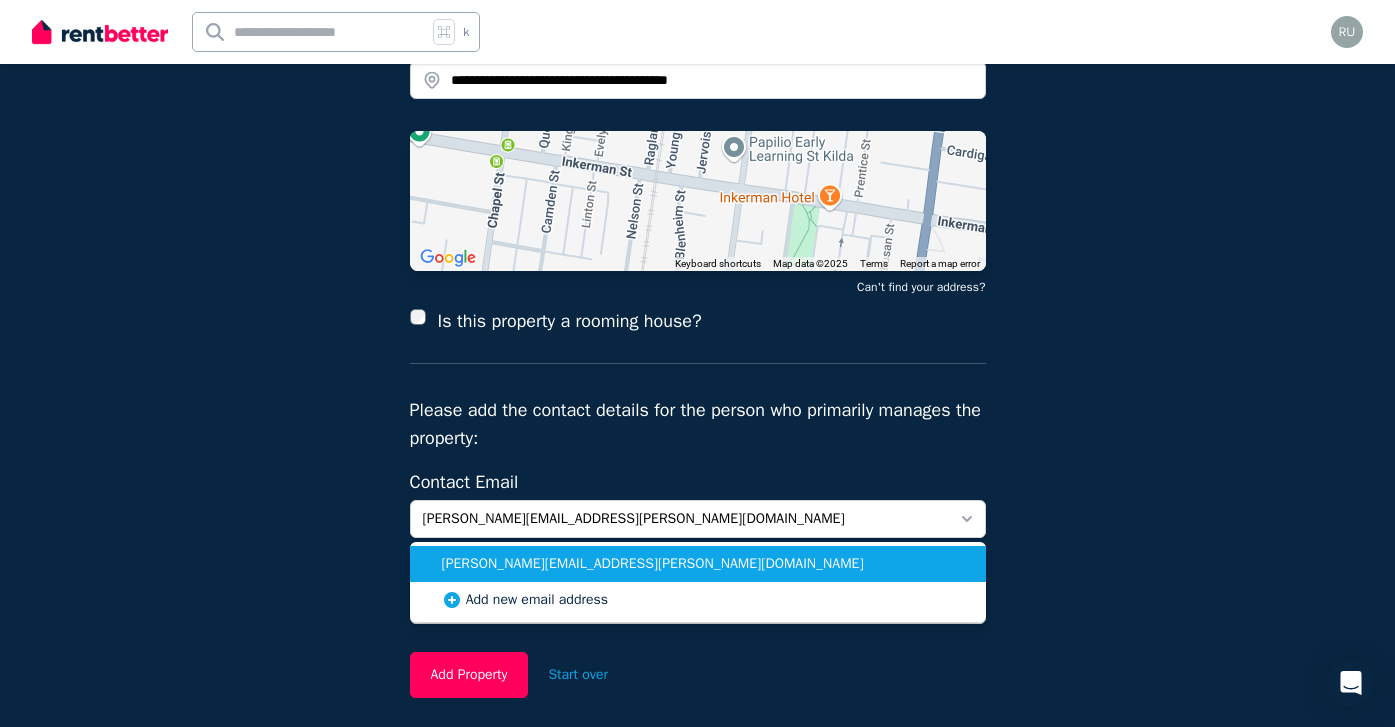 click on "[PERSON_NAME][EMAIL_ADDRESS][PERSON_NAME][DOMAIN_NAME]" at bounding box center (706, 564) 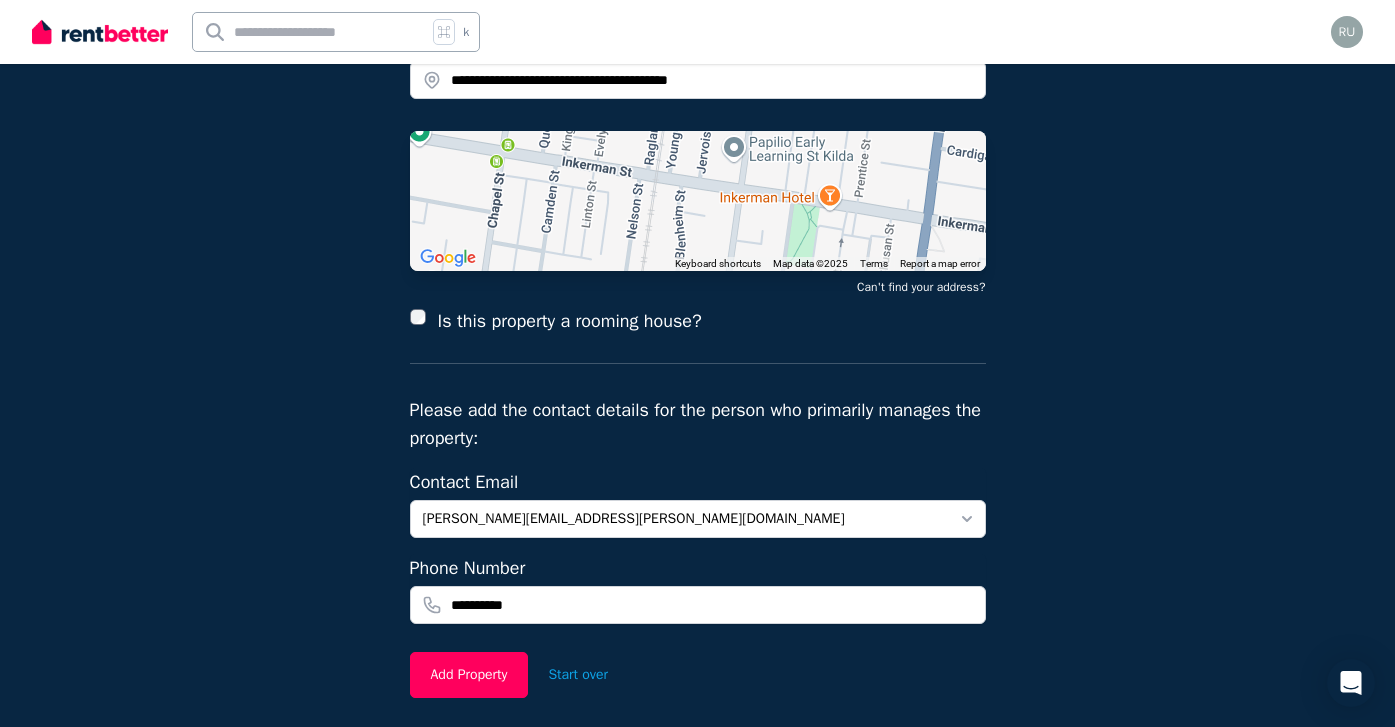 click on "[PERSON_NAME][EMAIL_ADDRESS][PERSON_NAME][DOMAIN_NAME]" at bounding box center [684, 519] 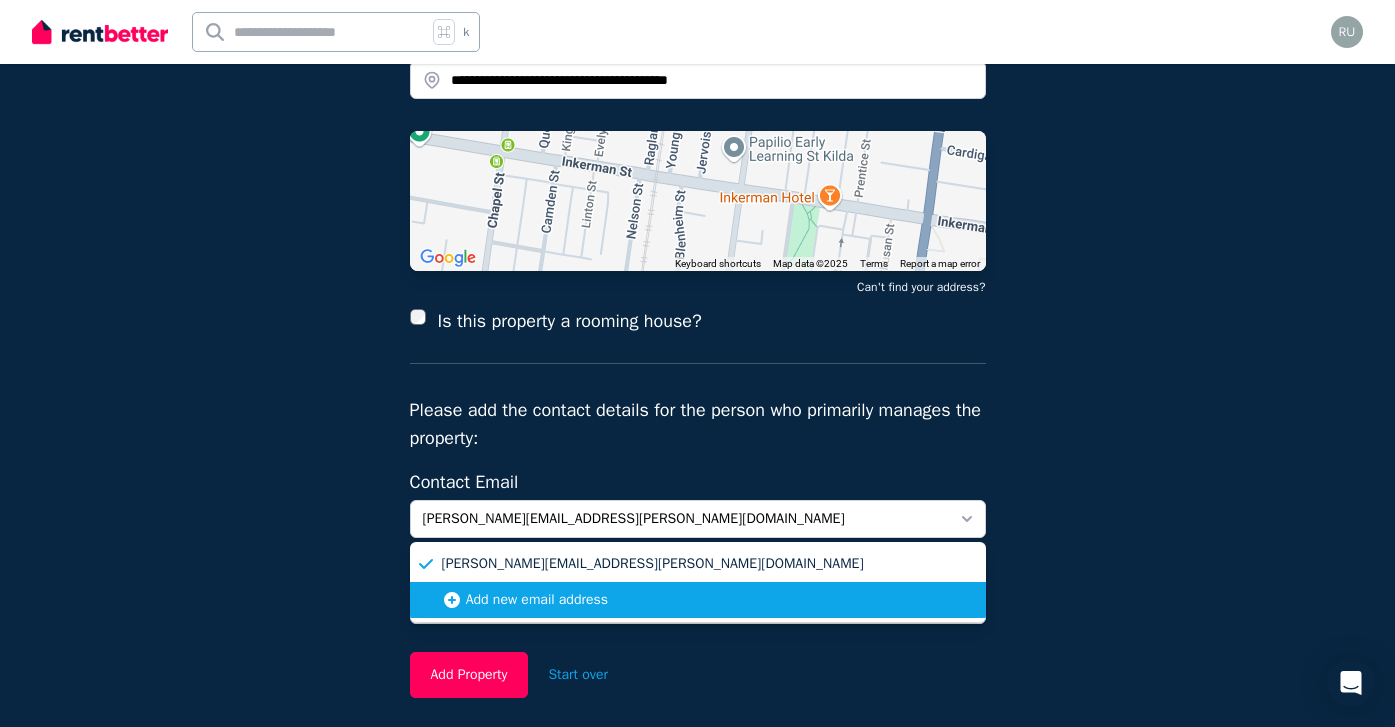 click on "Add new email address" at bounding box center (698, 600) 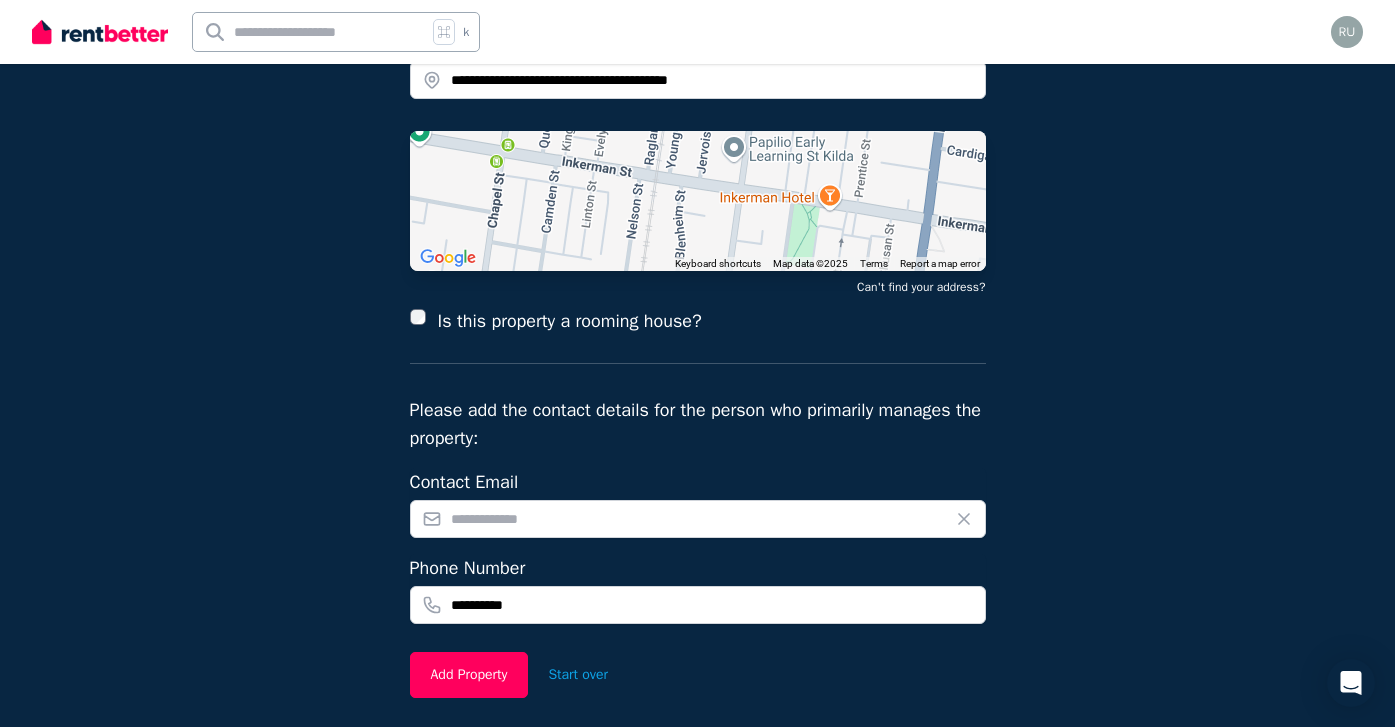 click on "**********" at bounding box center [698, 324] 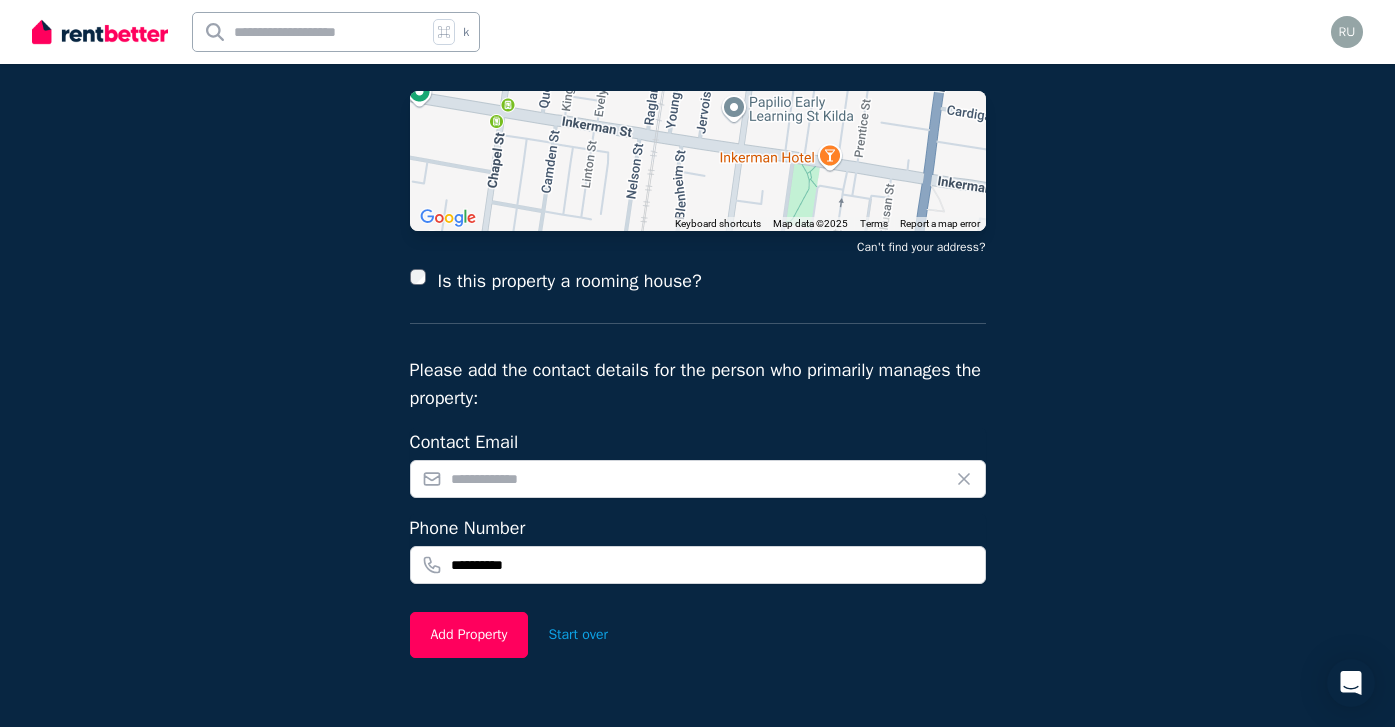 scroll, scrollTop: 276, scrollLeft: 0, axis: vertical 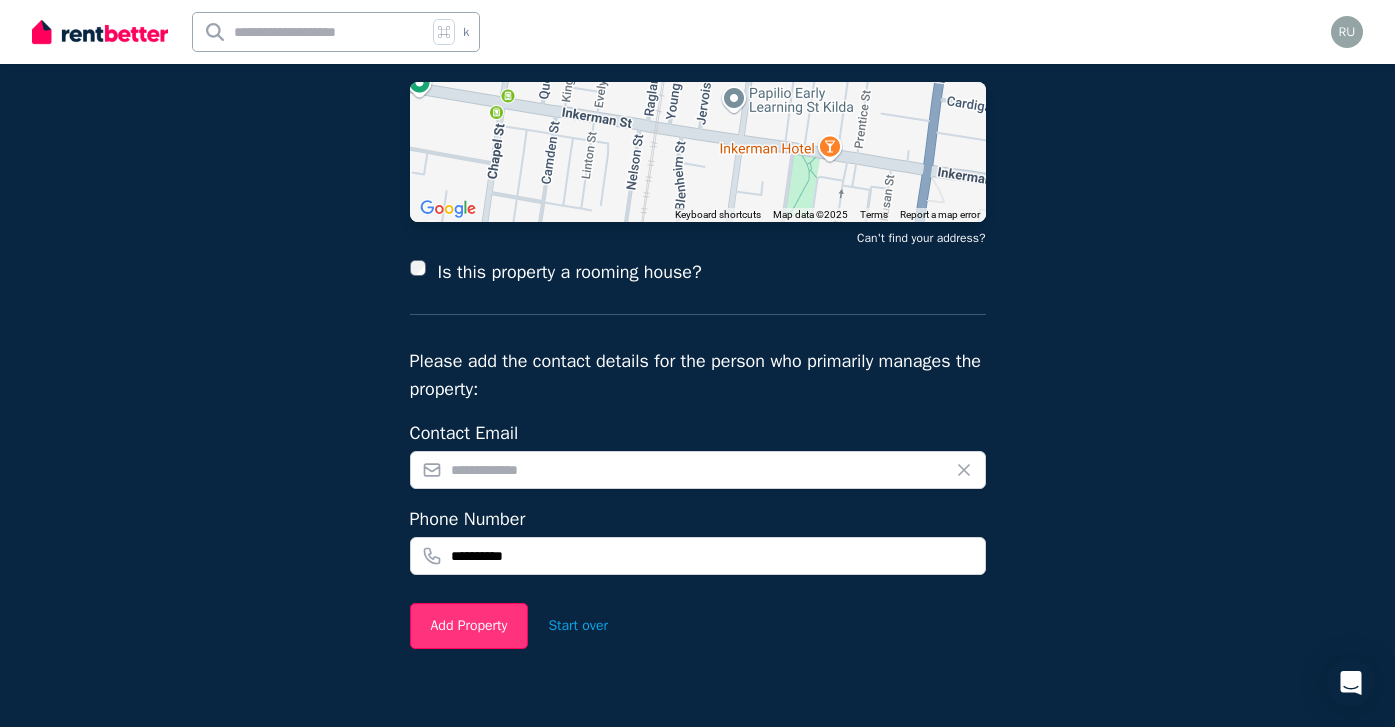 click on "Add Property" at bounding box center (469, 626) 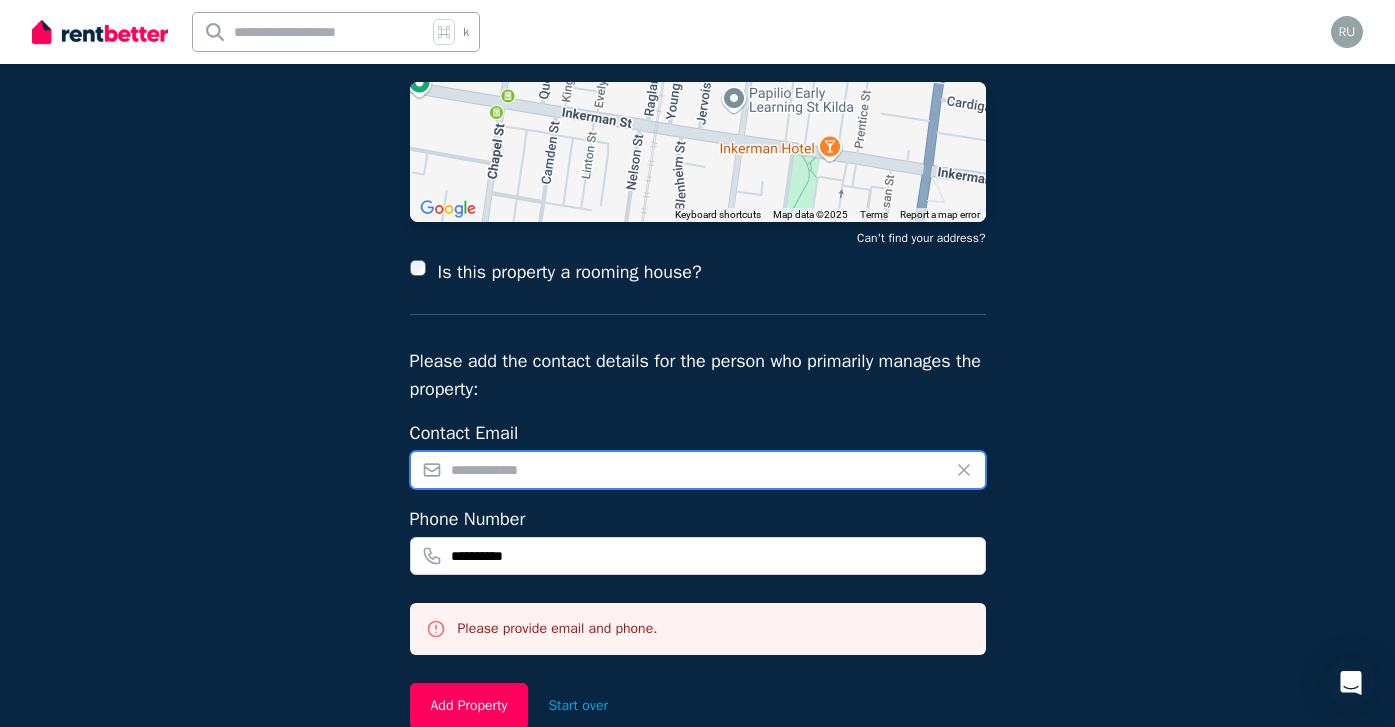 click at bounding box center [698, 470] 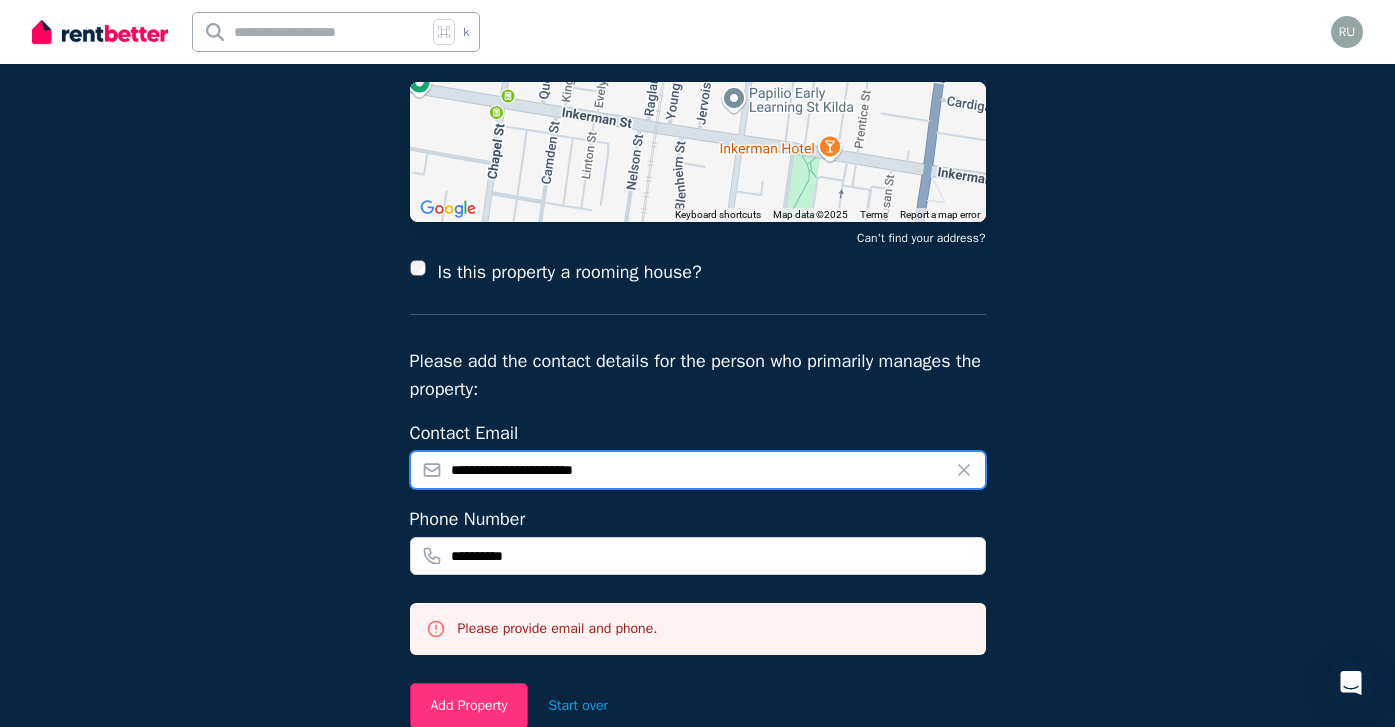 type on "**********" 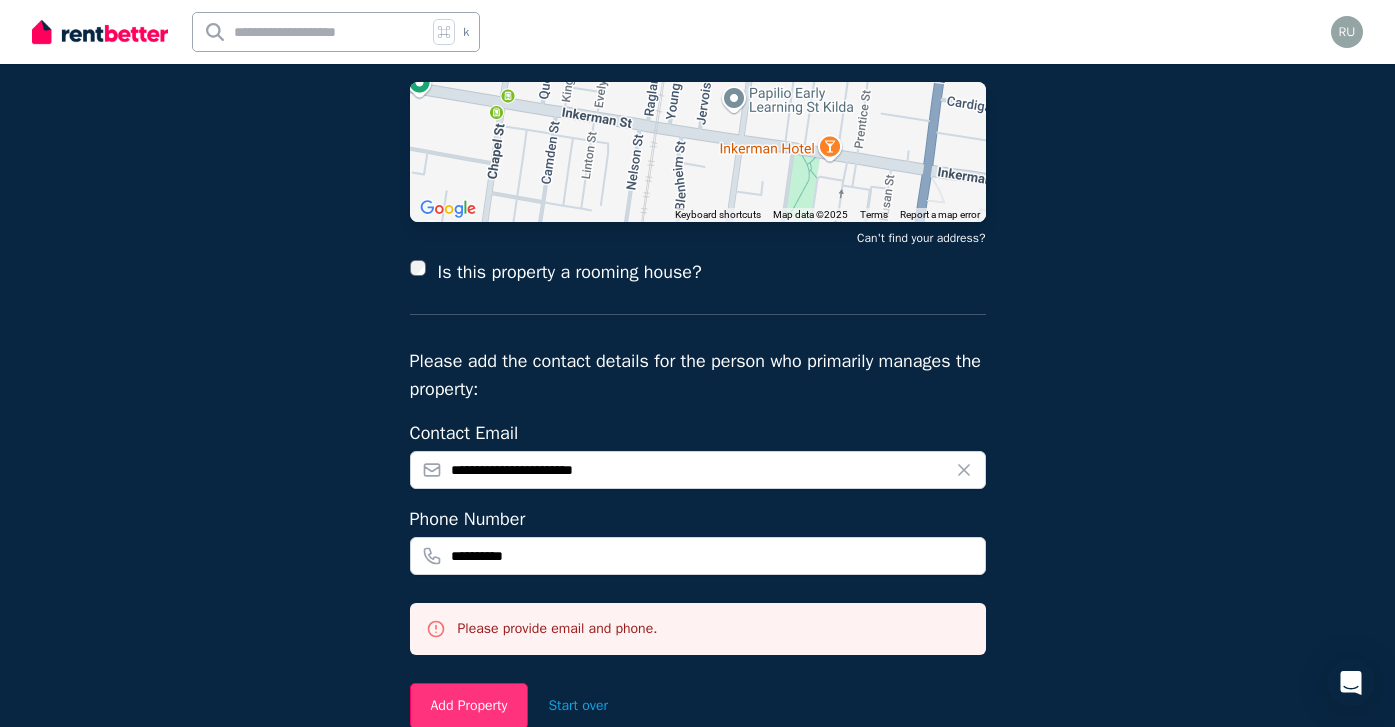 click on "Add Property" at bounding box center (469, 706) 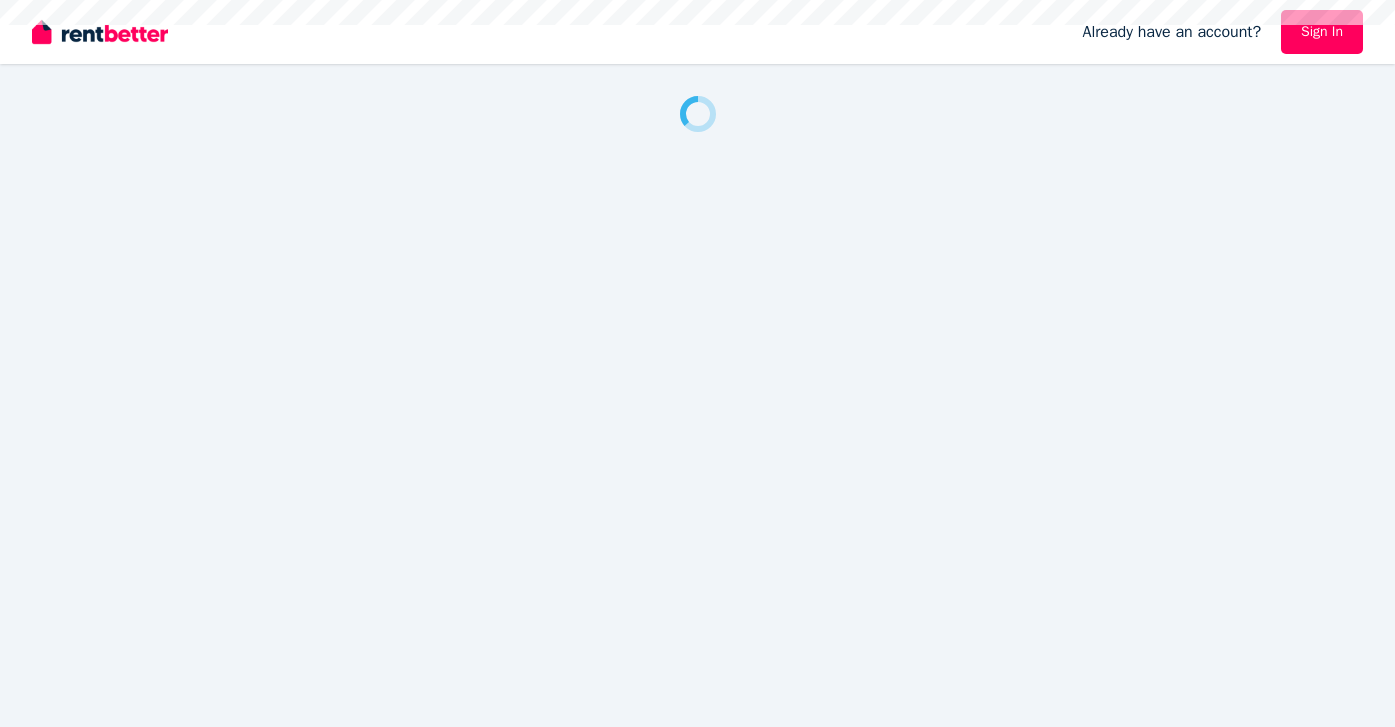 scroll, scrollTop: 0, scrollLeft: 0, axis: both 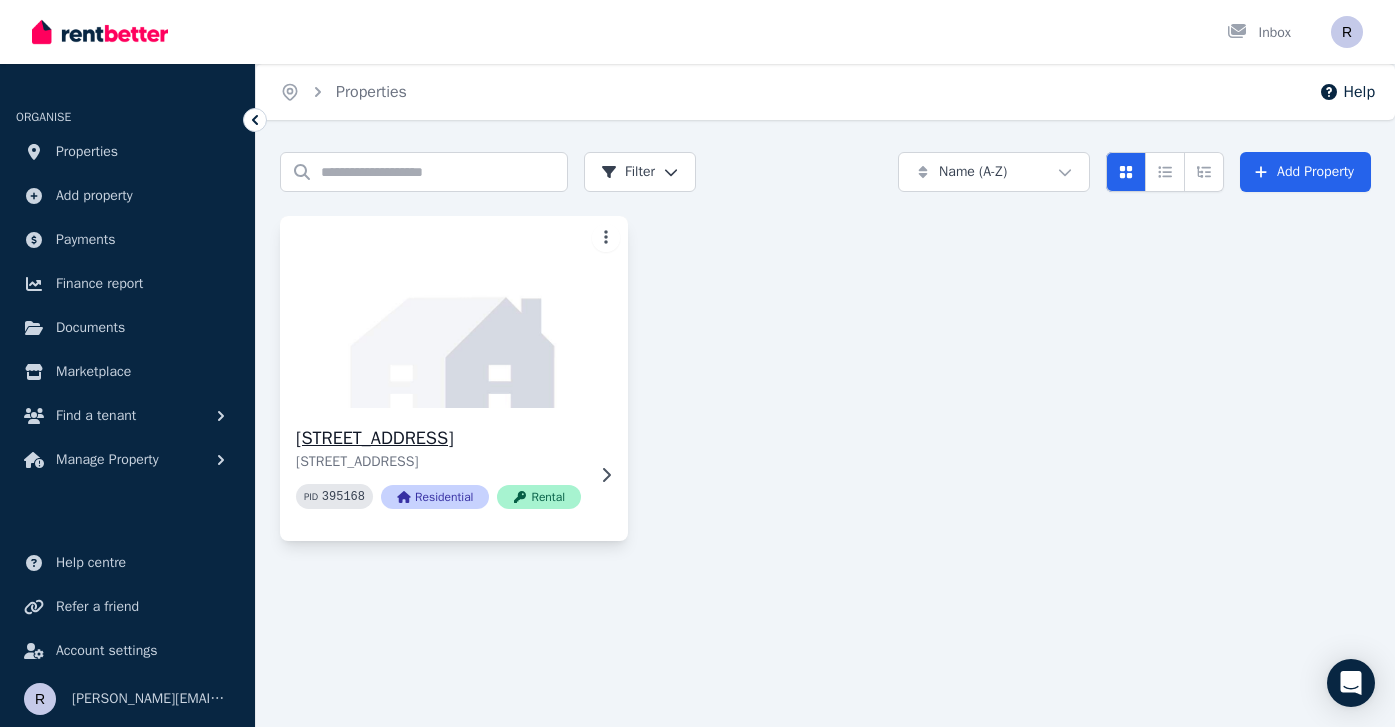 click at bounding box center [453, 312] 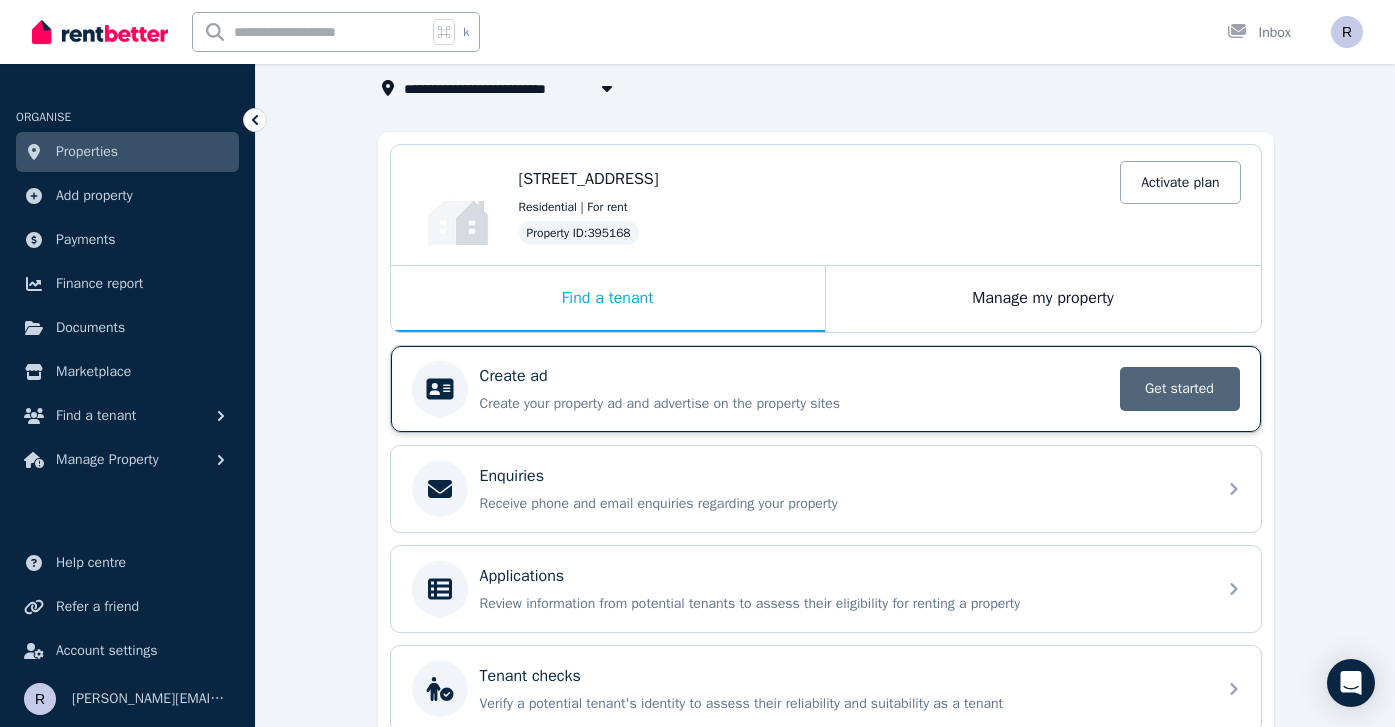 scroll, scrollTop: 127, scrollLeft: 0, axis: vertical 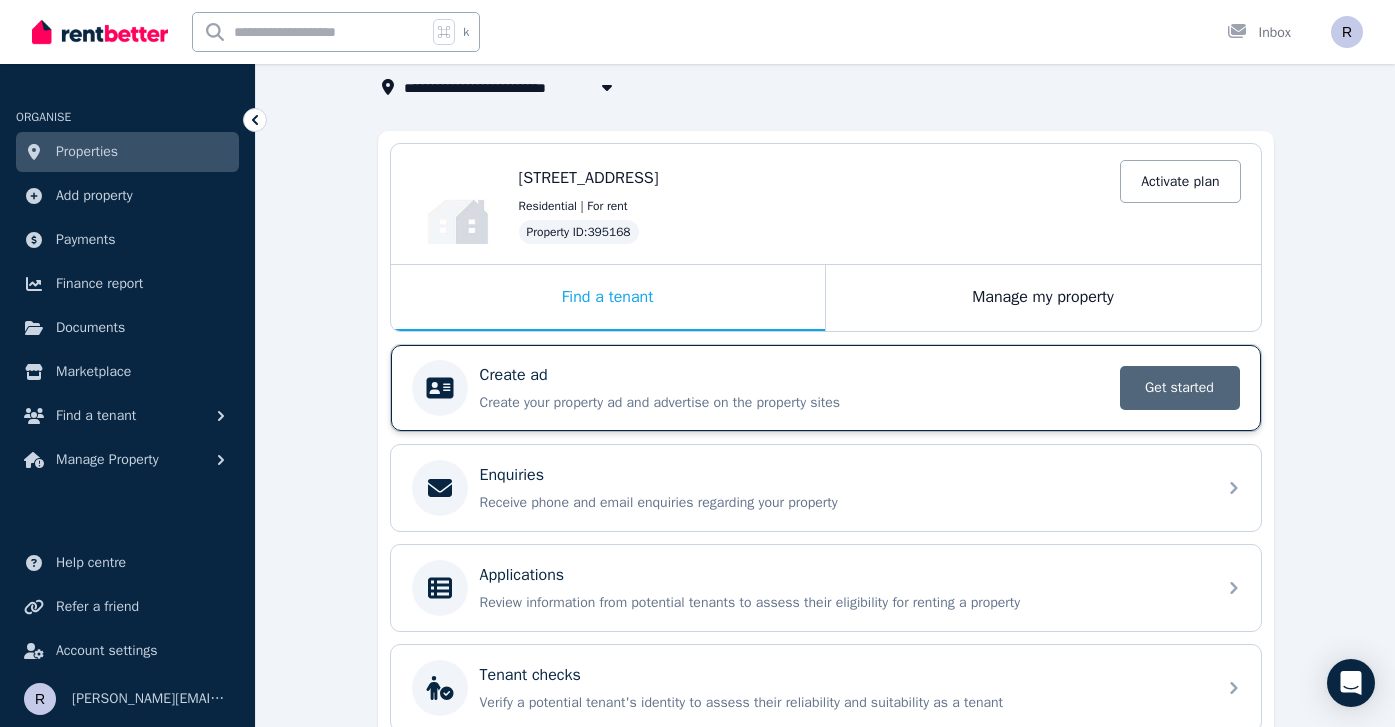 click on "Get started" at bounding box center [1180, 388] 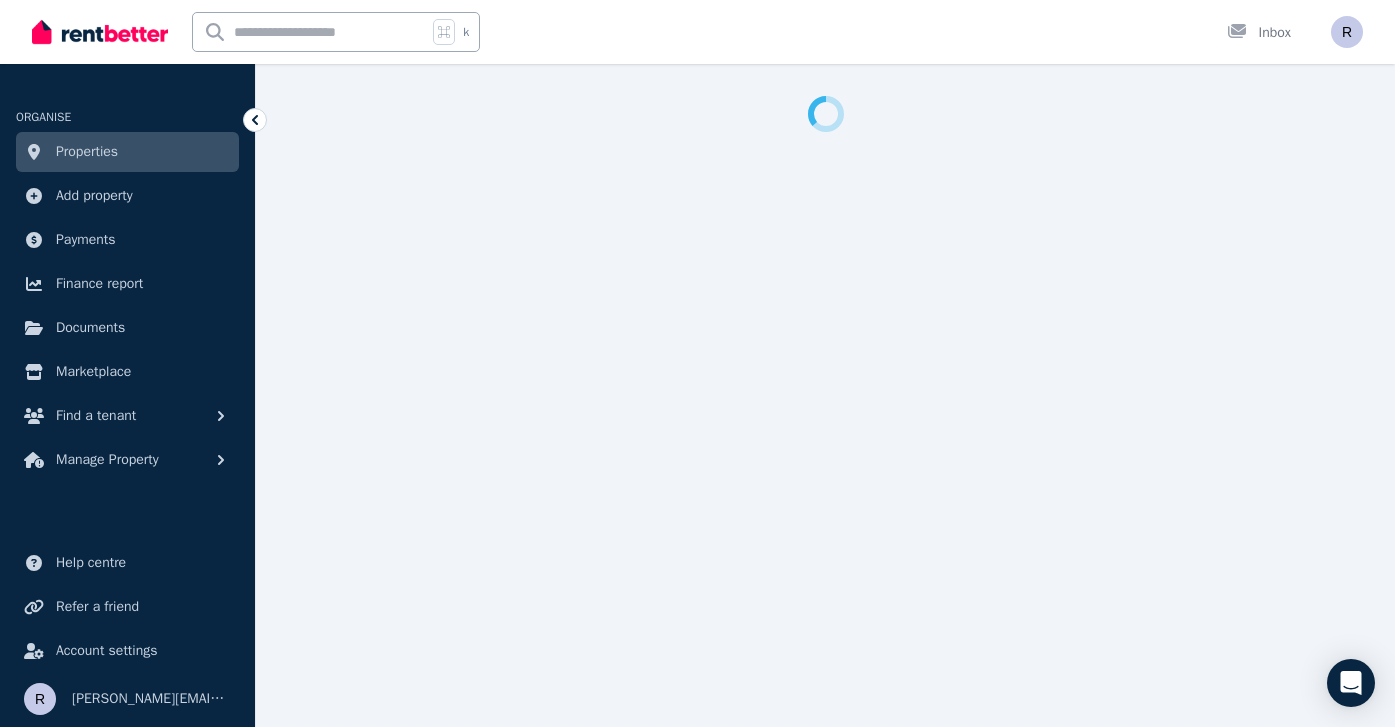 select on "***" 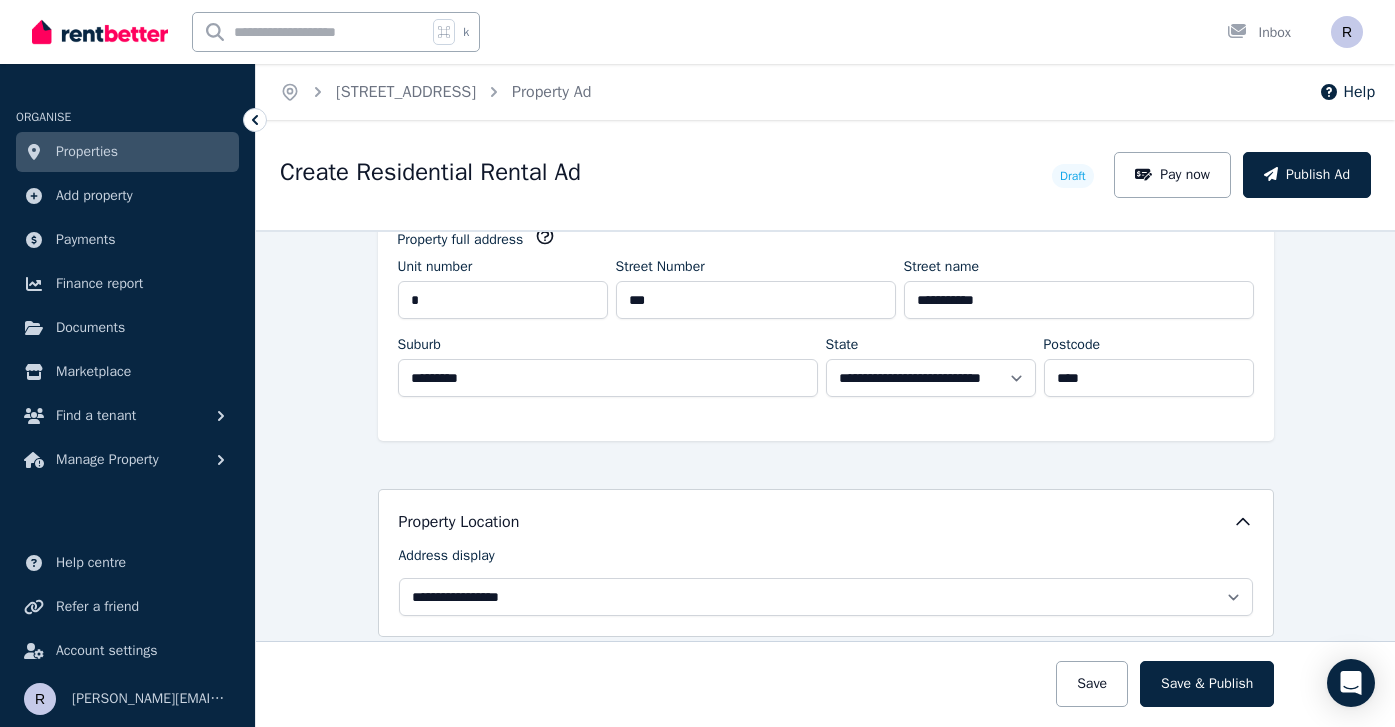 scroll, scrollTop: 335, scrollLeft: 0, axis: vertical 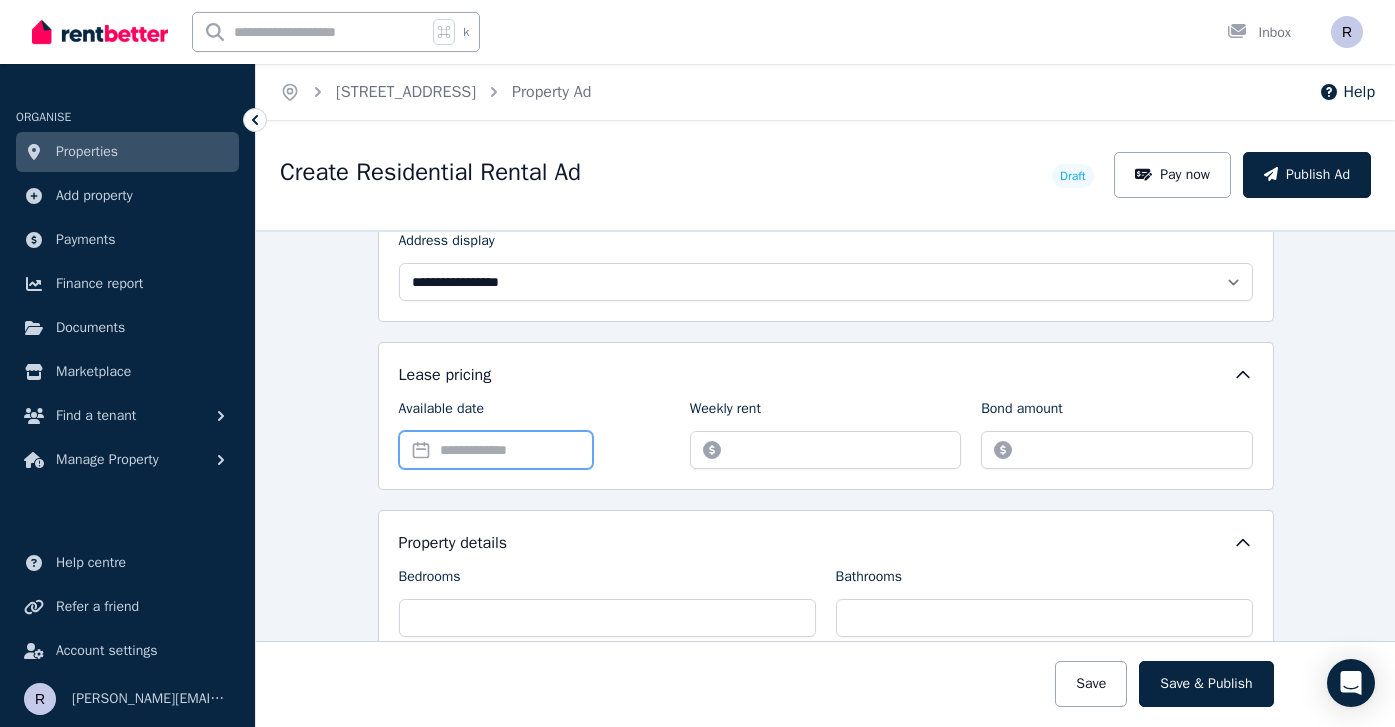 click on "Available date" at bounding box center (496, 450) 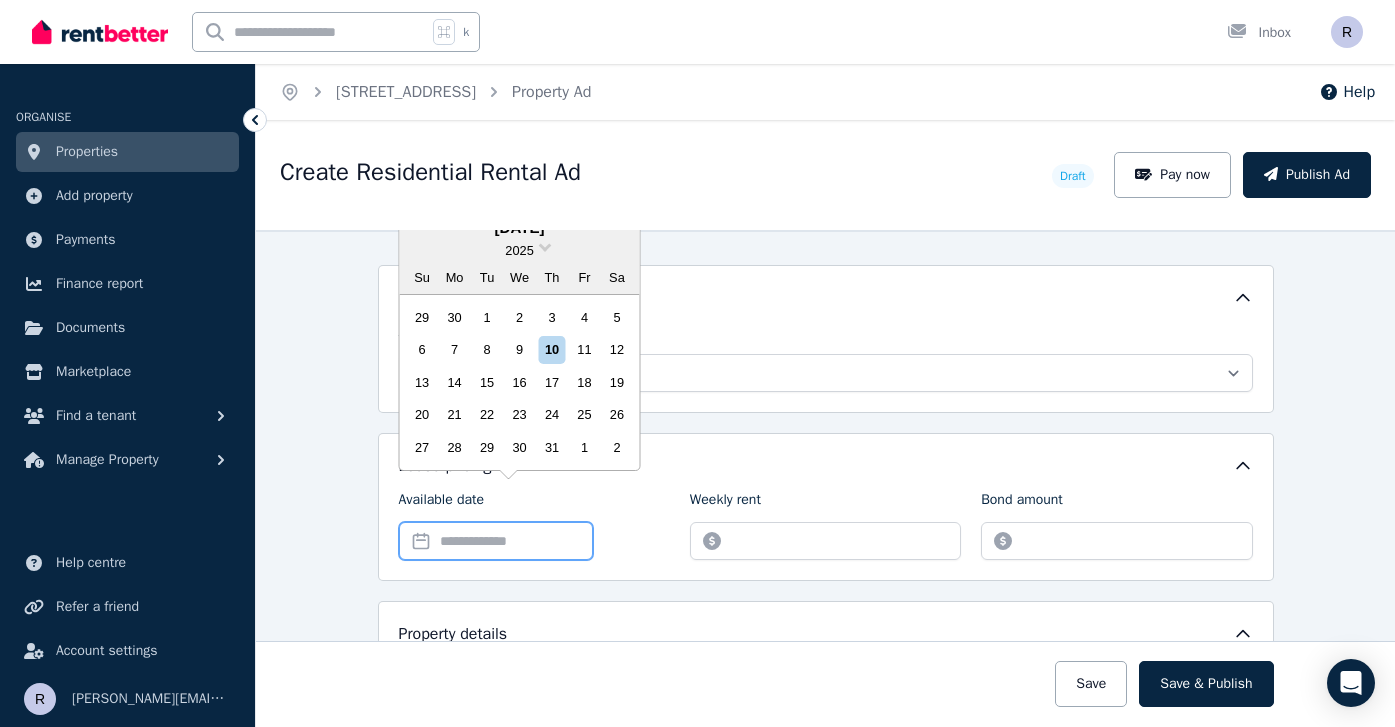 scroll, scrollTop: 444, scrollLeft: 0, axis: vertical 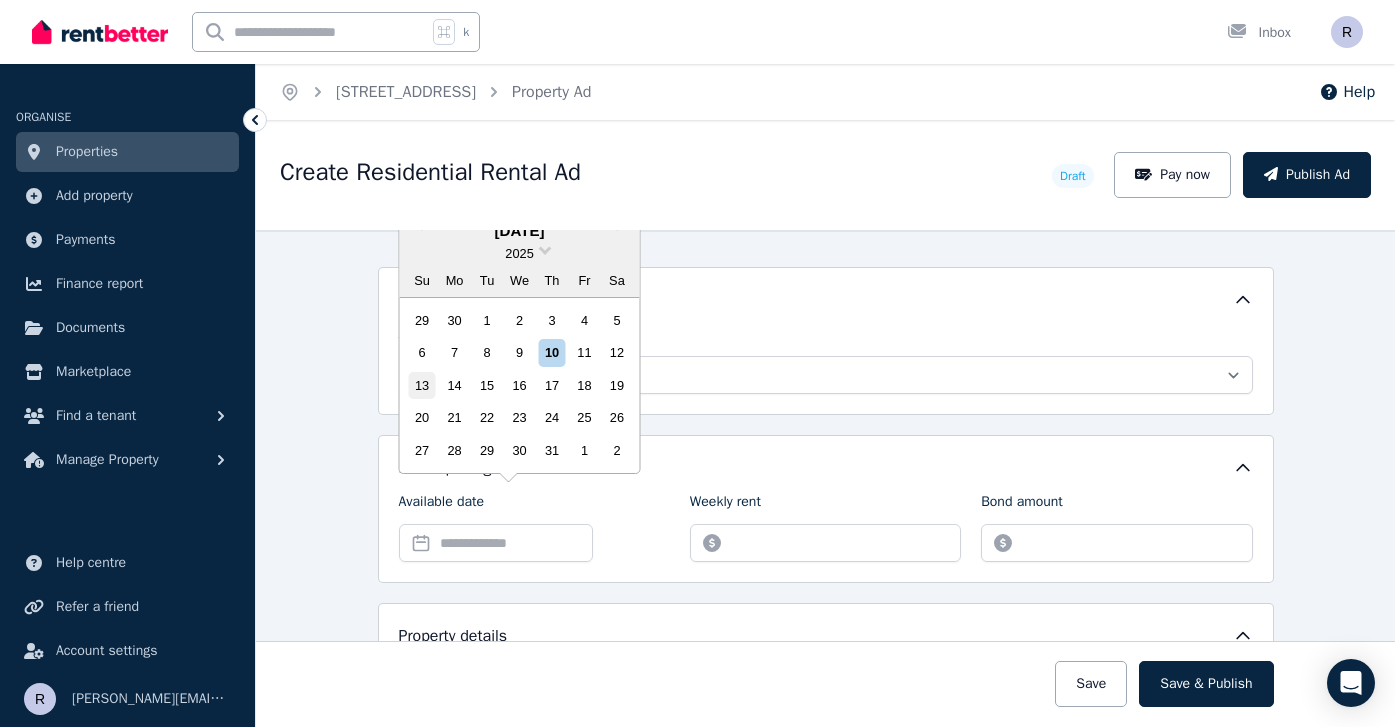 click on "13" at bounding box center (422, 385) 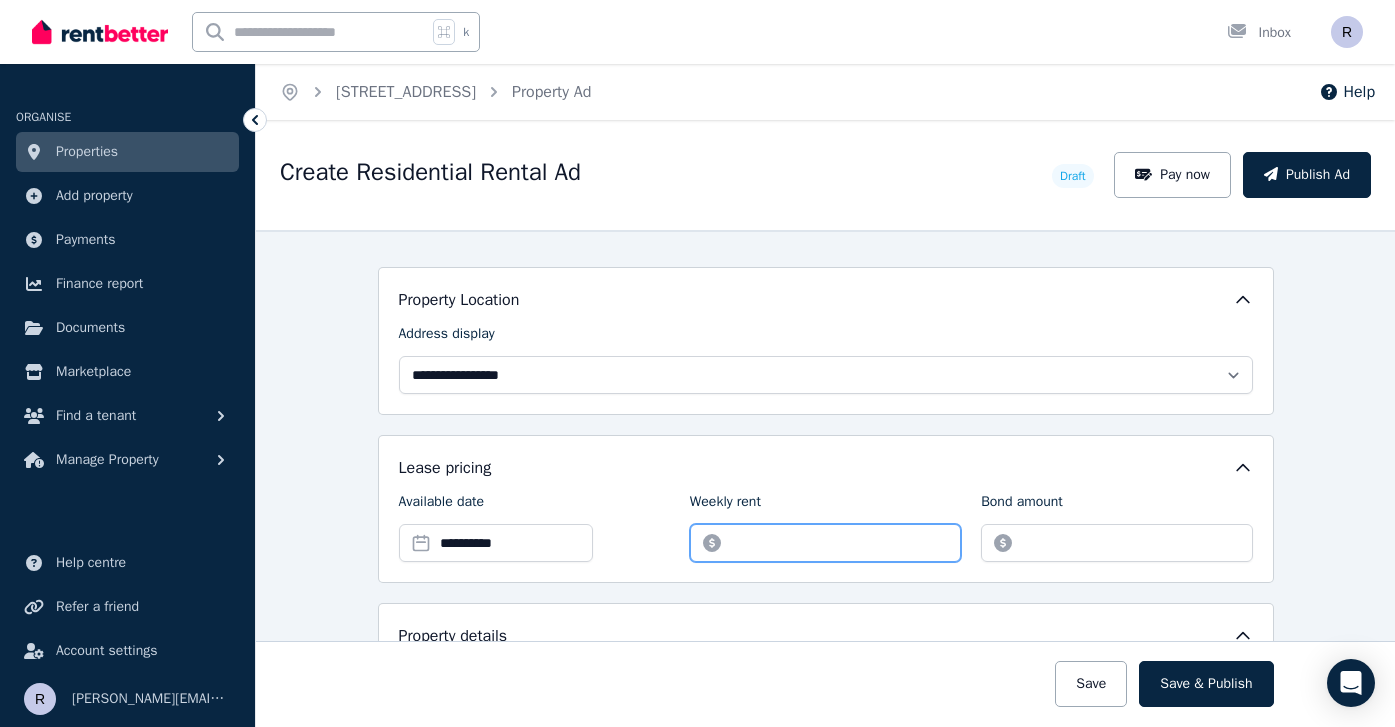 click on "Weekly rent" at bounding box center (825, 543) 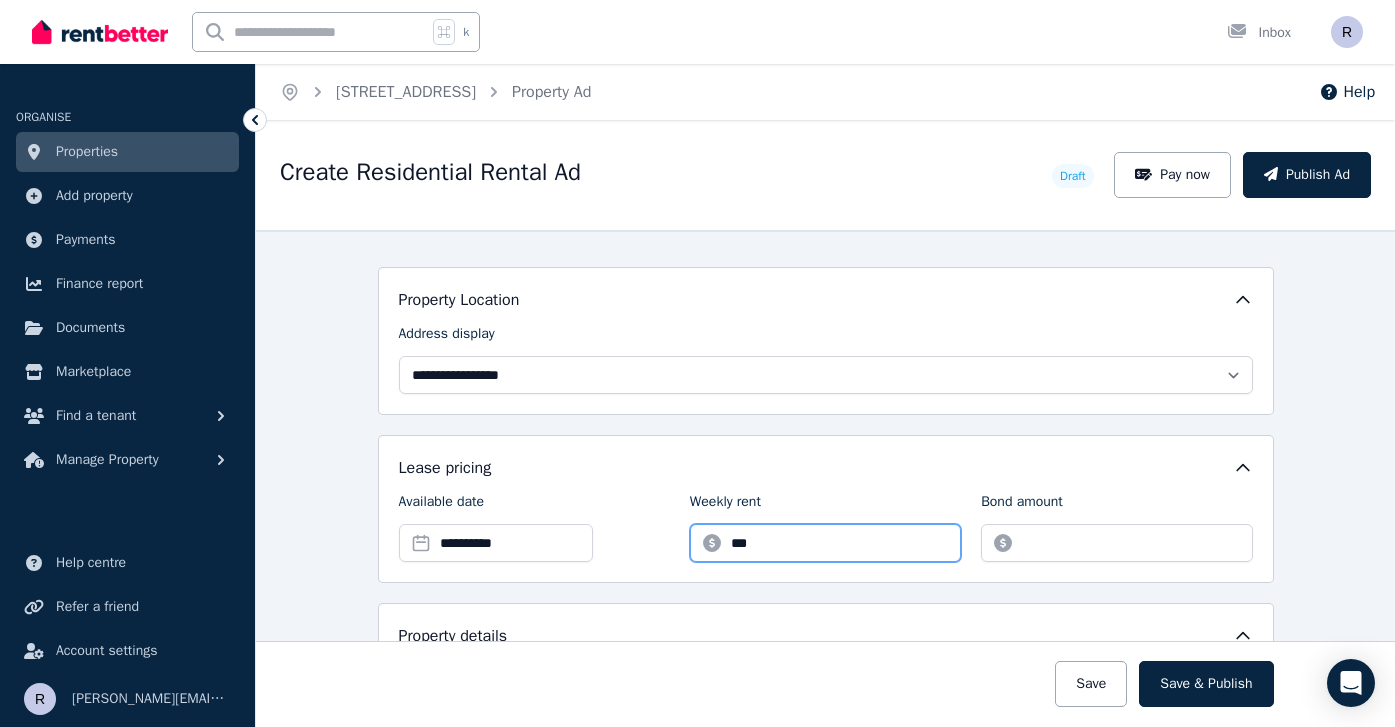 type on "***" 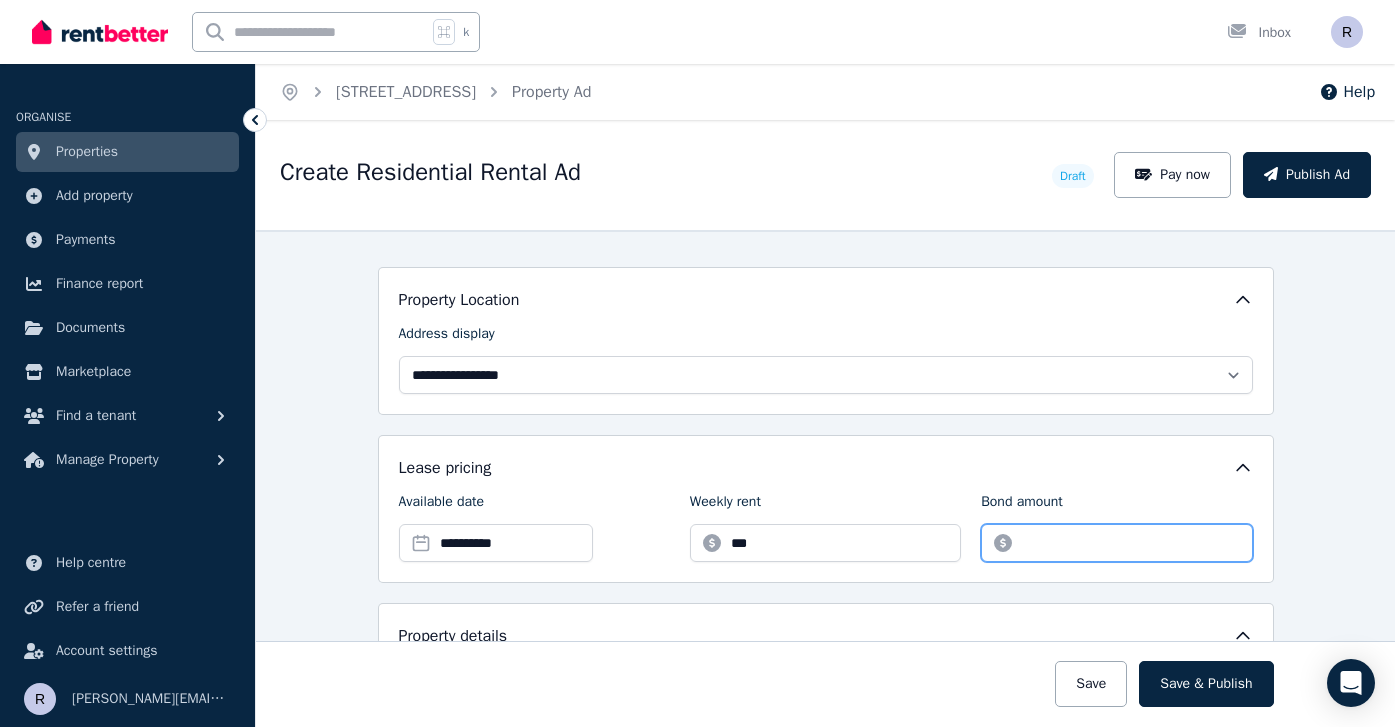 click on "Bond amount" at bounding box center [1116, 543] 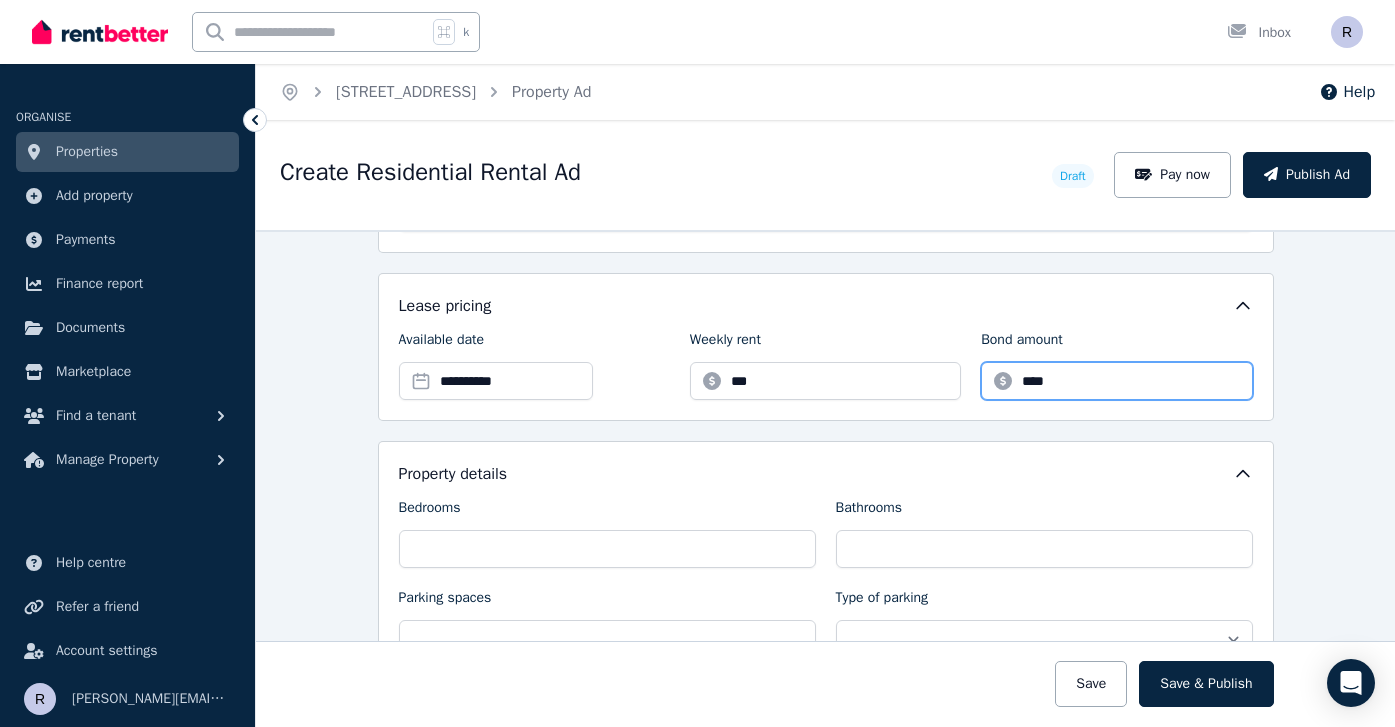 scroll, scrollTop: 608, scrollLeft: 0, axis: vertical 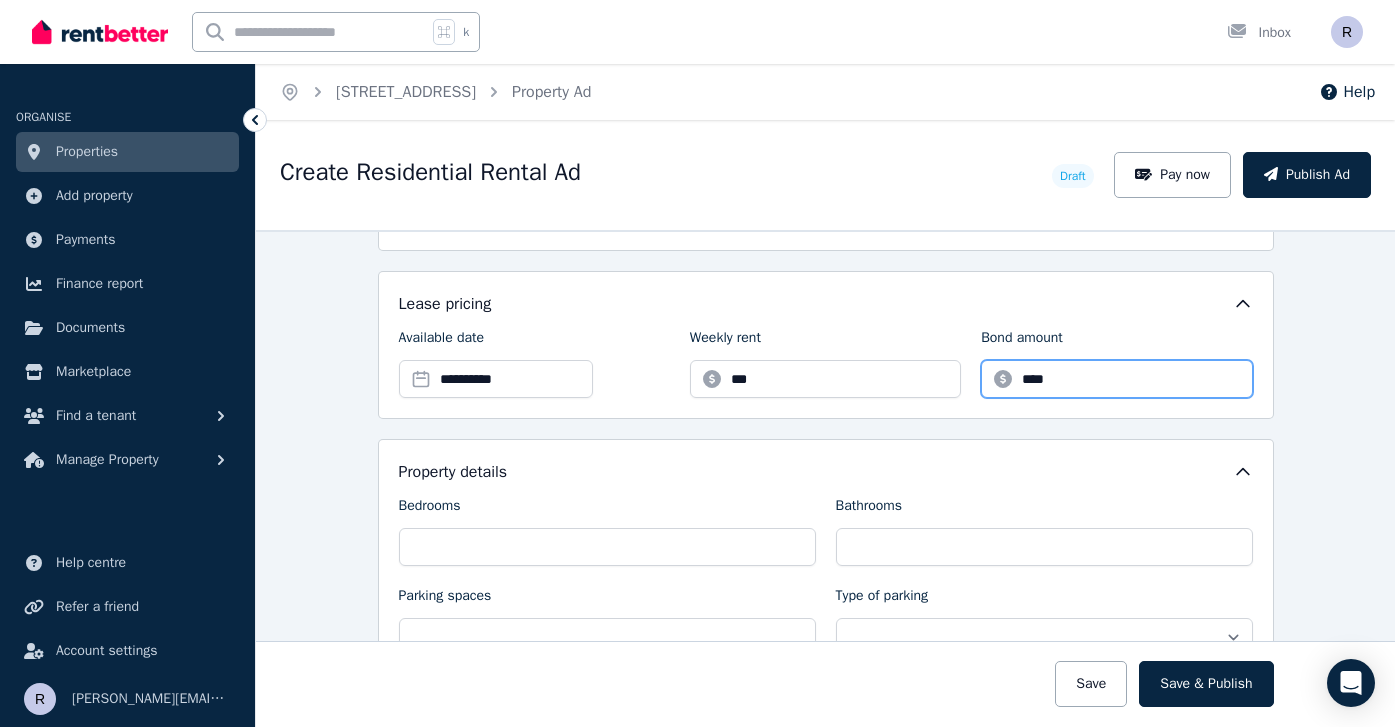 type on "****" 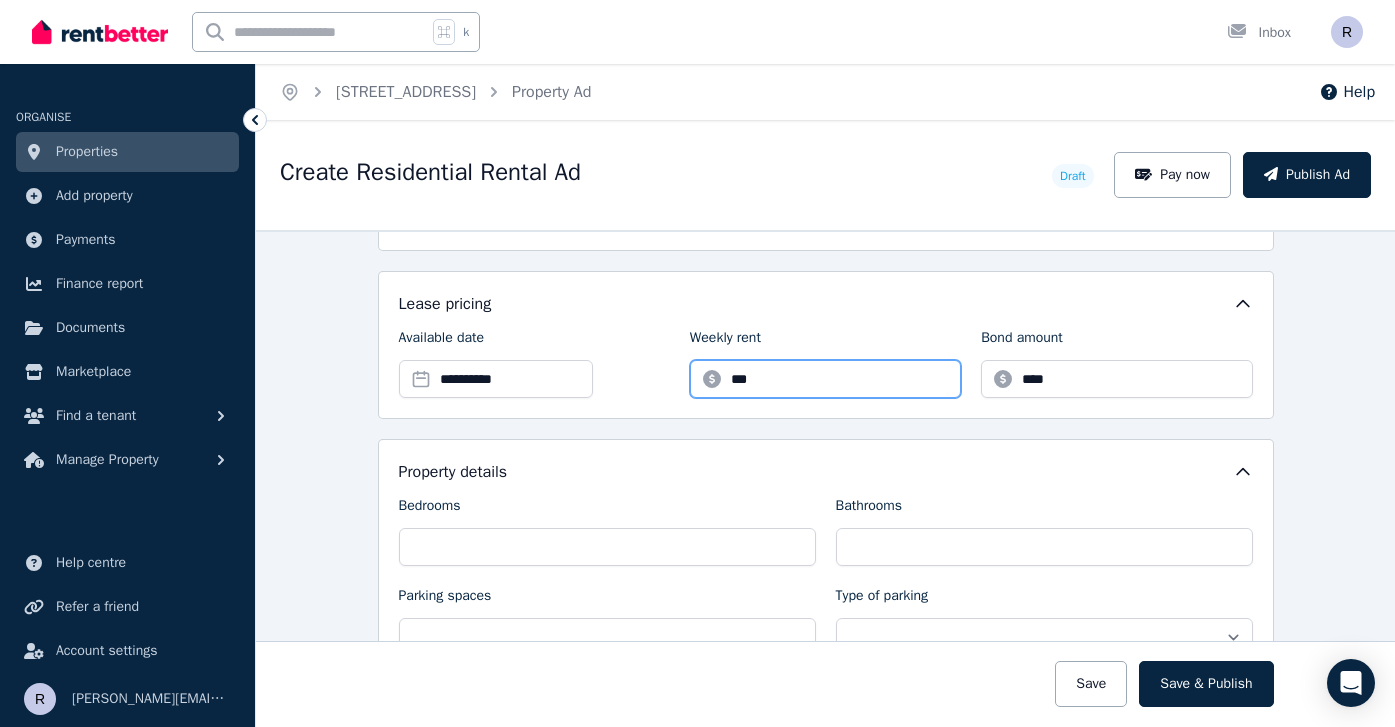 click on "***" at bounding box center [825, 379] 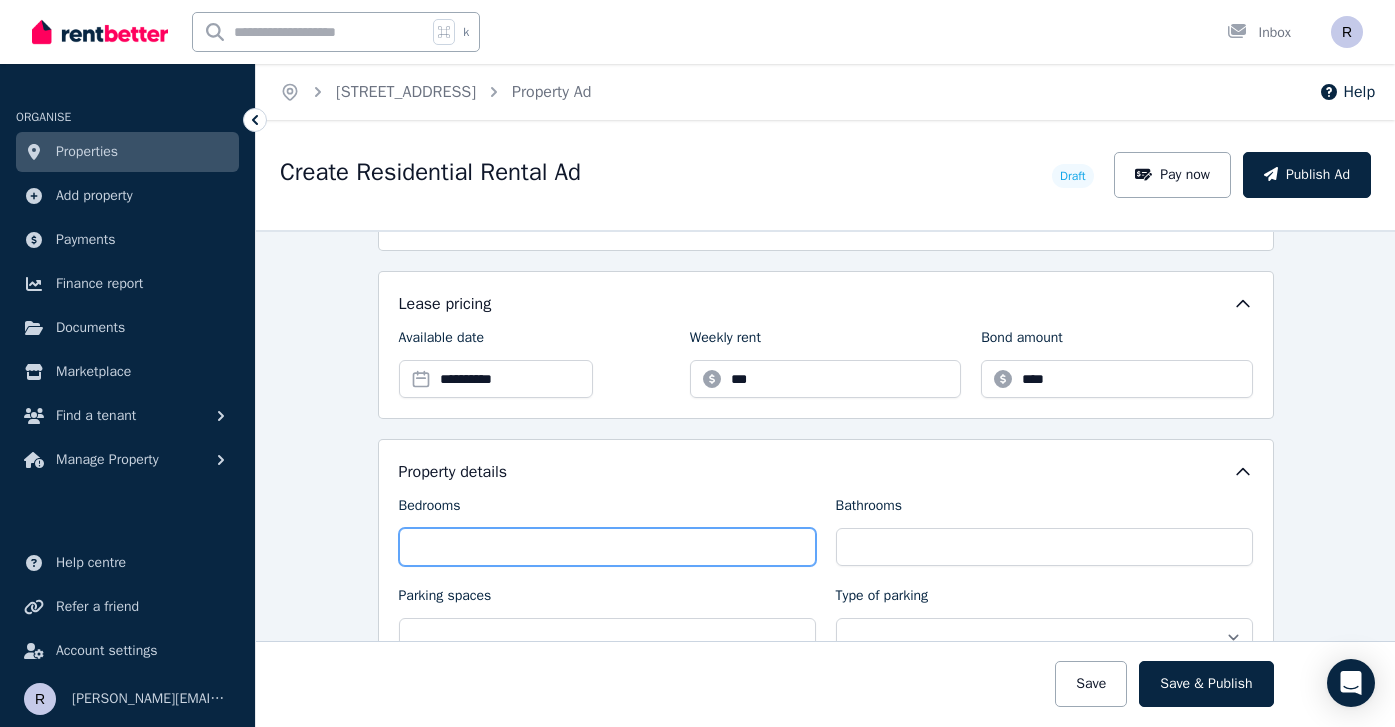 click on "Bedrooms" at bounding box center (607, 547) 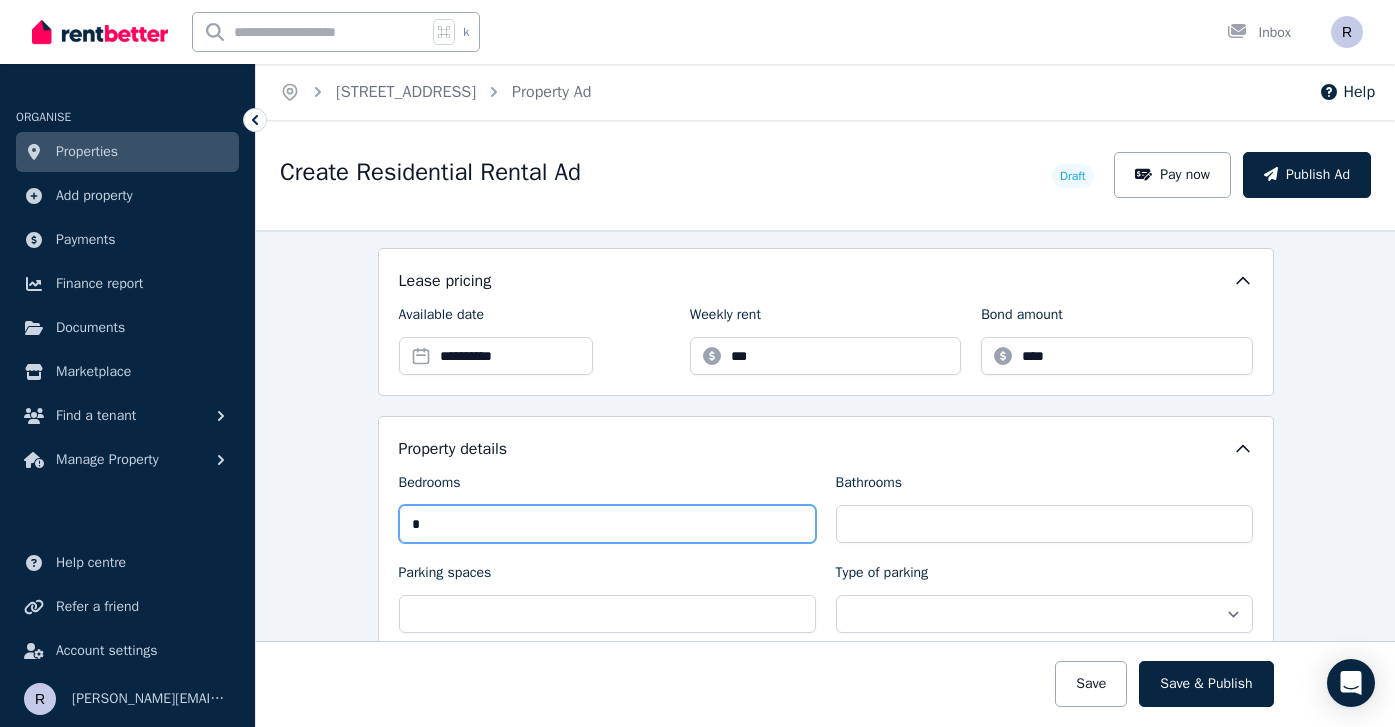 type on "*" 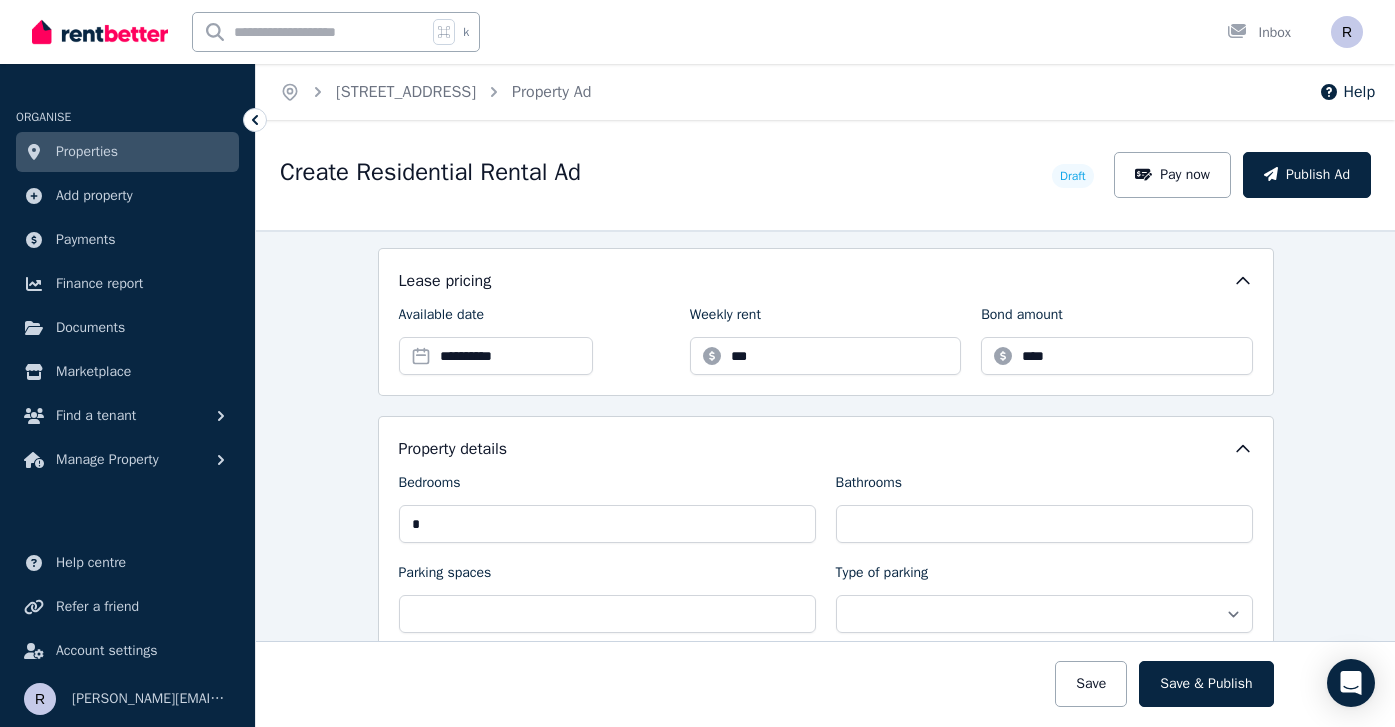 click on "Bathrooms" at bounding box center [1044, 508] 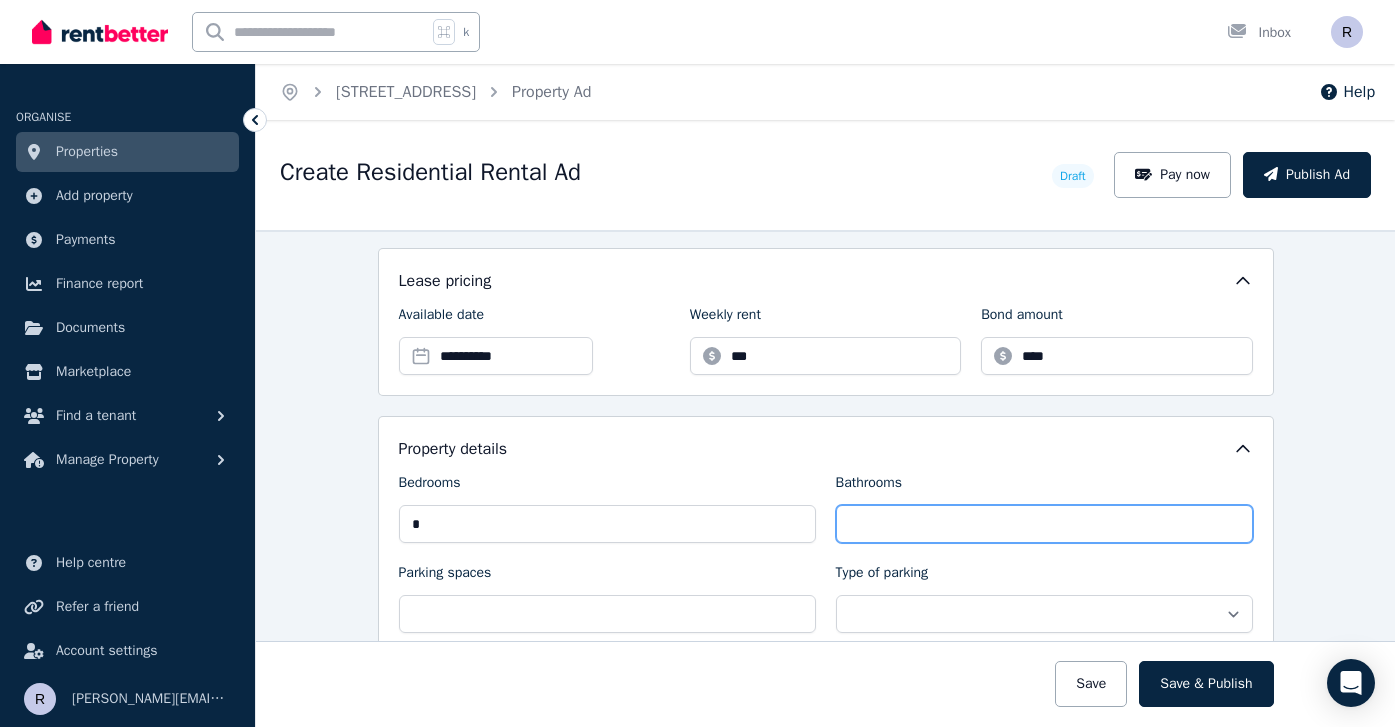 click on "Bathrooms" at bounding box center (1044, 524) 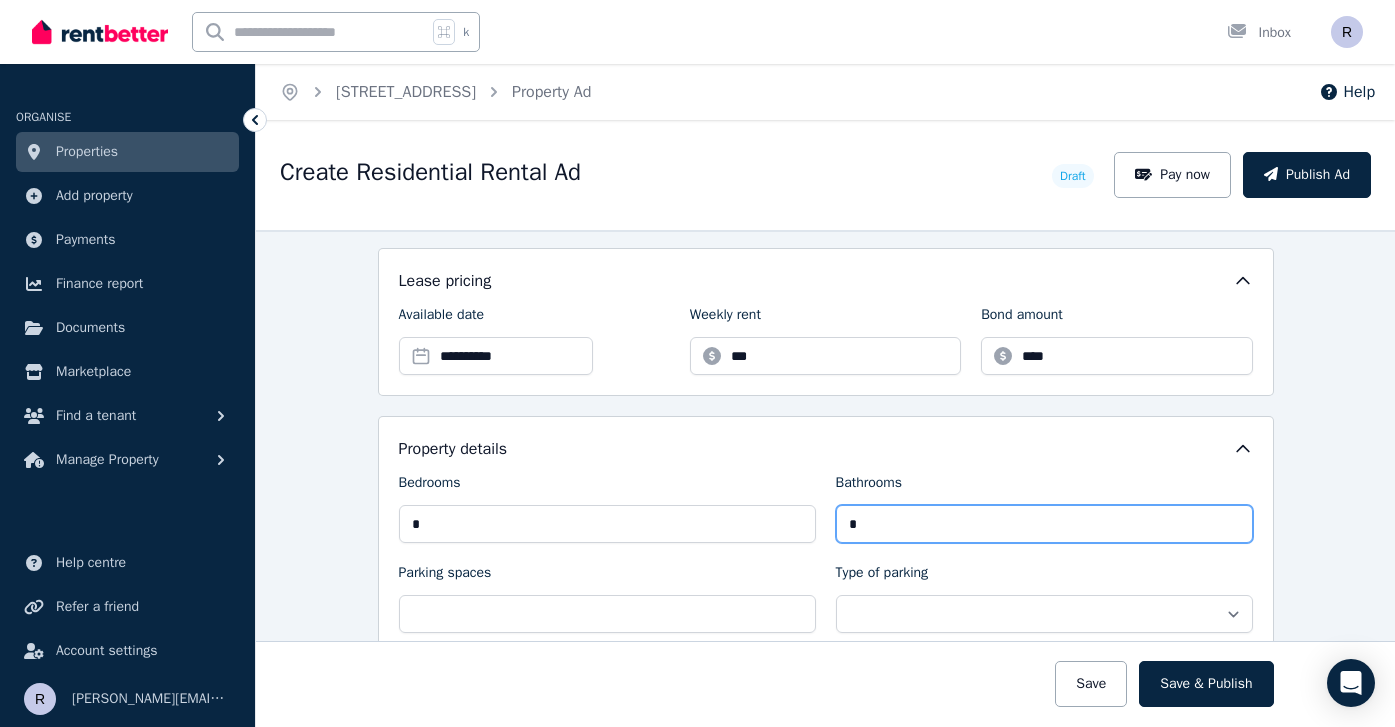 type on "*" 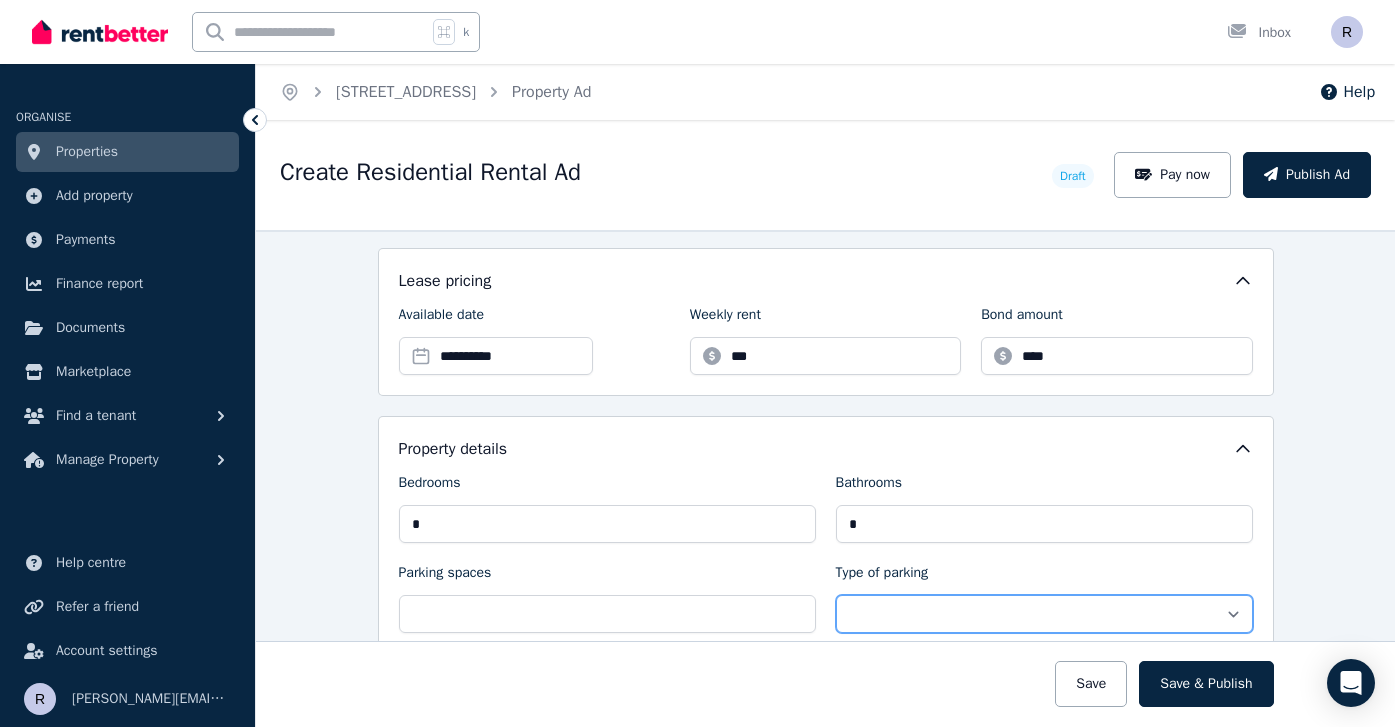 select on "**********" 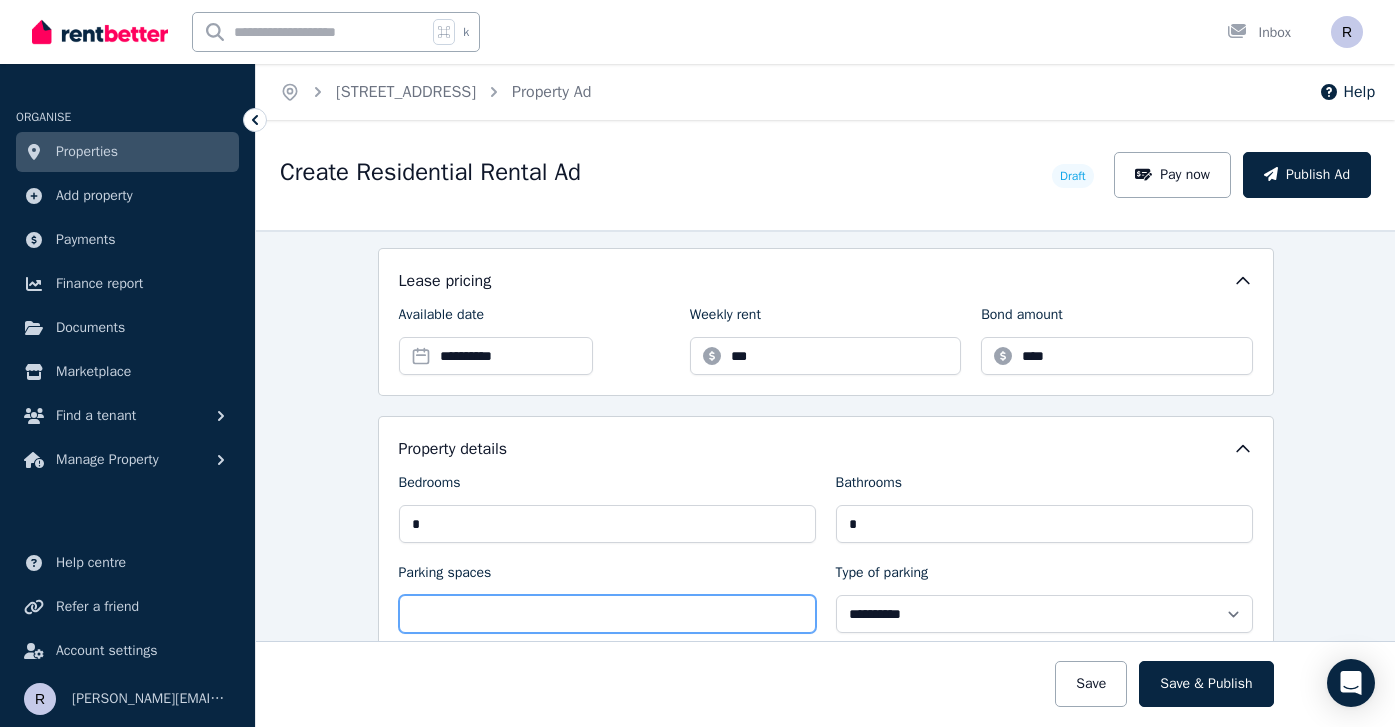 click on "Parking spaces" at bounding box center [607, 614] 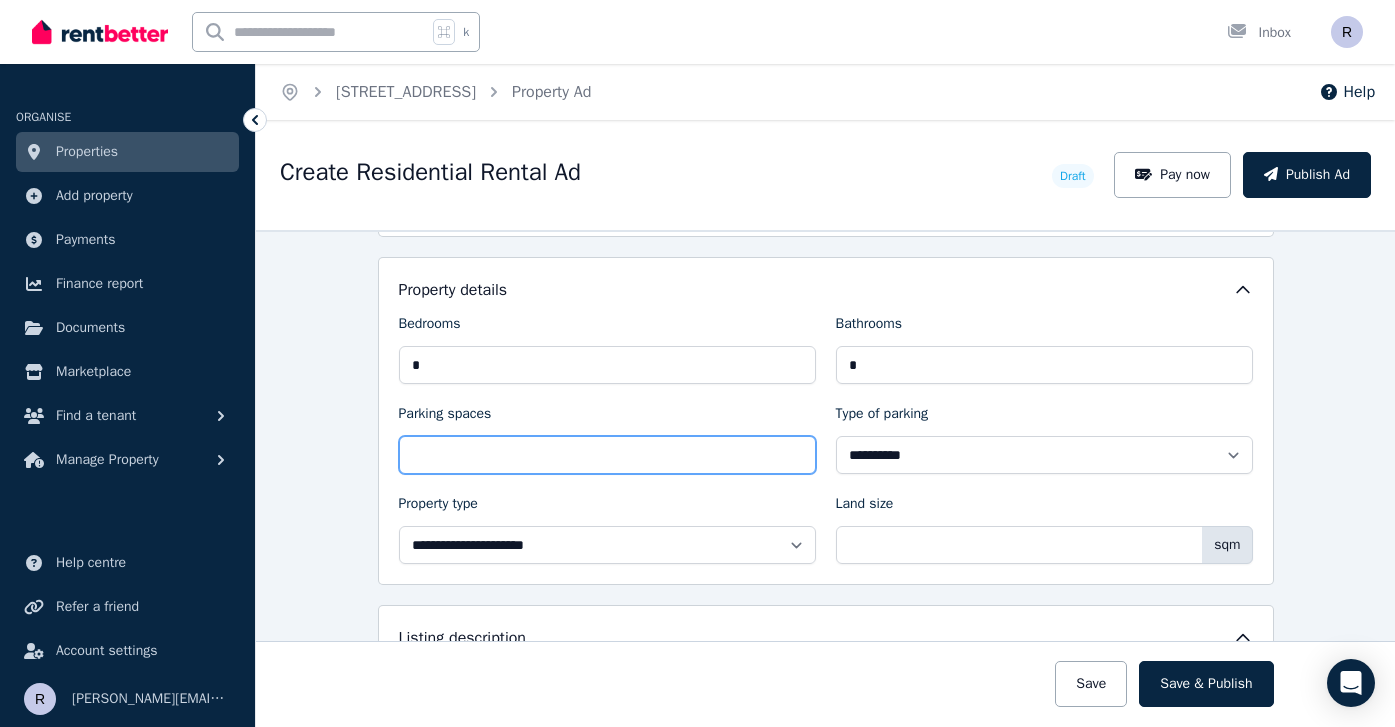 type on "*" 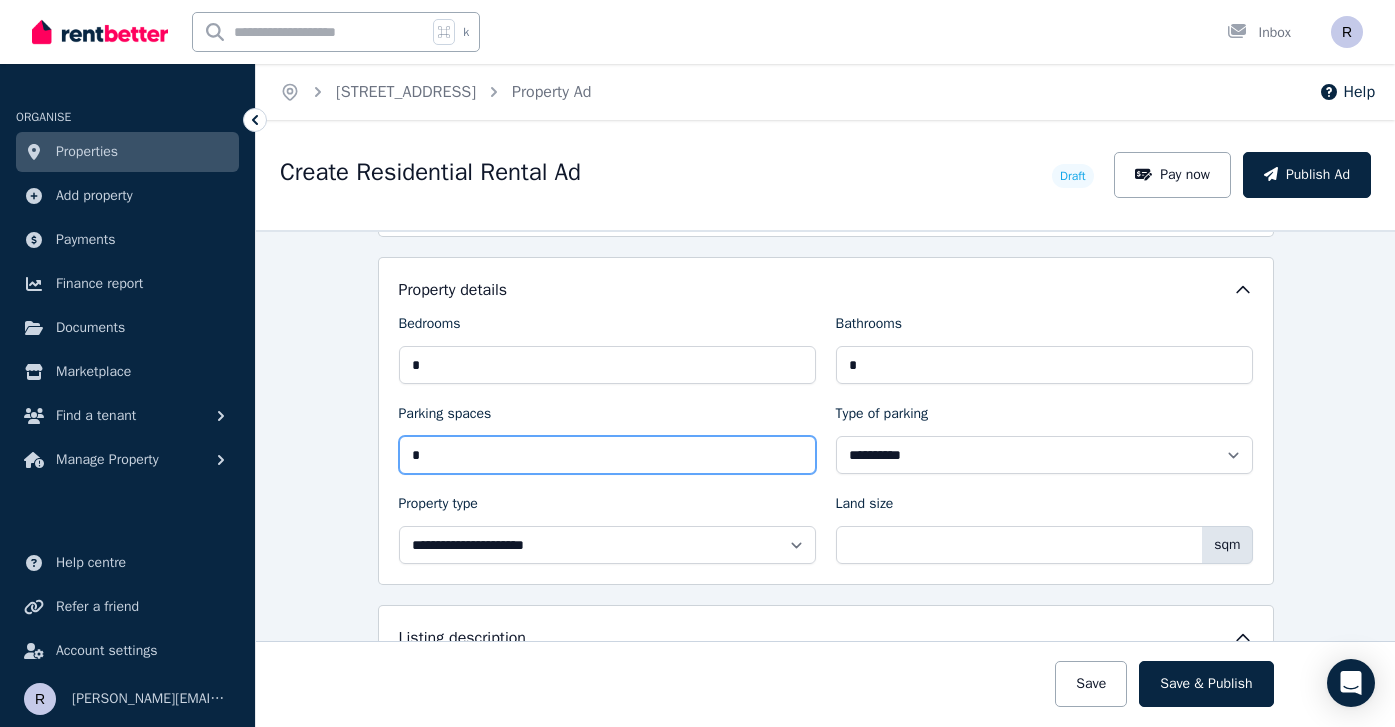 type 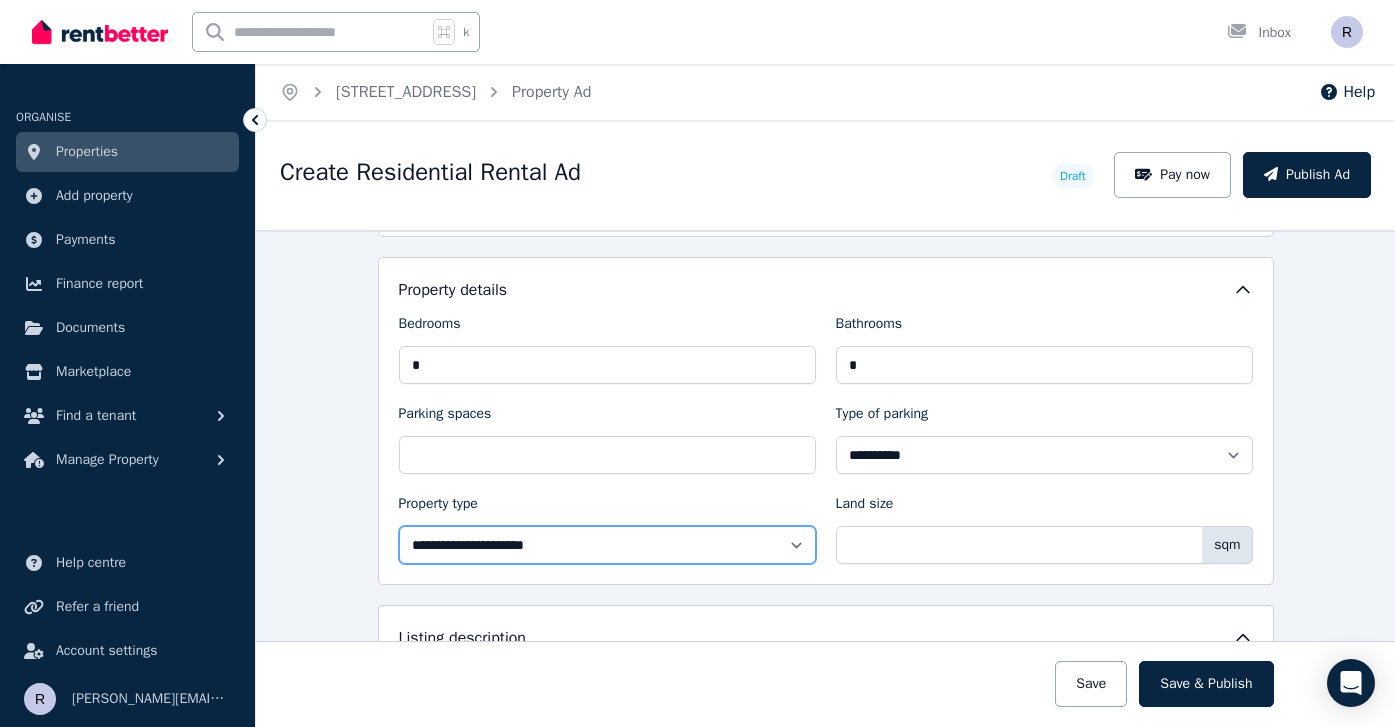 select on "**********" 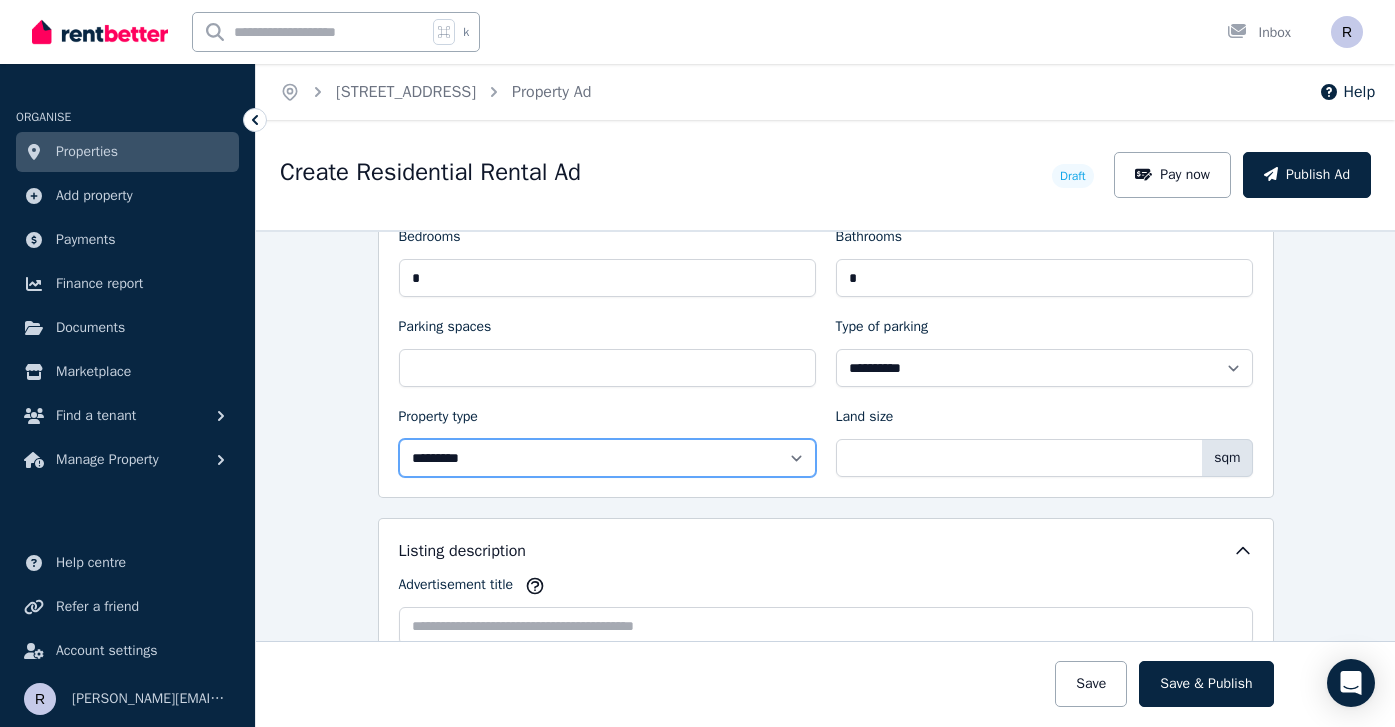 scroll, scrollTop: 932, scrollLeft: 0, axis: vertical 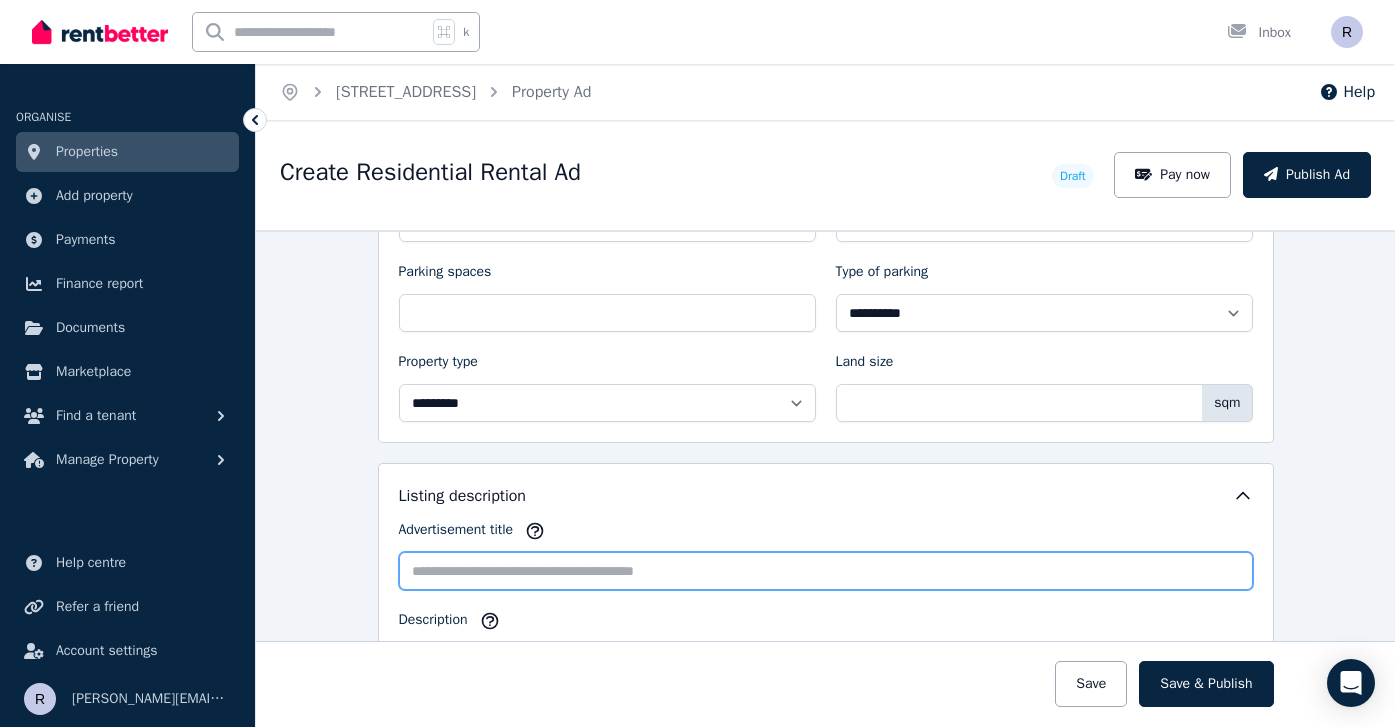 click on "Advertisement title" at bounding box center [826, 571] 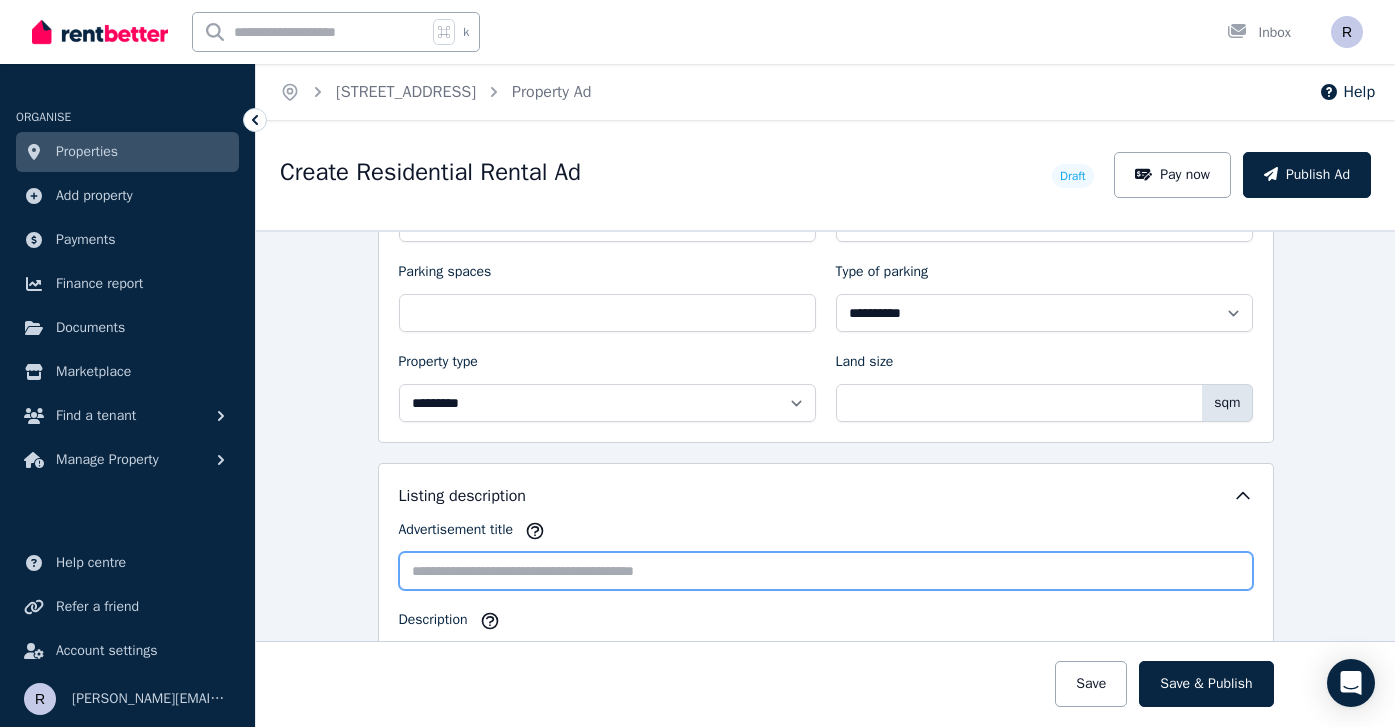 paste on "**********" 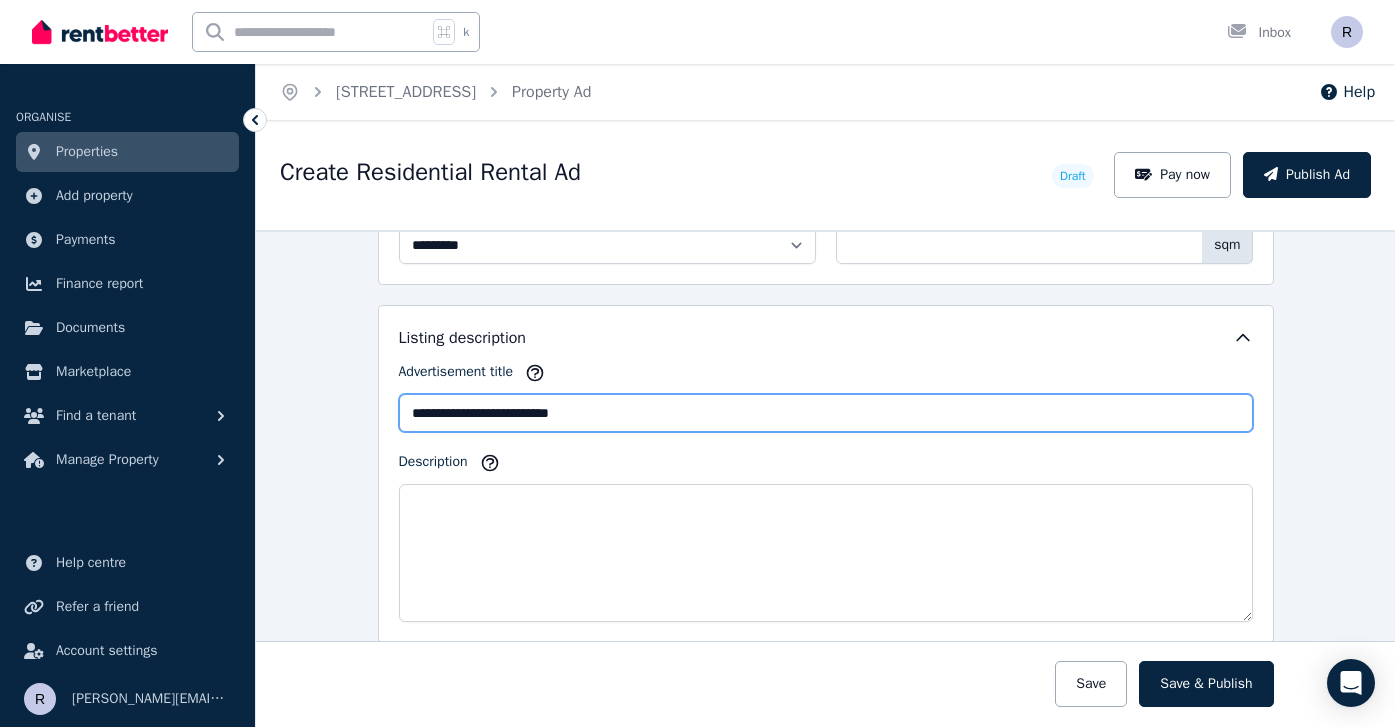 scroll, scrollTop: 1118, scrollLeft: 0, axis: vertical 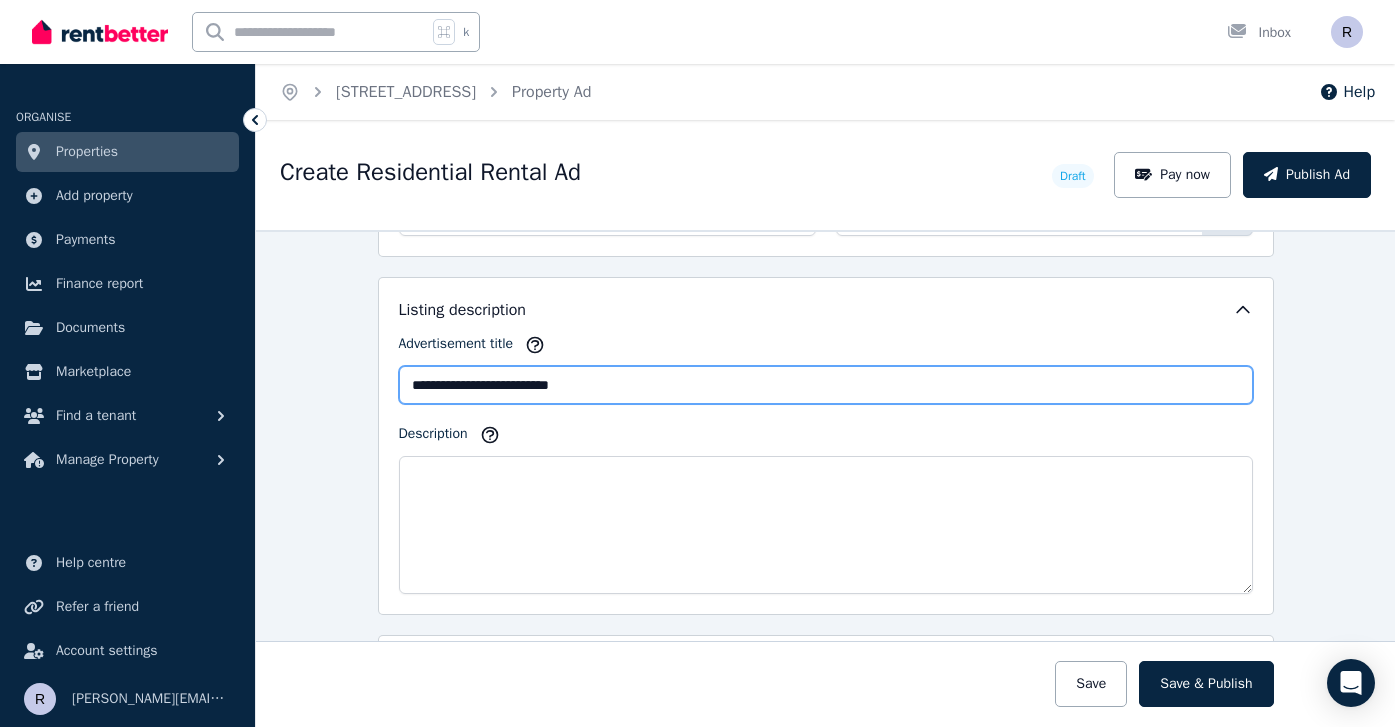 type on "**********" 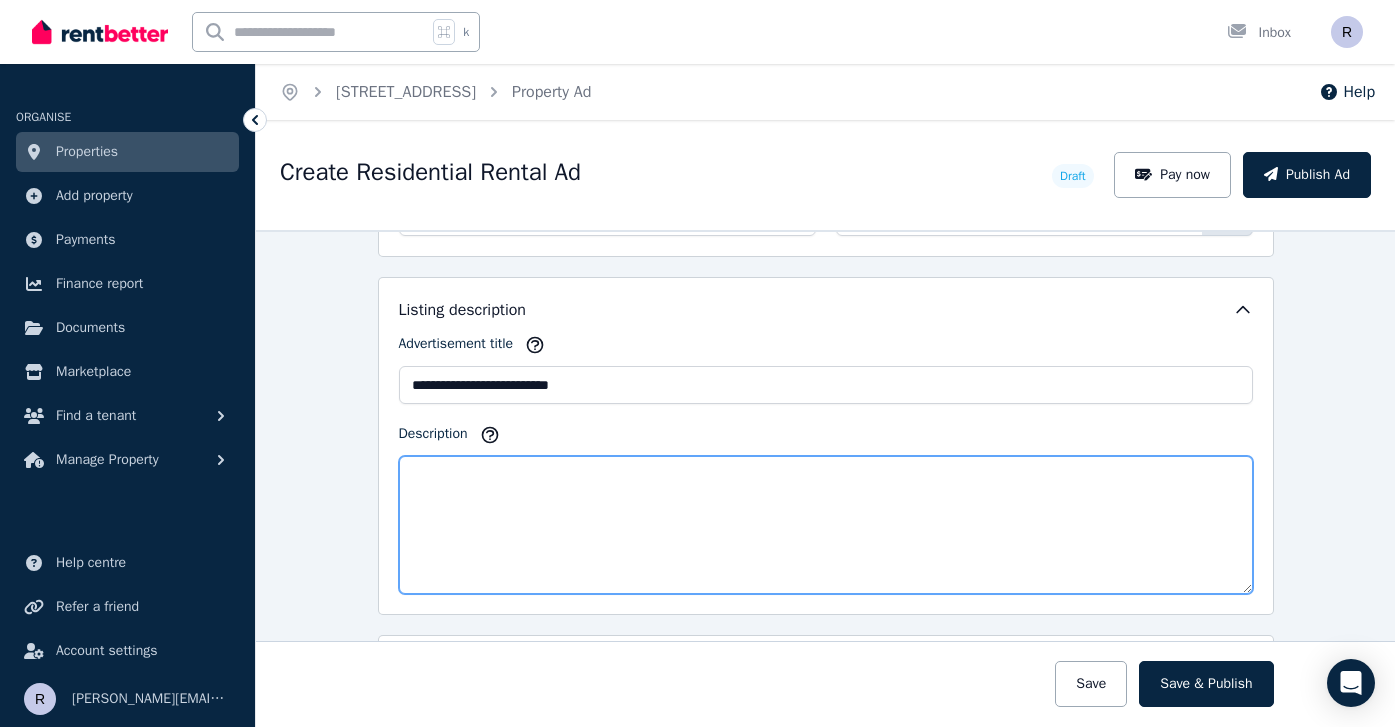 click on "Description" at bounding box center (826, 525) 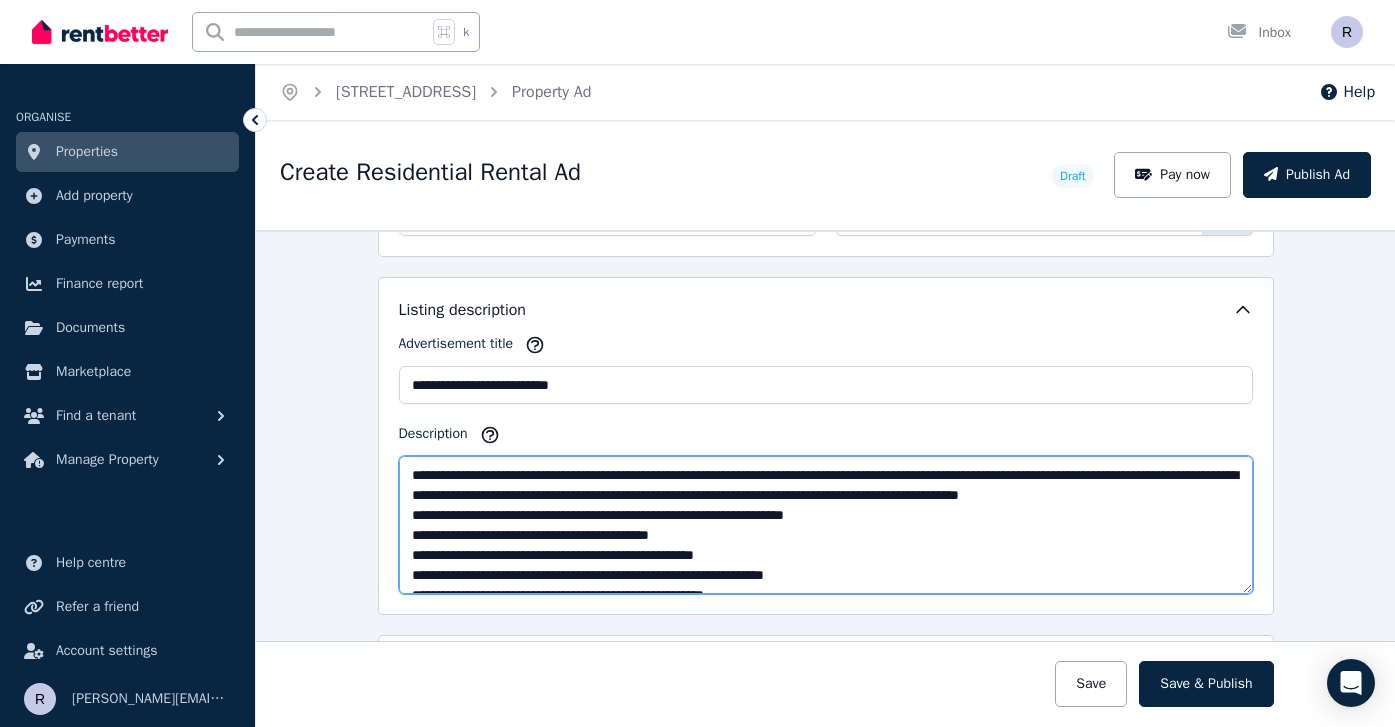 scroll, scrollTop: 280, scrollLeft: 0, axis: vertical 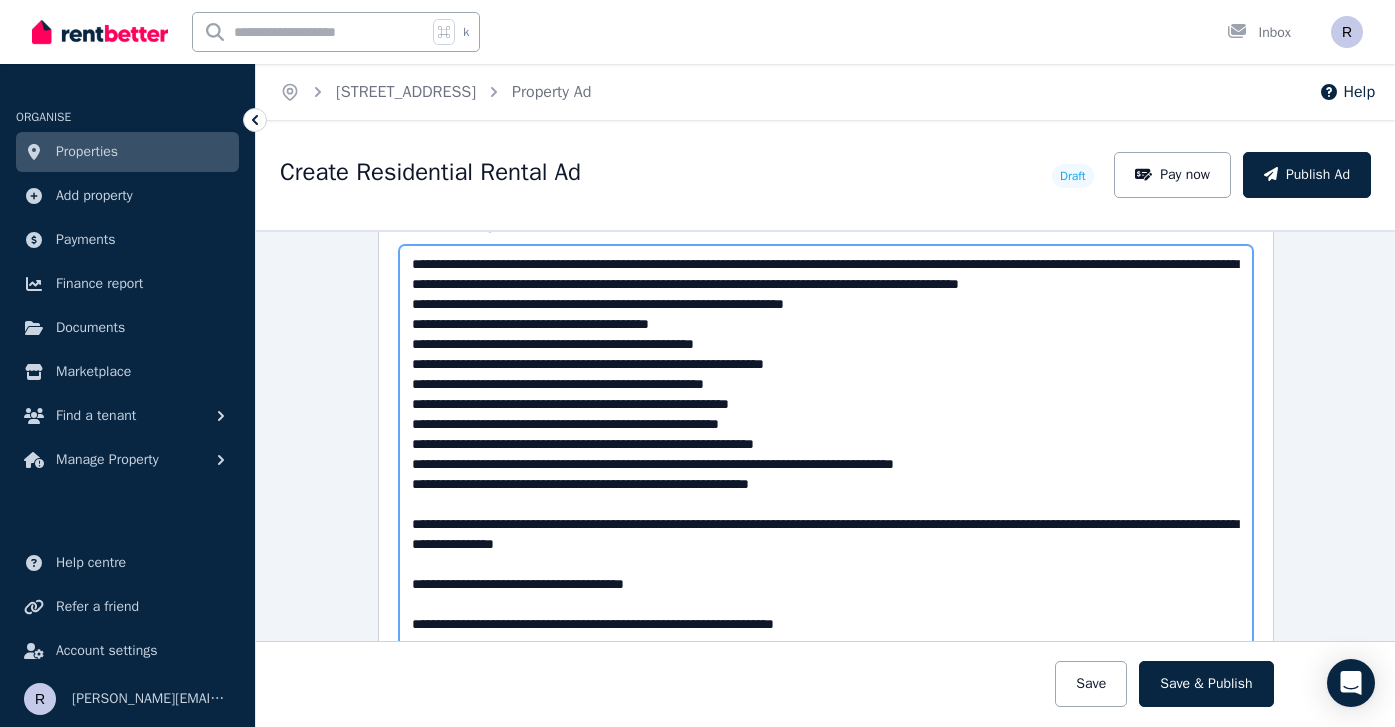 click on "**********" at bounding box center (697, 363) 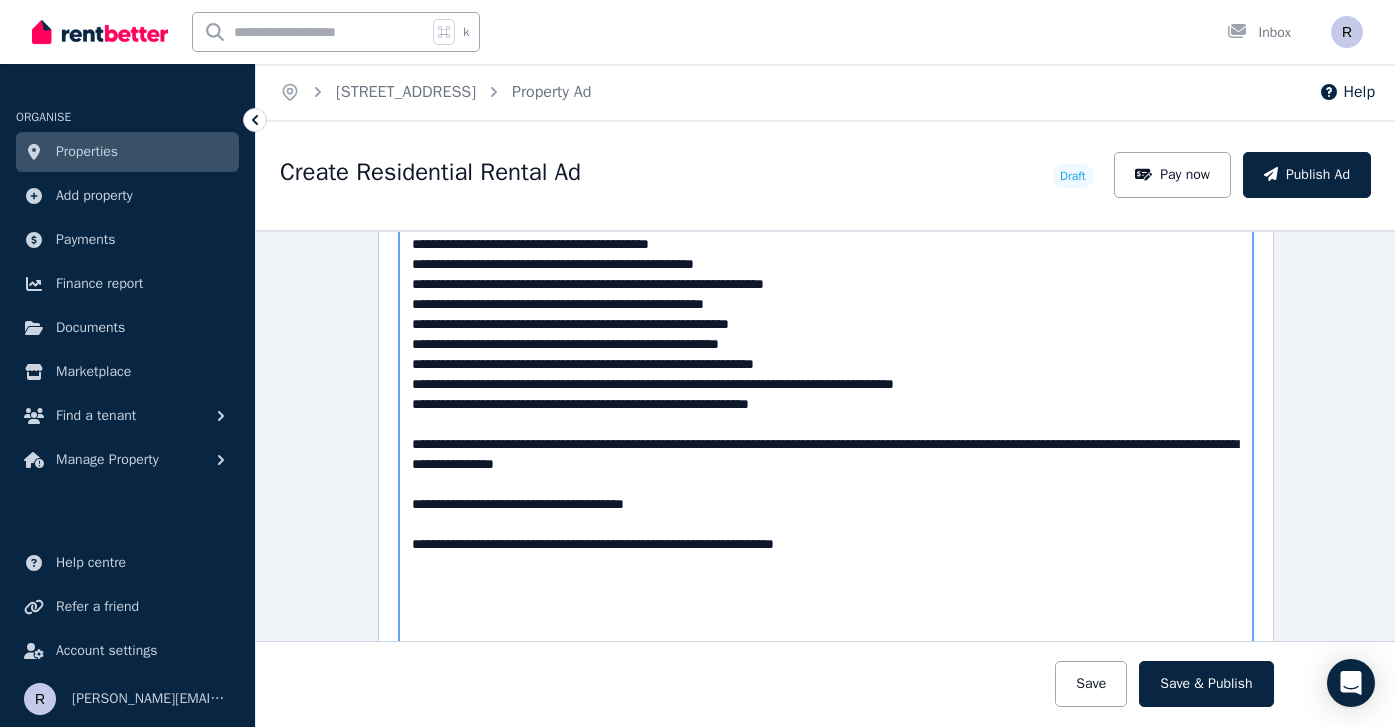 scroll, scrollTop: 1414, scrollLeft: 0, axis: vertical 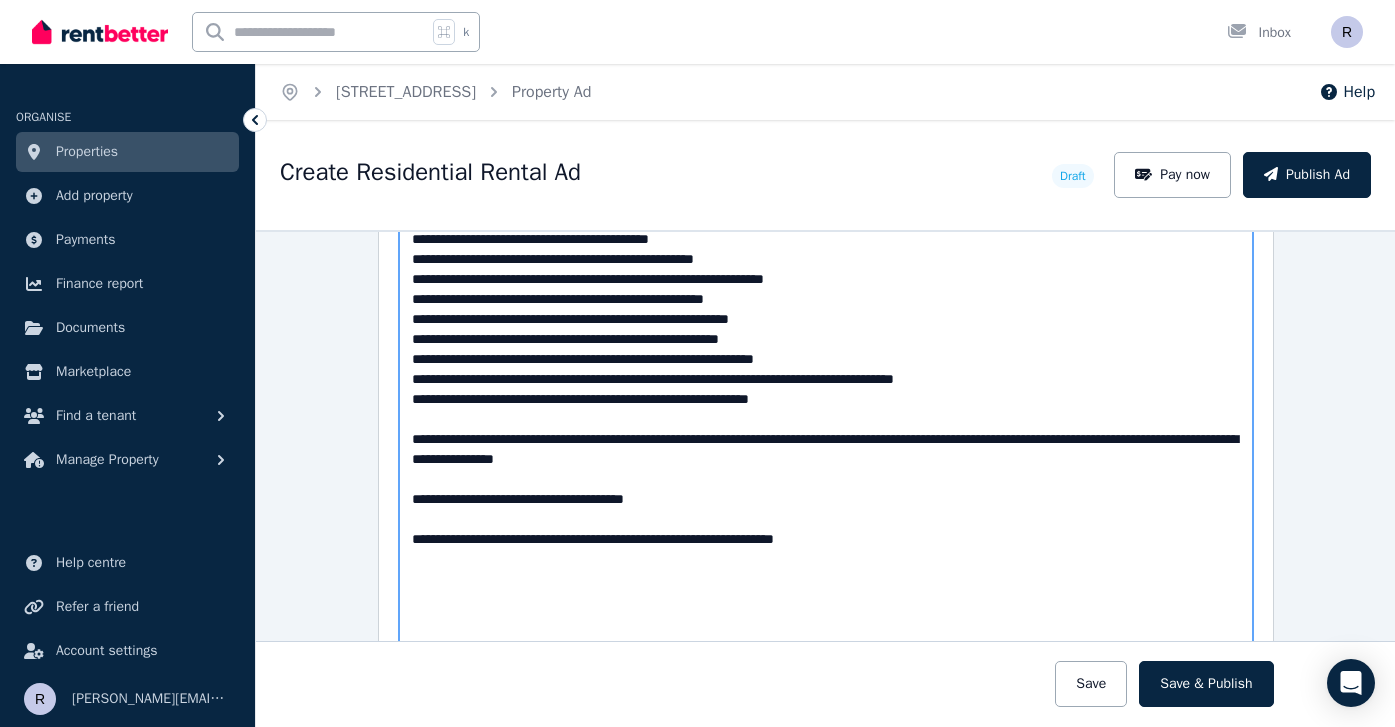 click on "Description" at bounding box center (826, 438) 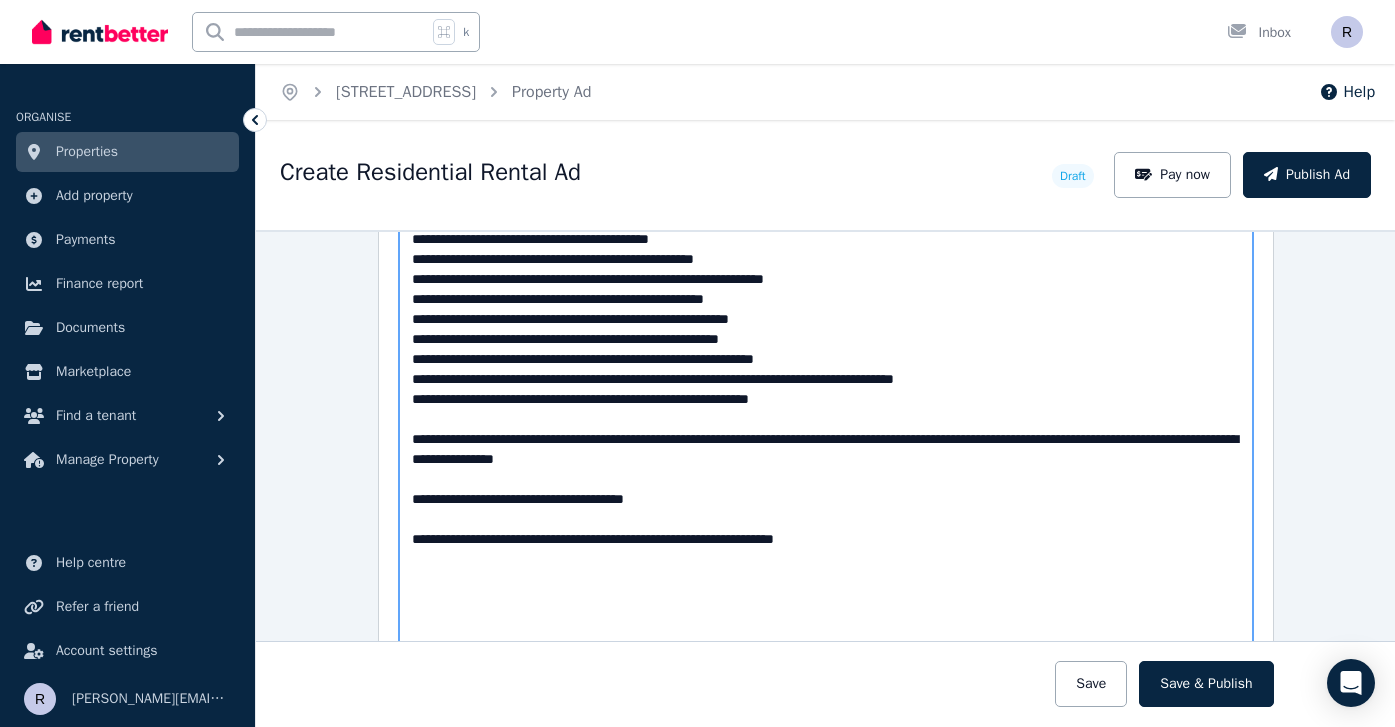 drag, startPoint x: 563, startPoint y: 280, endPoint x: 426, endPoint y: 280, distance: 137 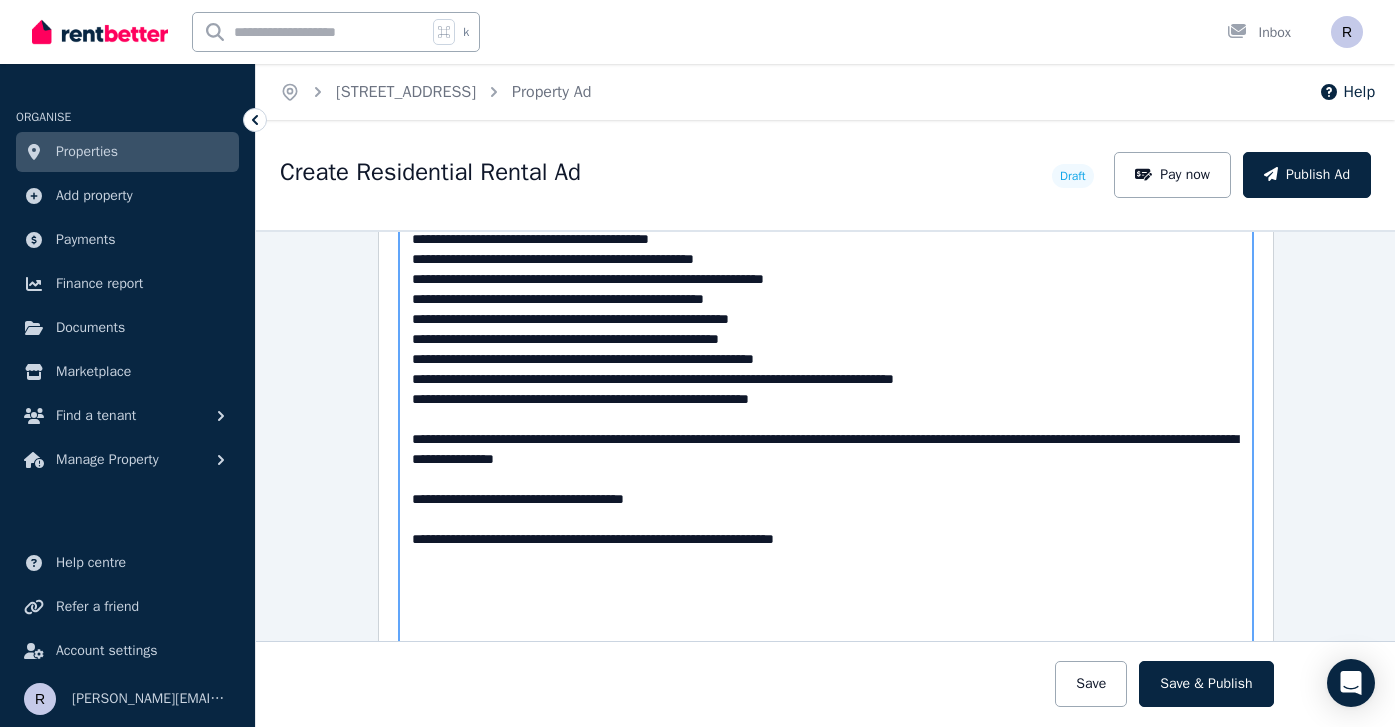 click on "Description" at bounding box center (826, 438) 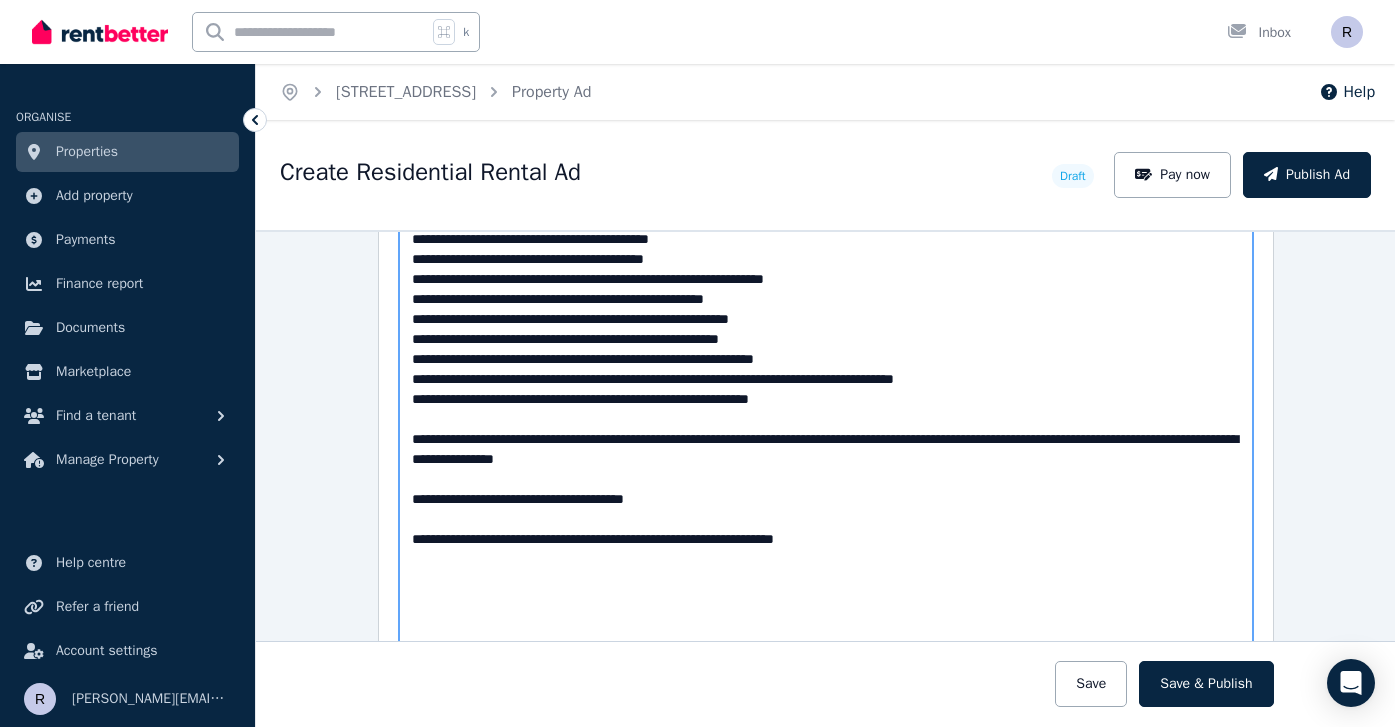 click on "Description" at bounding box center [826, 438] 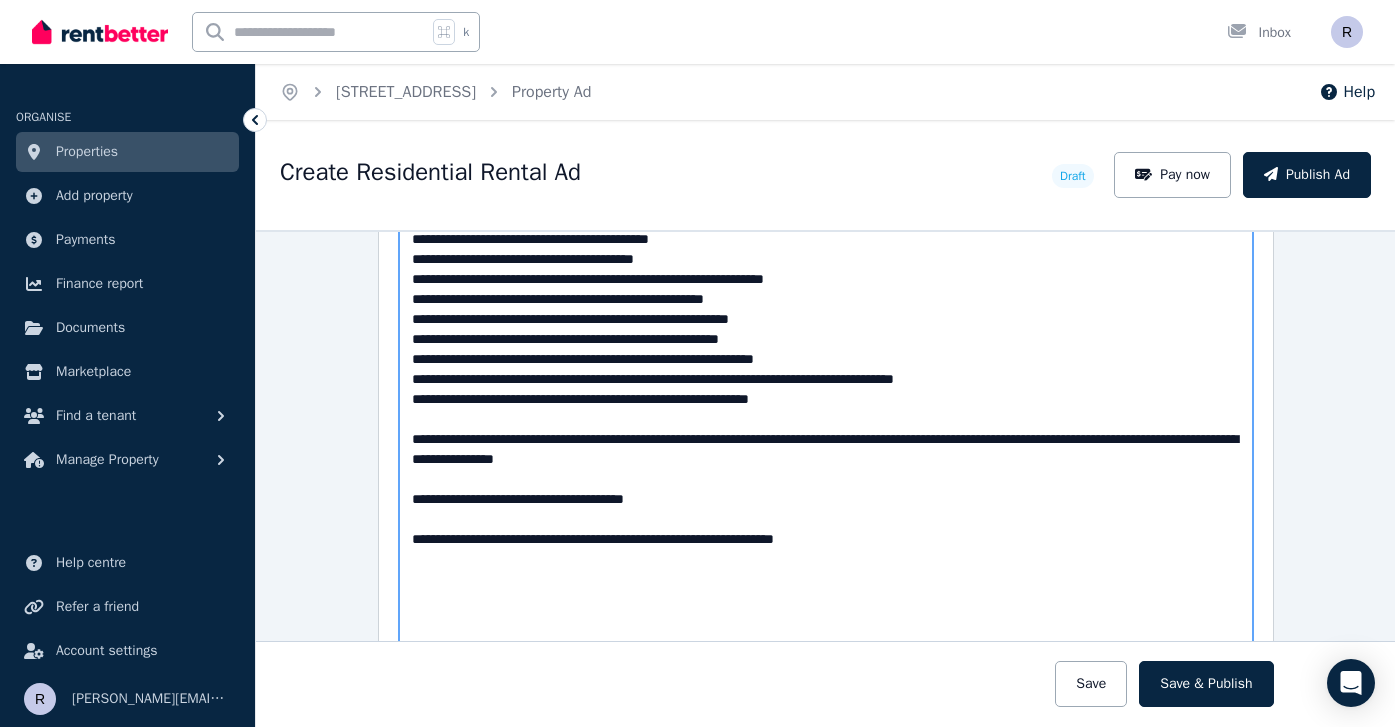 click on "Description" at bounding box center [826, 438] 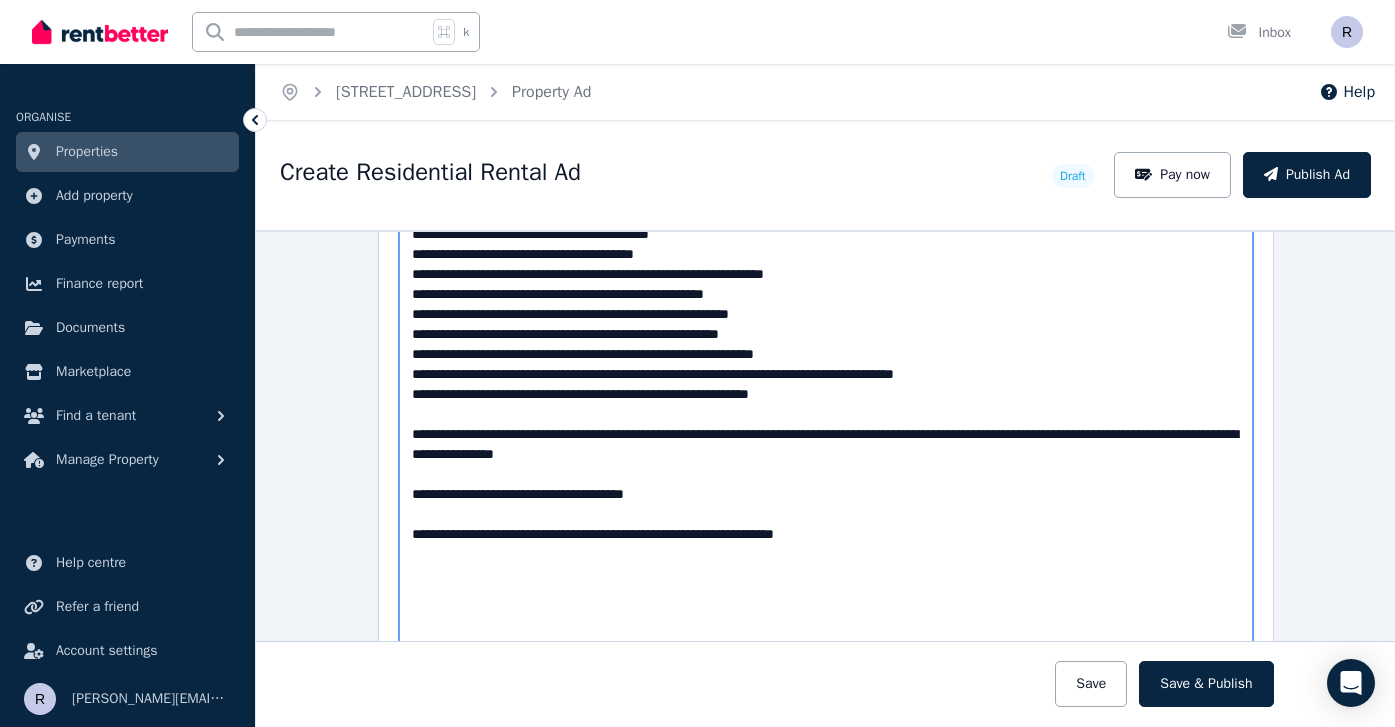 scroll, scrollTop: 1420, scrollLeft: 0, axis: vertical 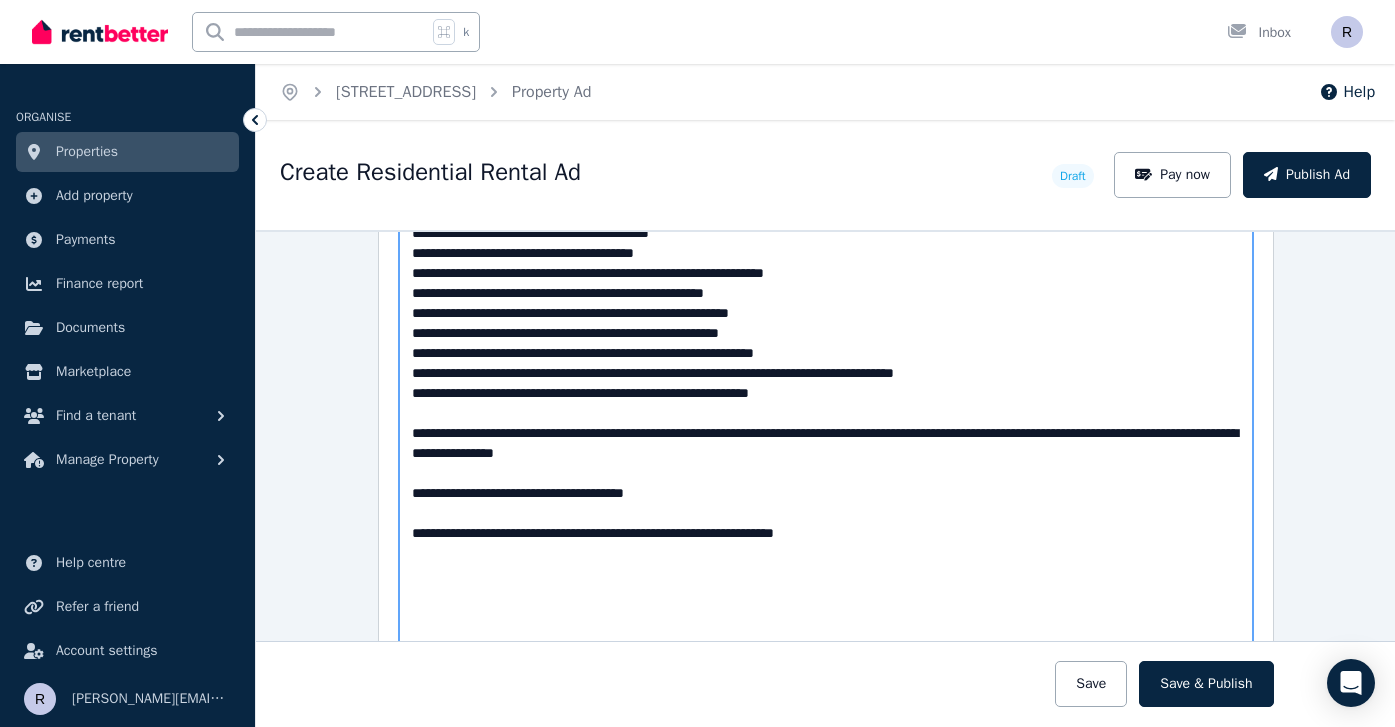 click on "Description" at bounding box center (826, 432) 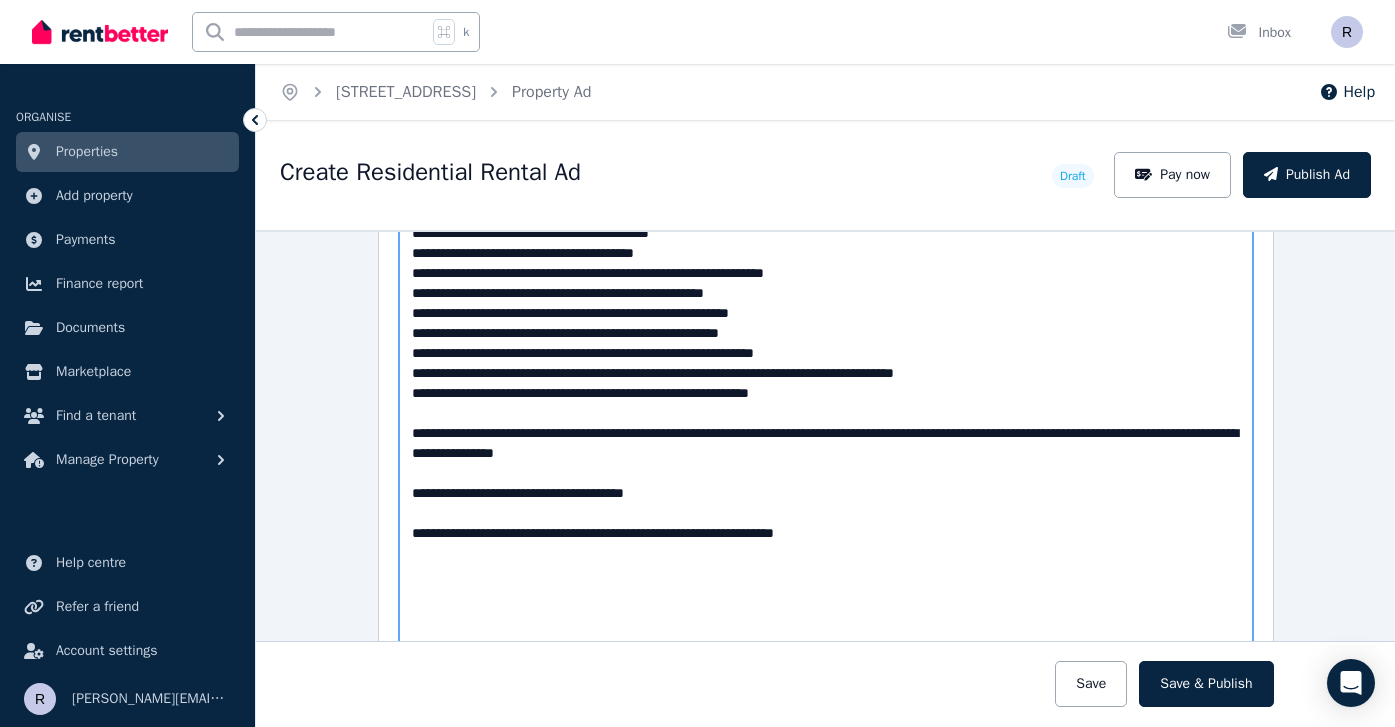 drag, startPoint x: 889, startPoint y: 548, endPoint x: 373, endPoint y: 510, distance: 517.39734 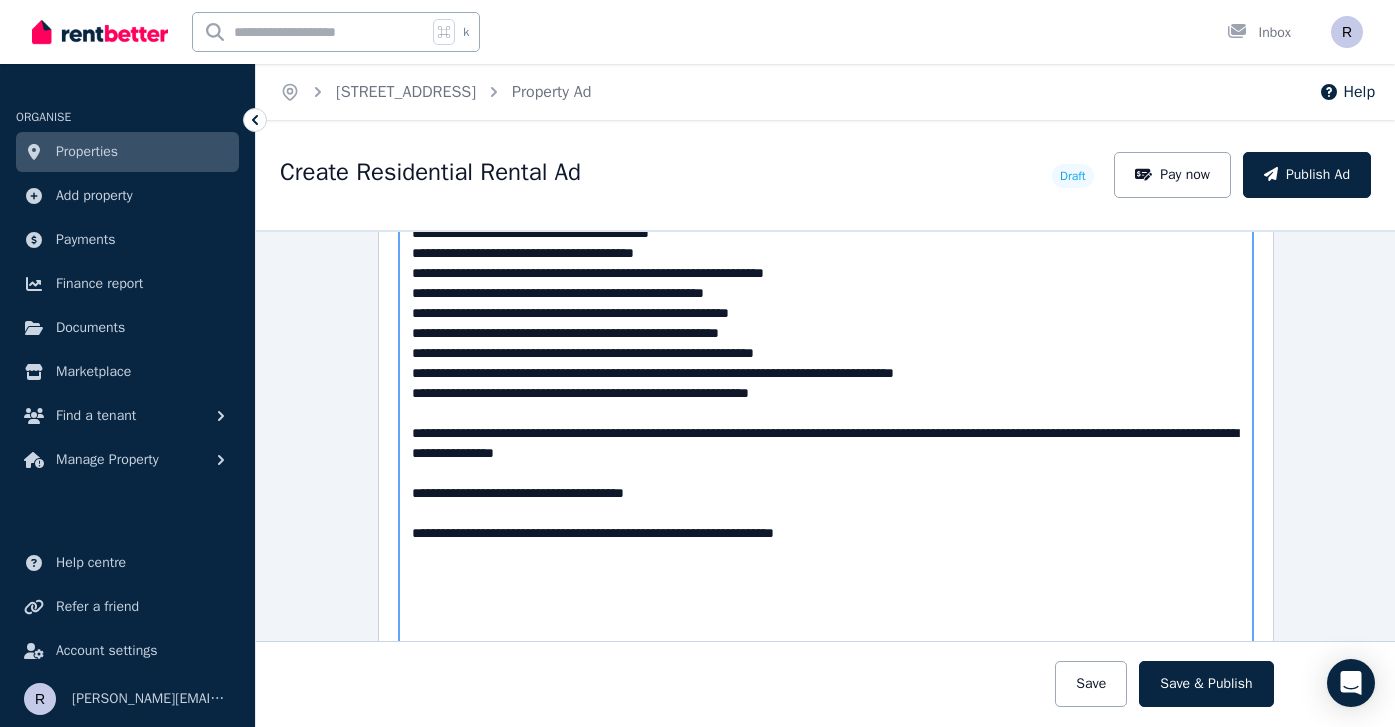 click on "**********" at bounding box center [825, 478] 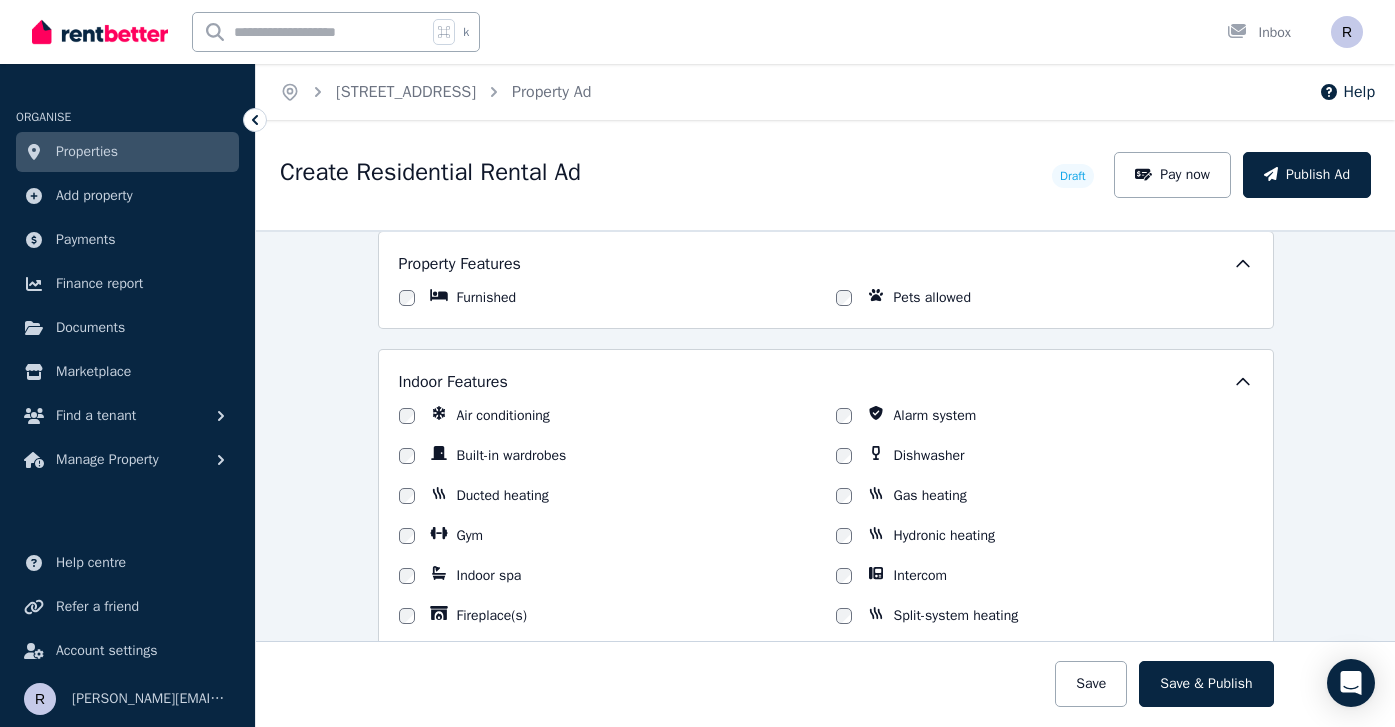 scroll, scrollTop: 1958, scrollLeft: 0, axis: vertical 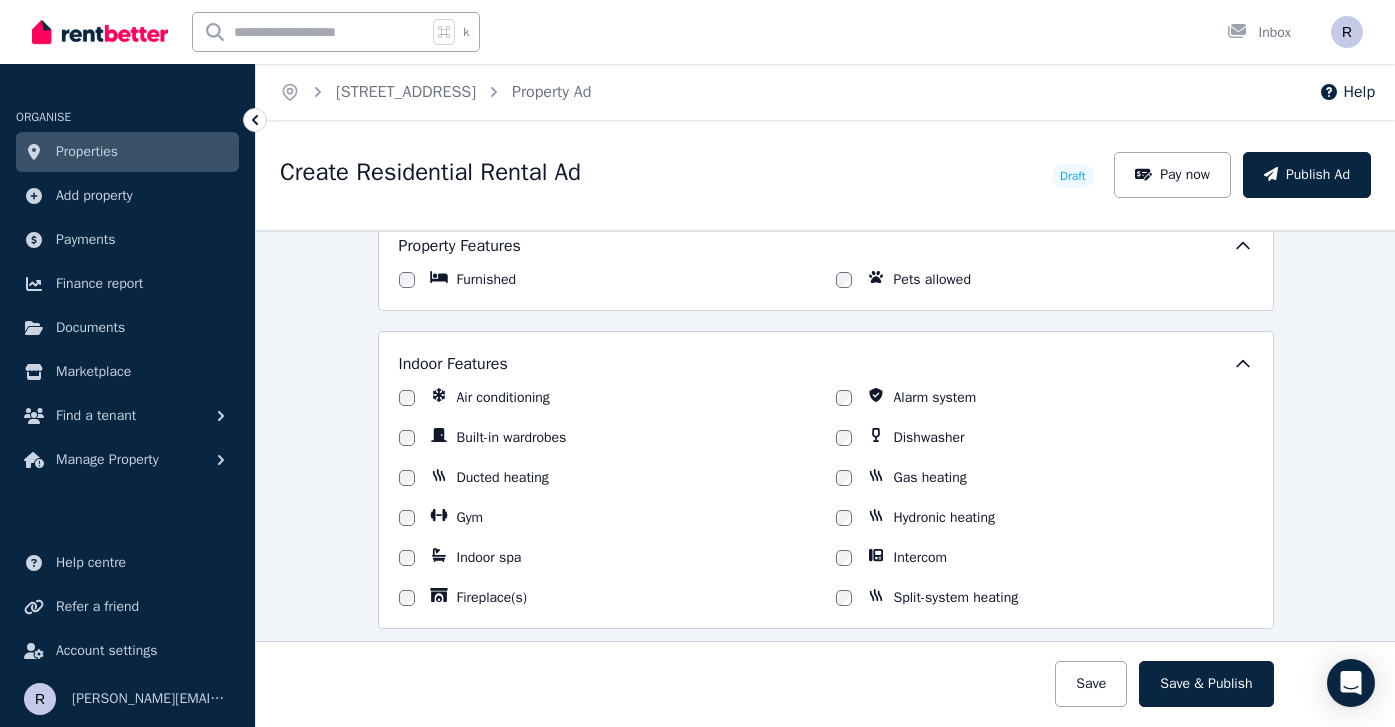 type on "**********" 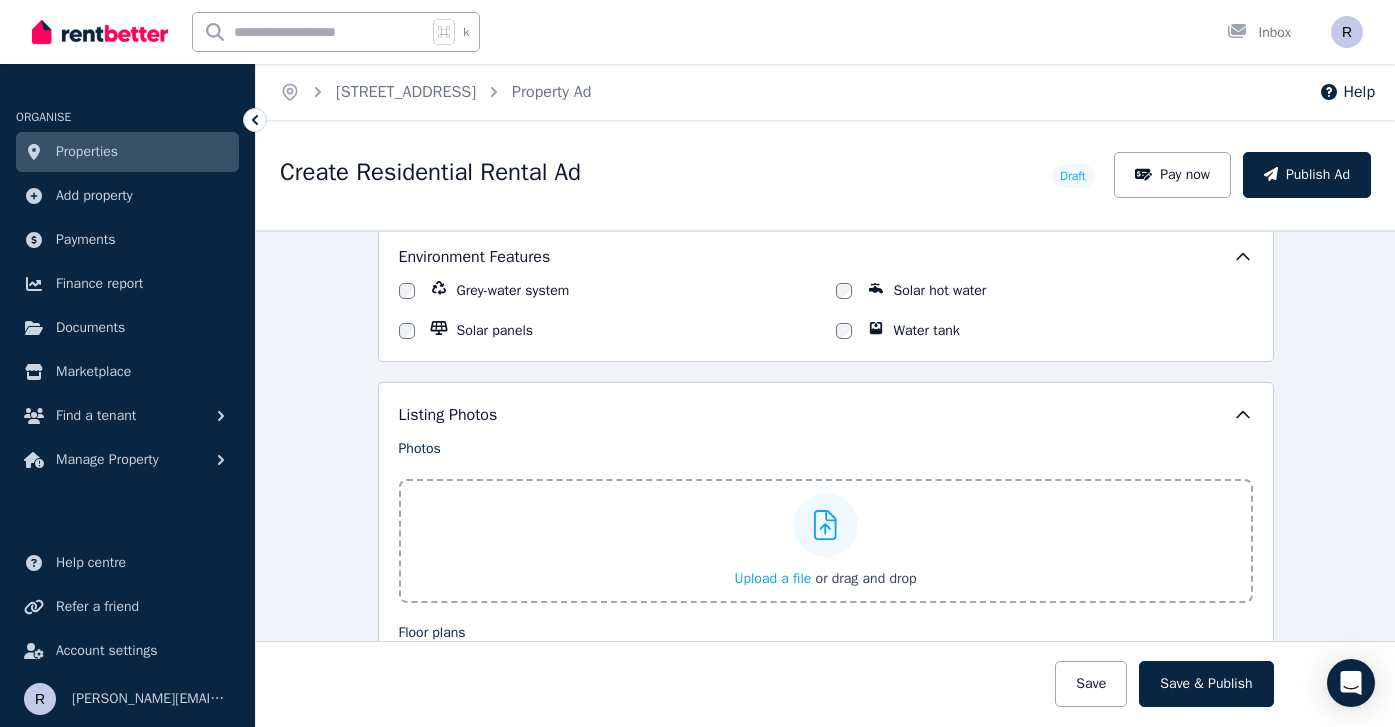 scroll, scrollTop: 2740, scrollLeft: 0, axis: vertical 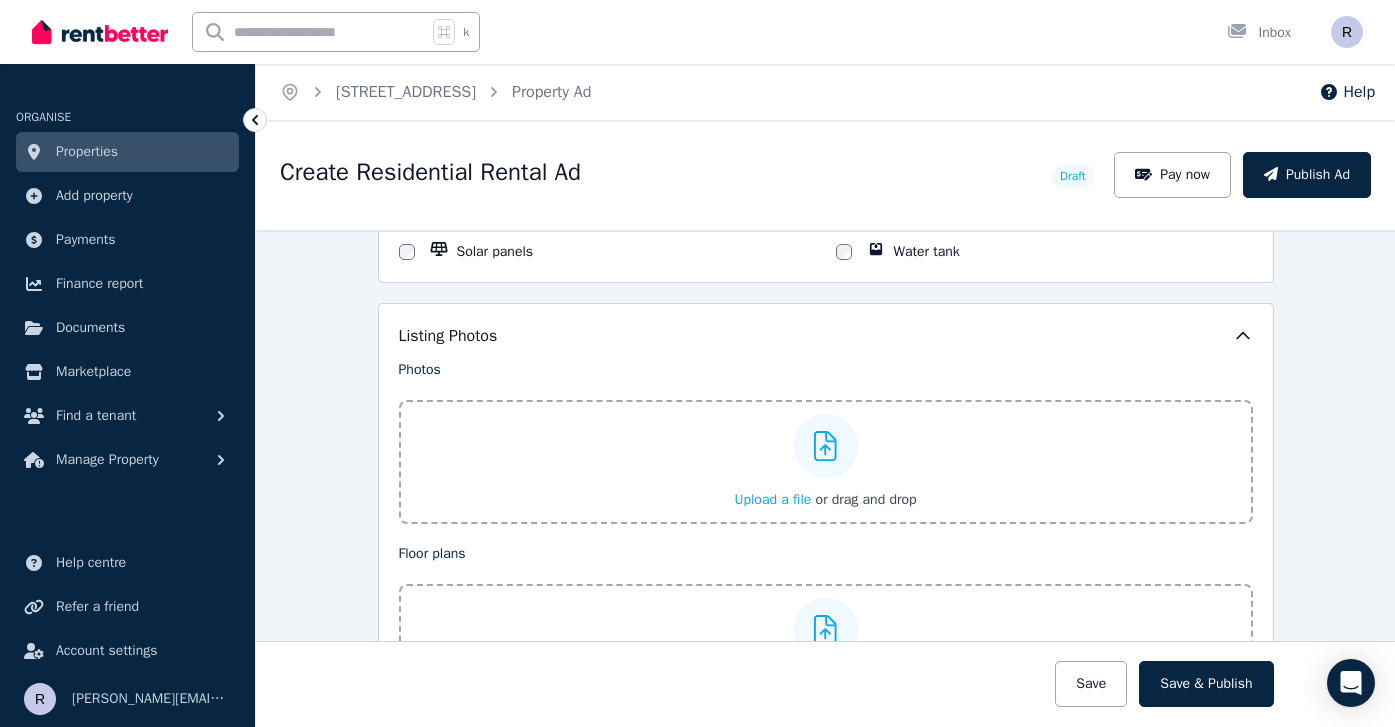 click 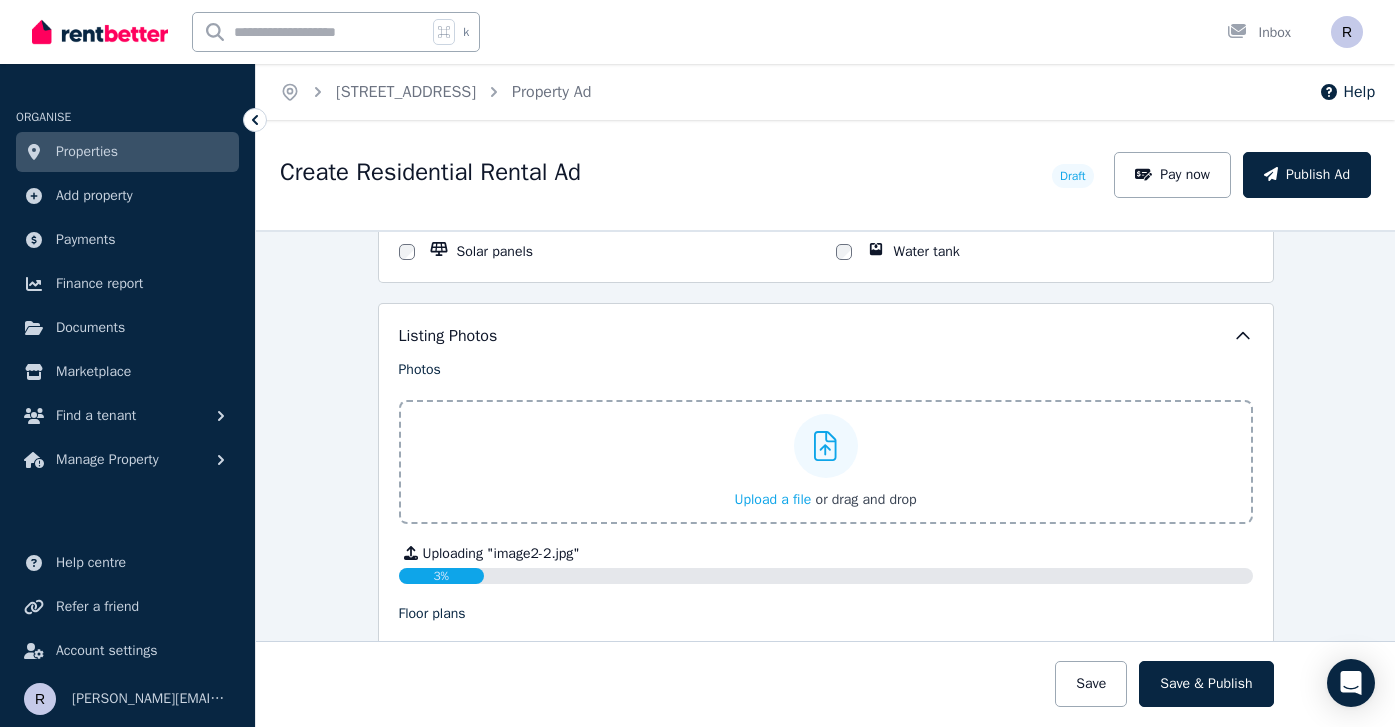 click at bounding box center [826, 446] 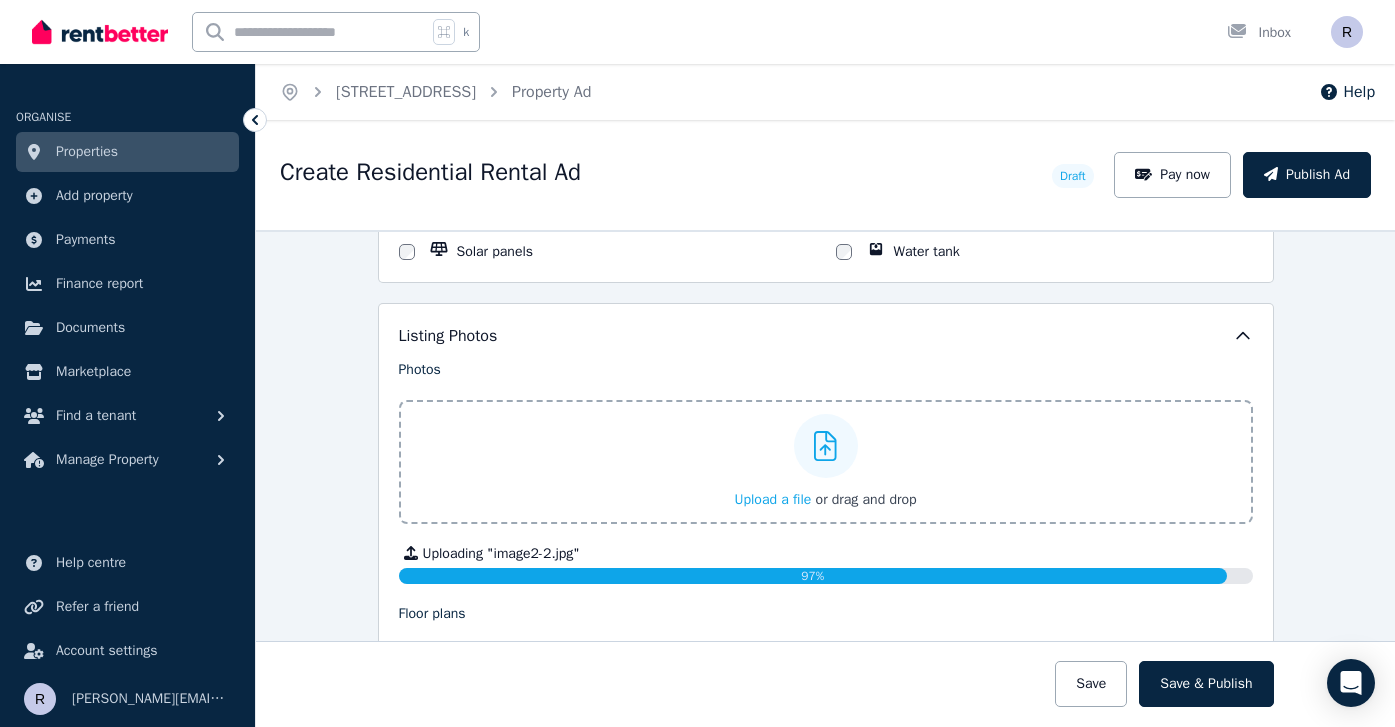 click on "Upload a file   or drag and drop" at bounding box center (825, 462) 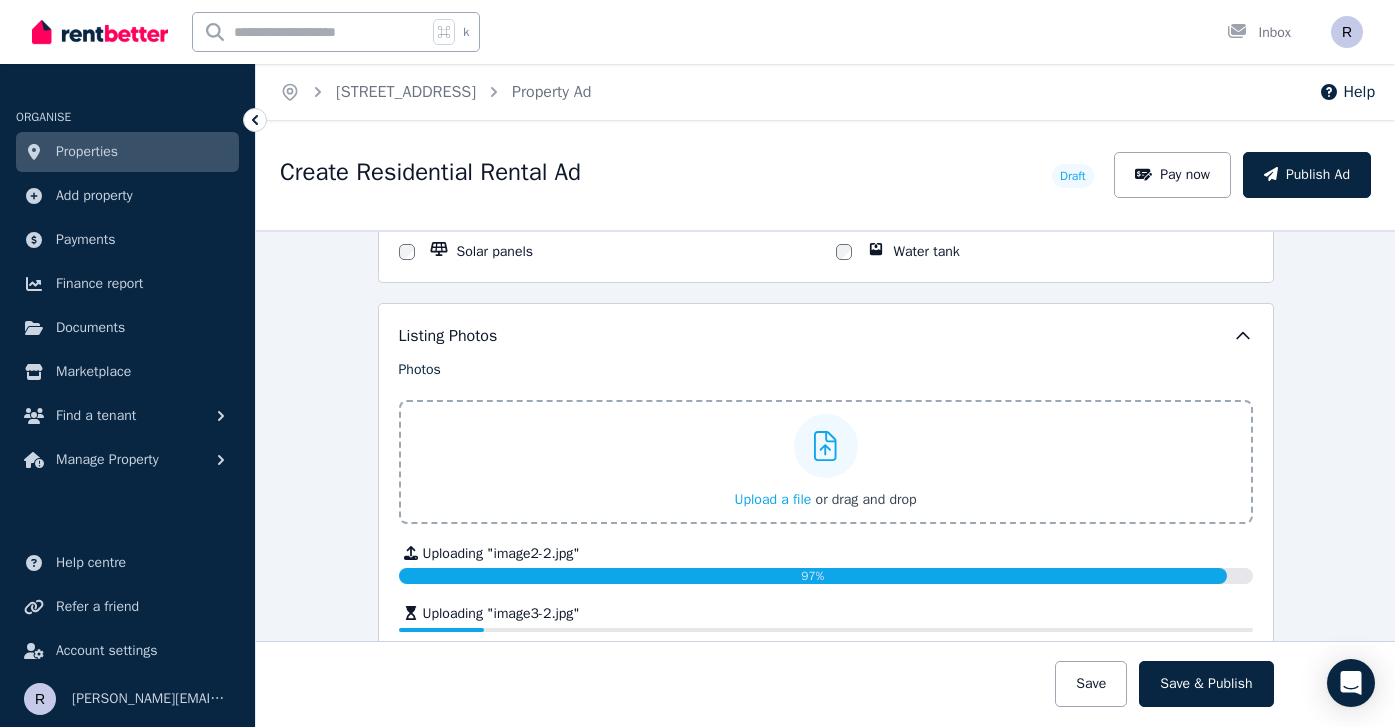 click on "Upload a file" at bounding box center [772, 499] 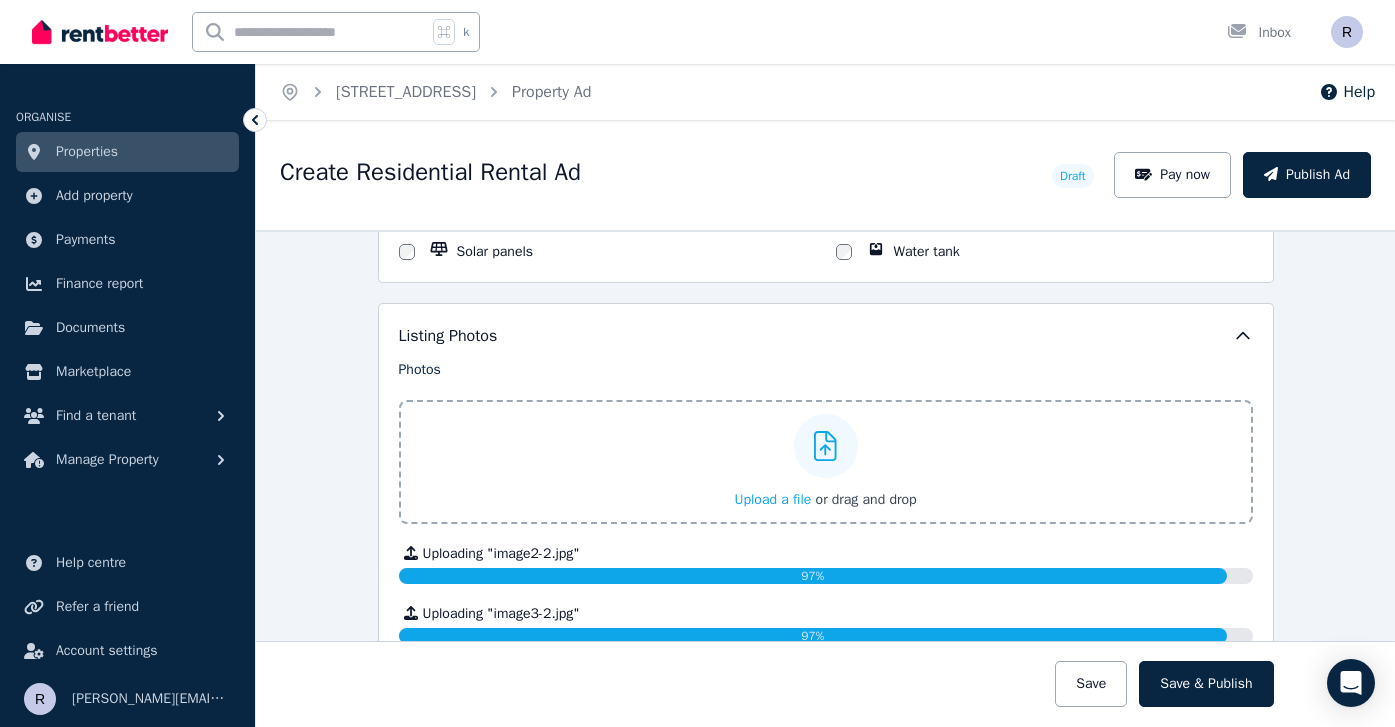 click on "Upload a file" at bounding box center [772, 499] 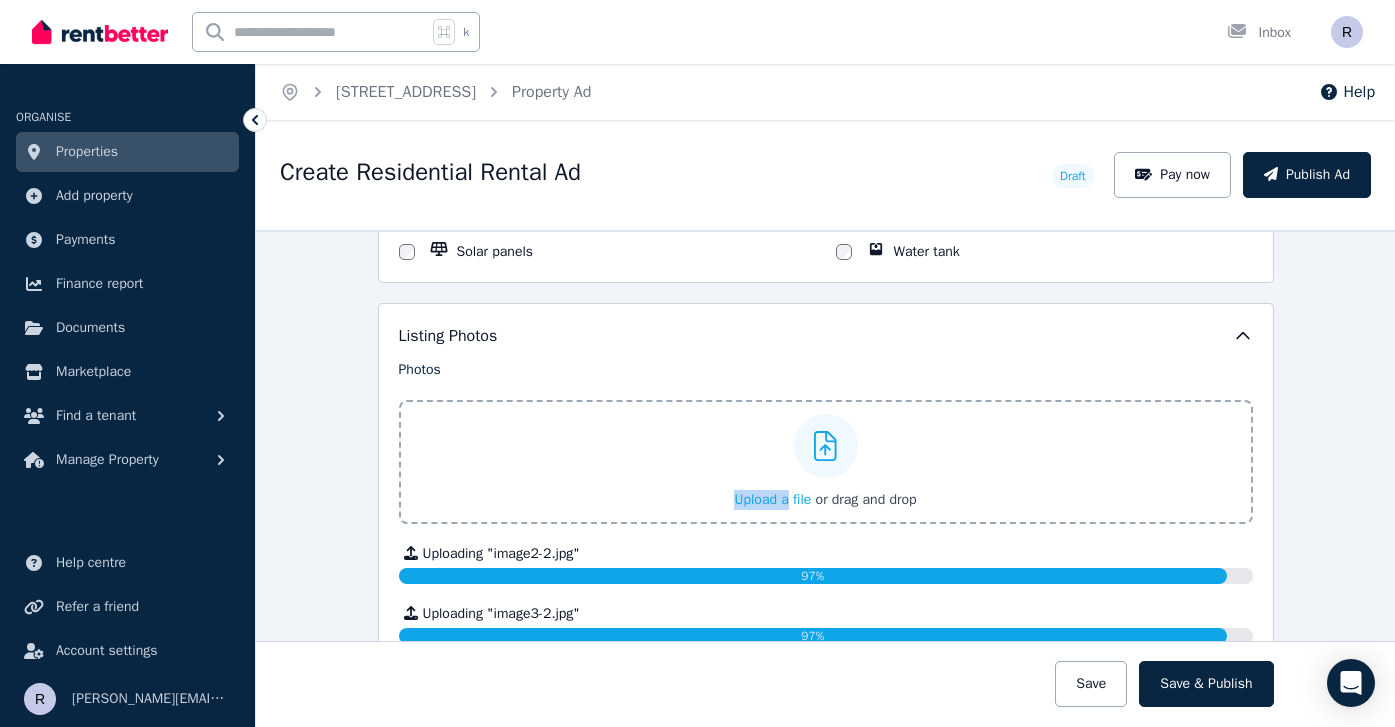 click on "Upload a file   or drag and drop" at bounding box center [825, 462] 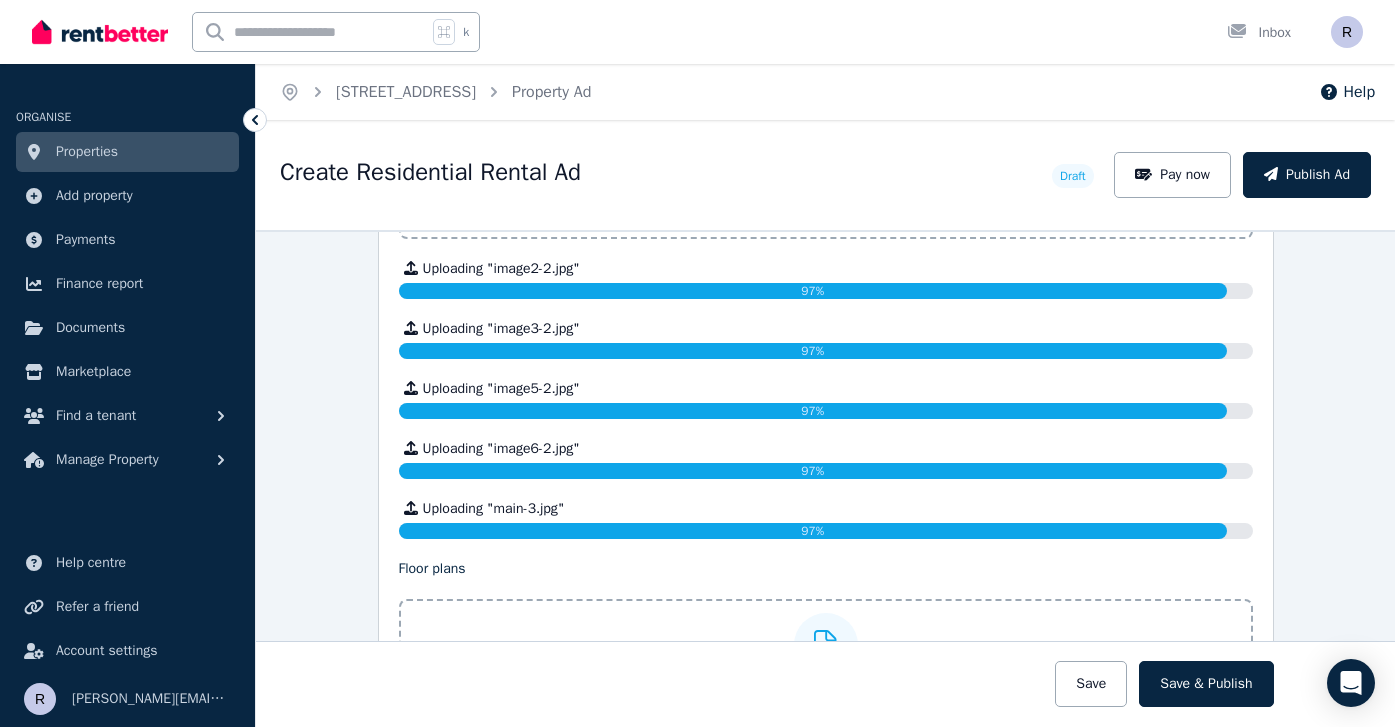 scroll, scrollTop: 3047, scrollLeft: 0, axis: vertical 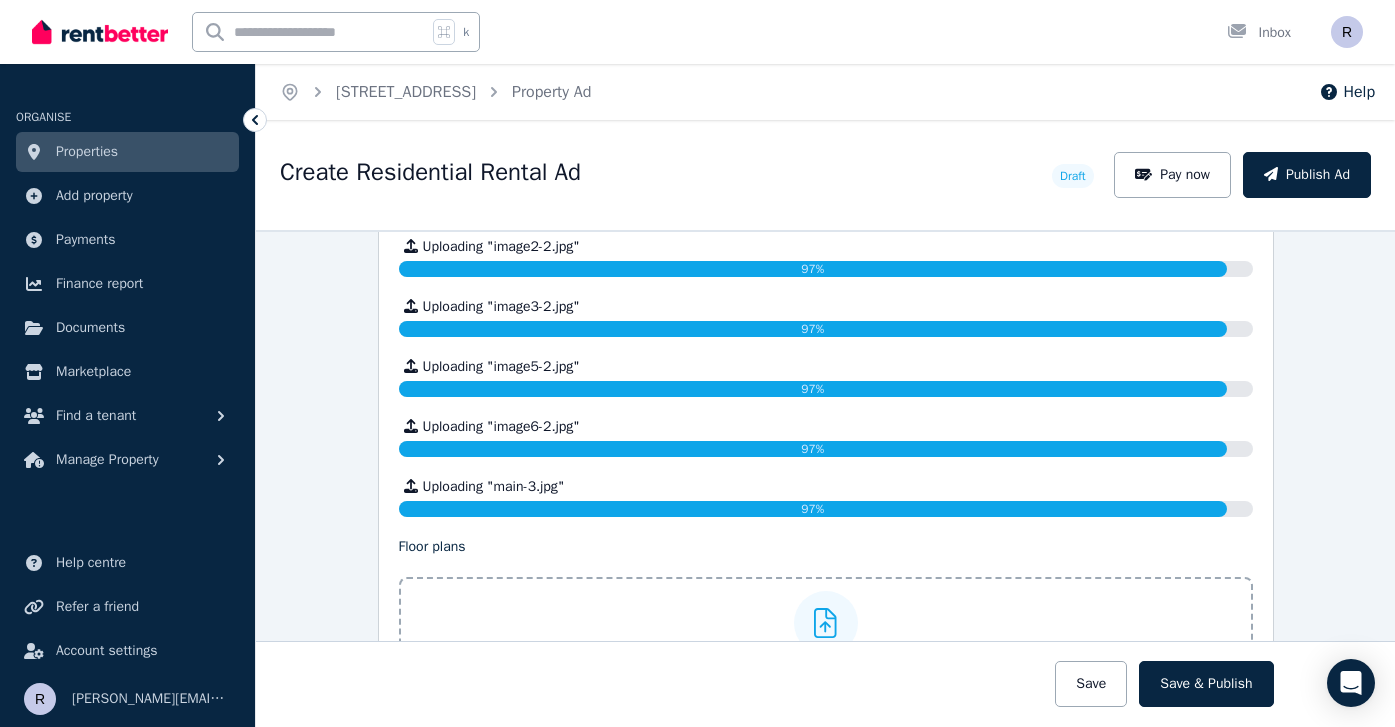click at bounding box center (826, 623) 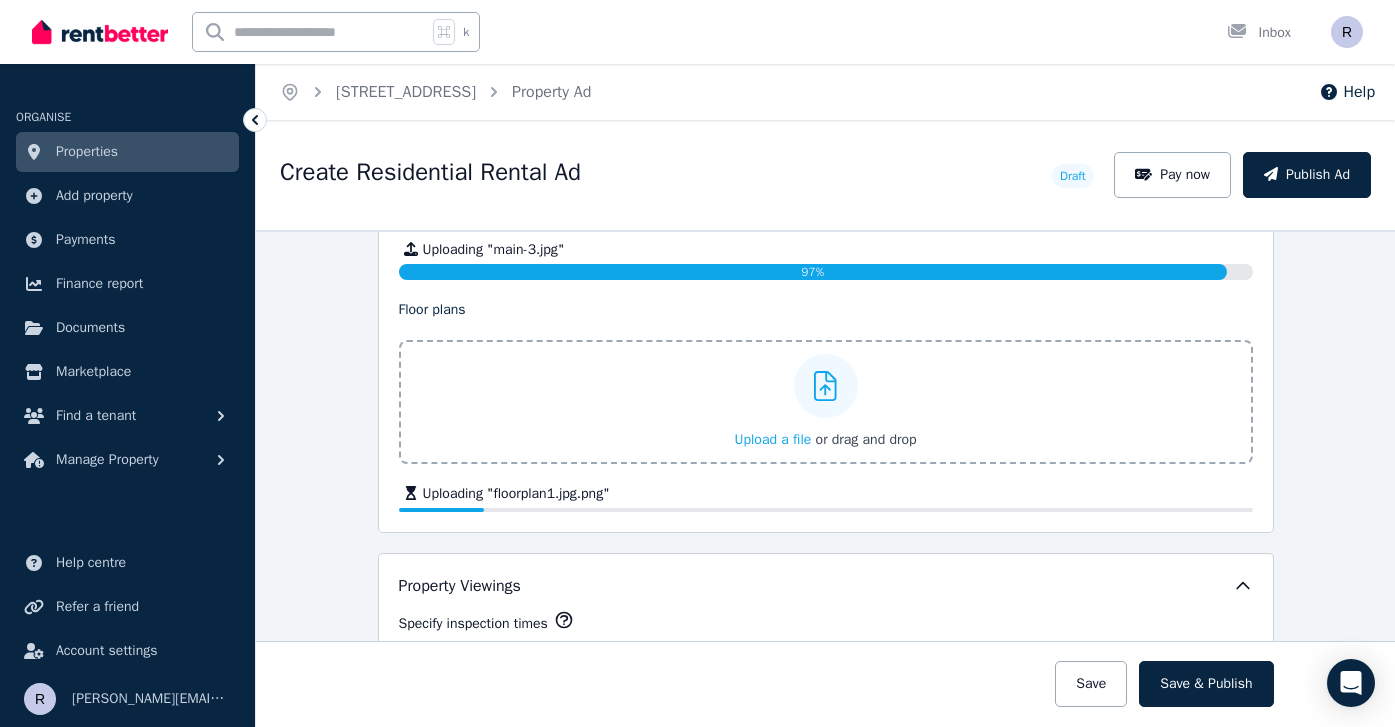 scroll, scrollTop: 3382, scrollLeft: 0, axis: vertical 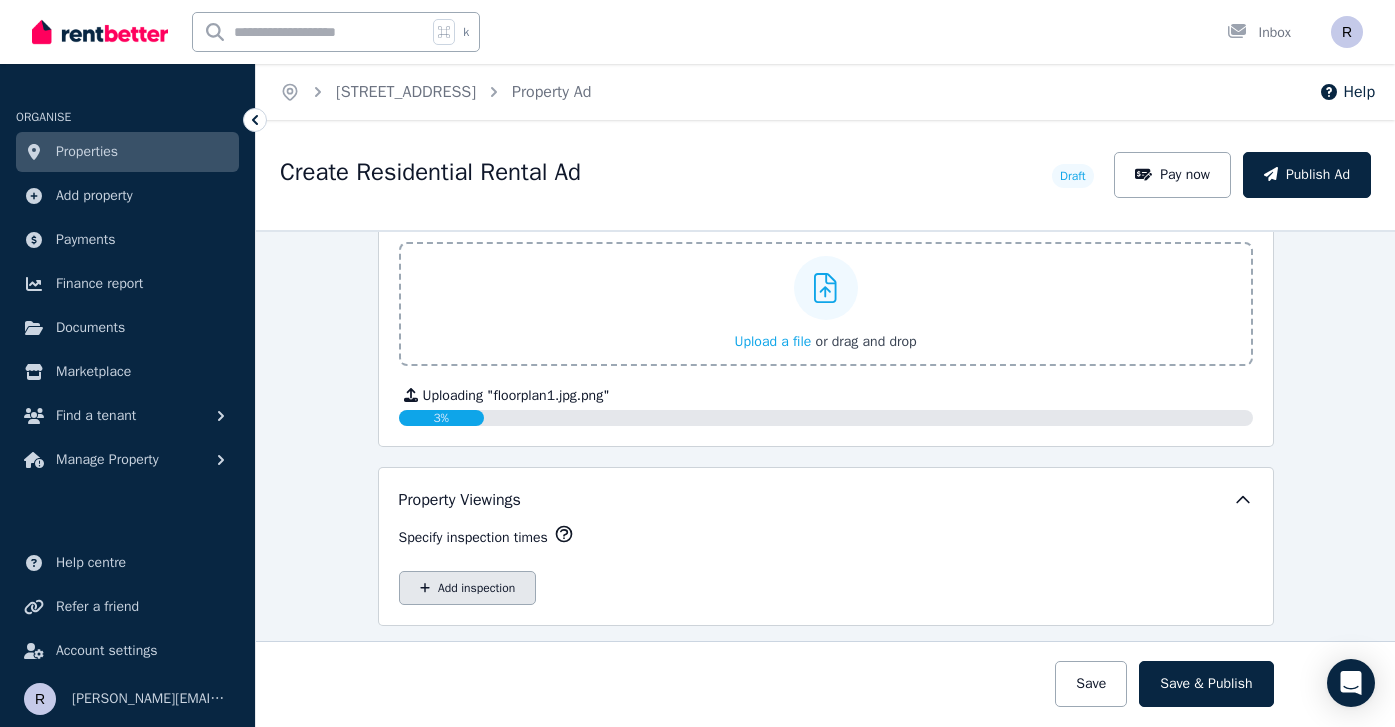 click on "Add inspection" at bounding box center (468, 588) 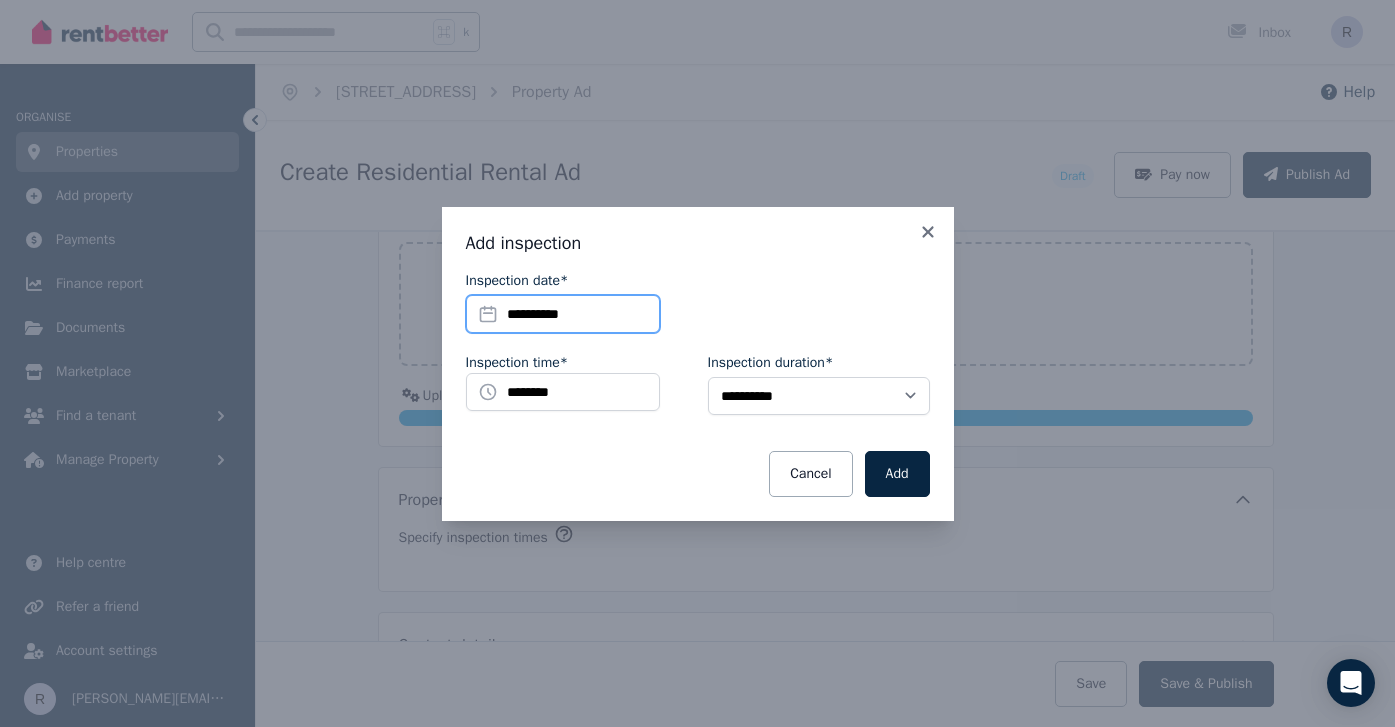 click on "**********" at bounding box center (563, 314) 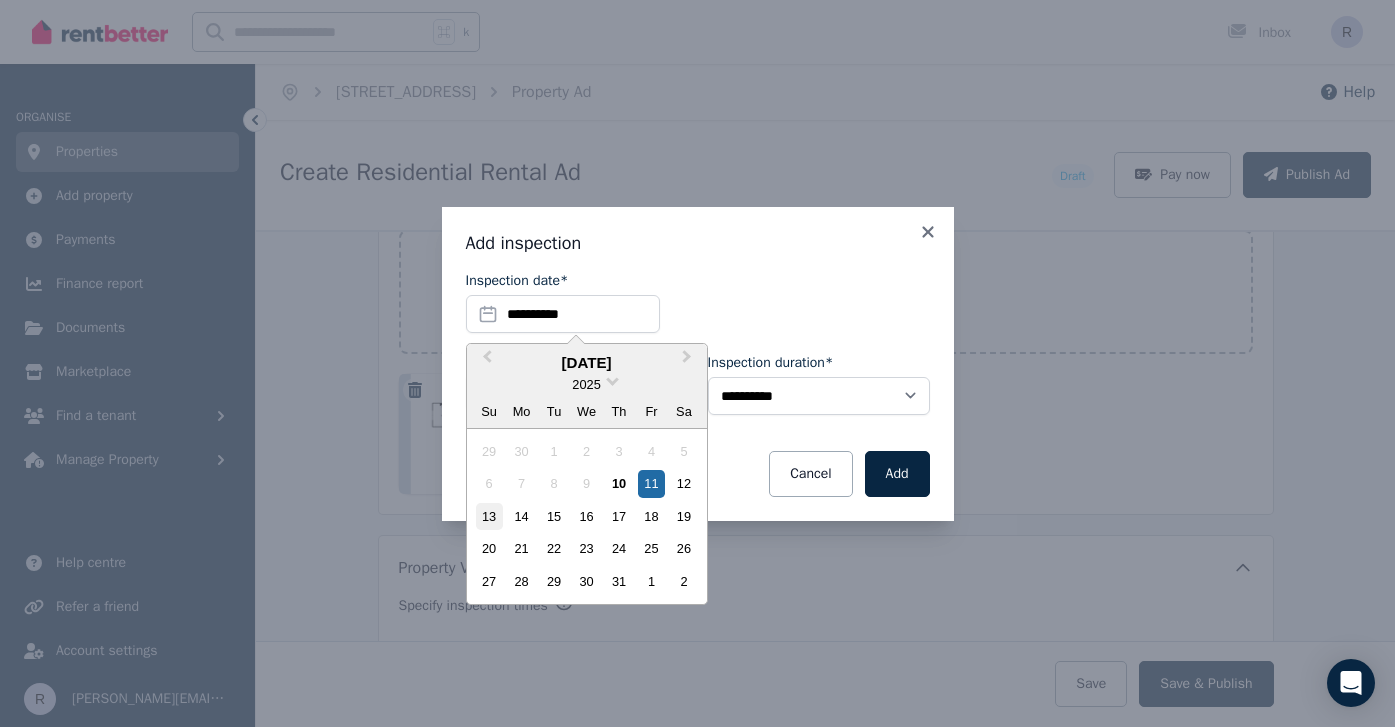 click on "13" at bounding box center (489, 516) 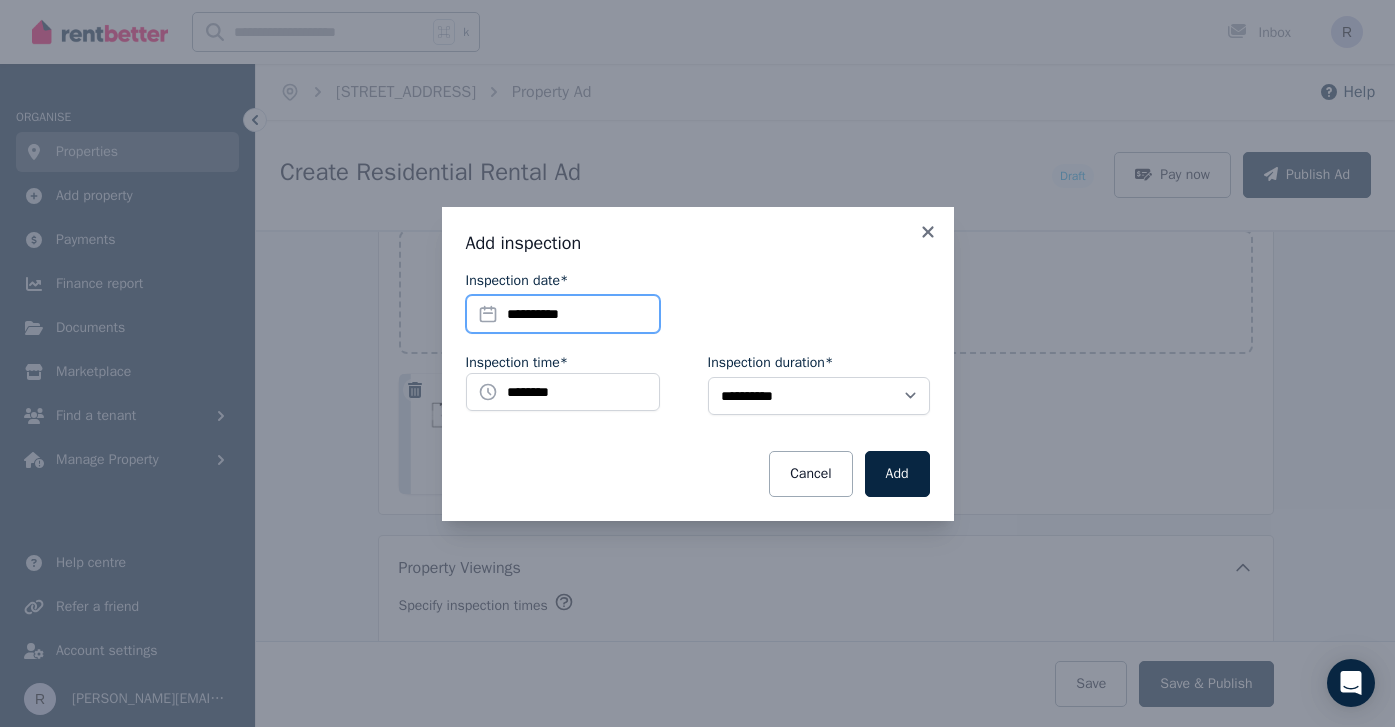 click on "**********" at bounding box center (563, 314) 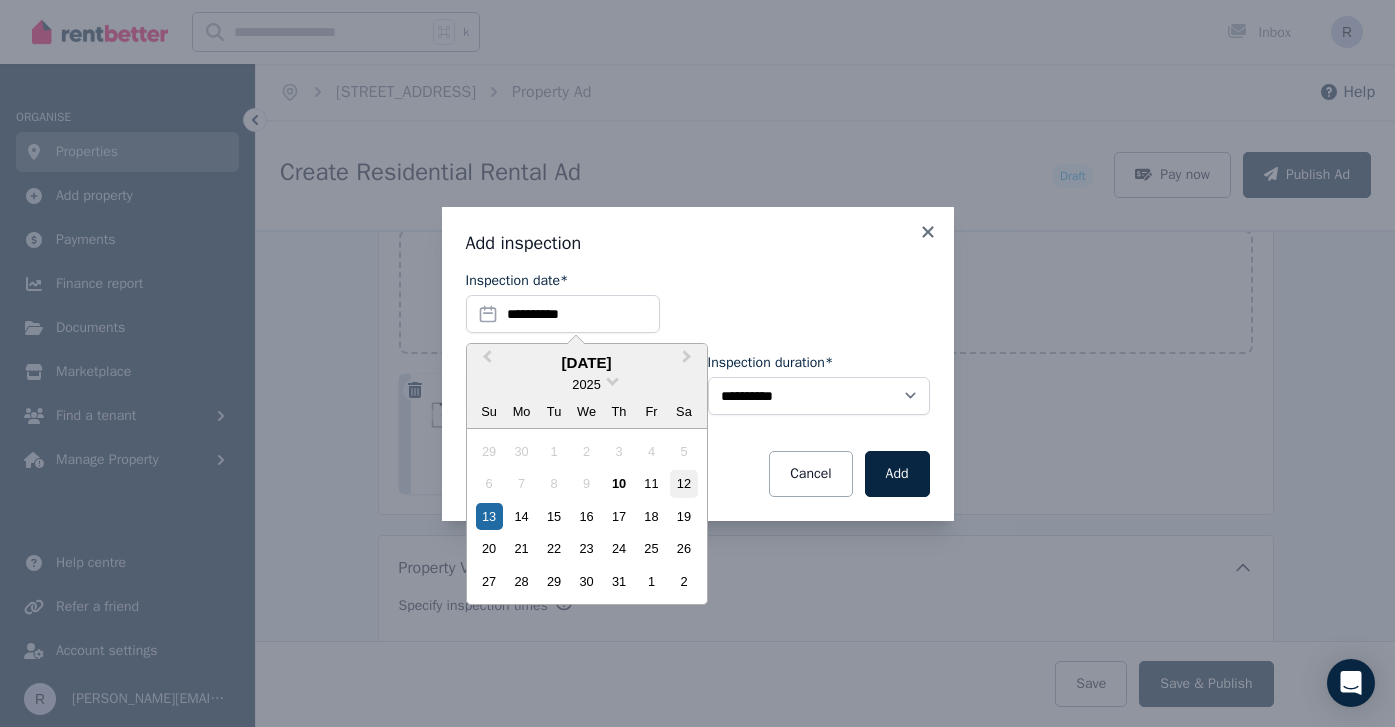 click on "12" at bounding box center [683, 483] 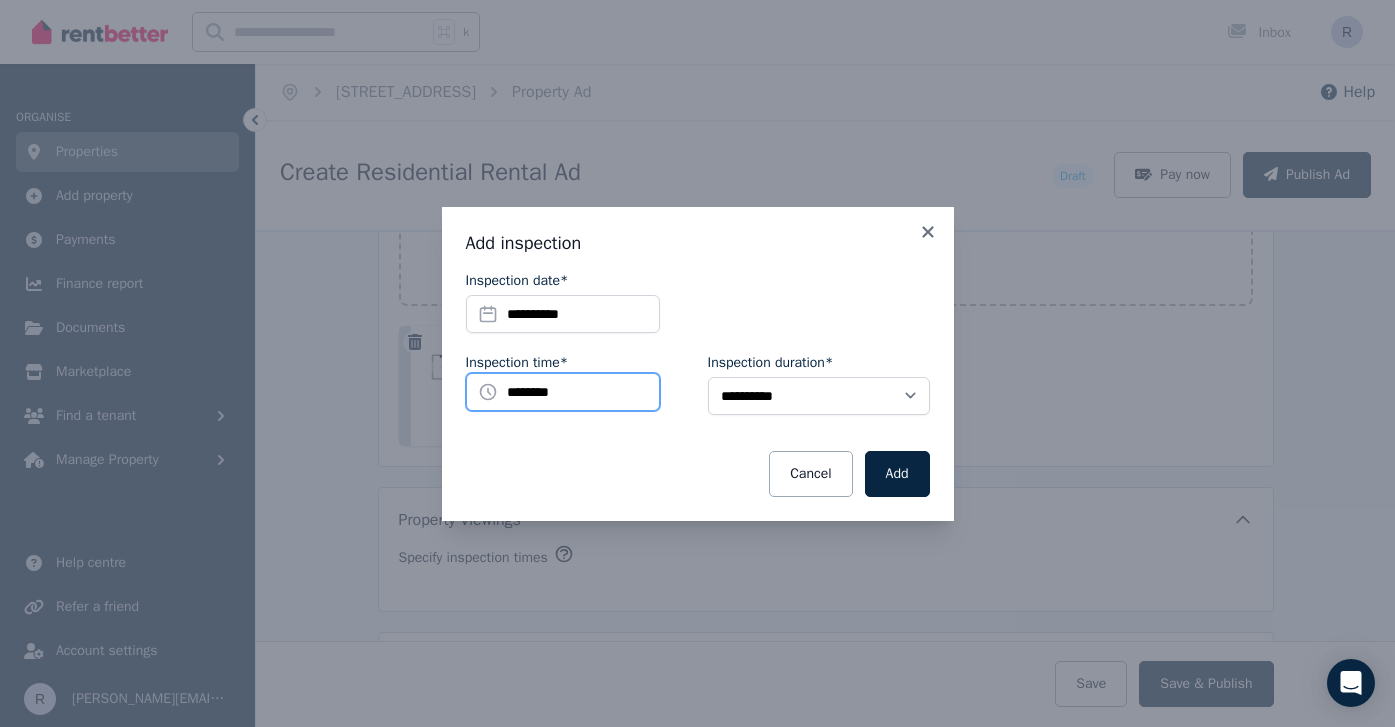 click on "********" at bounding box center [563, 392] 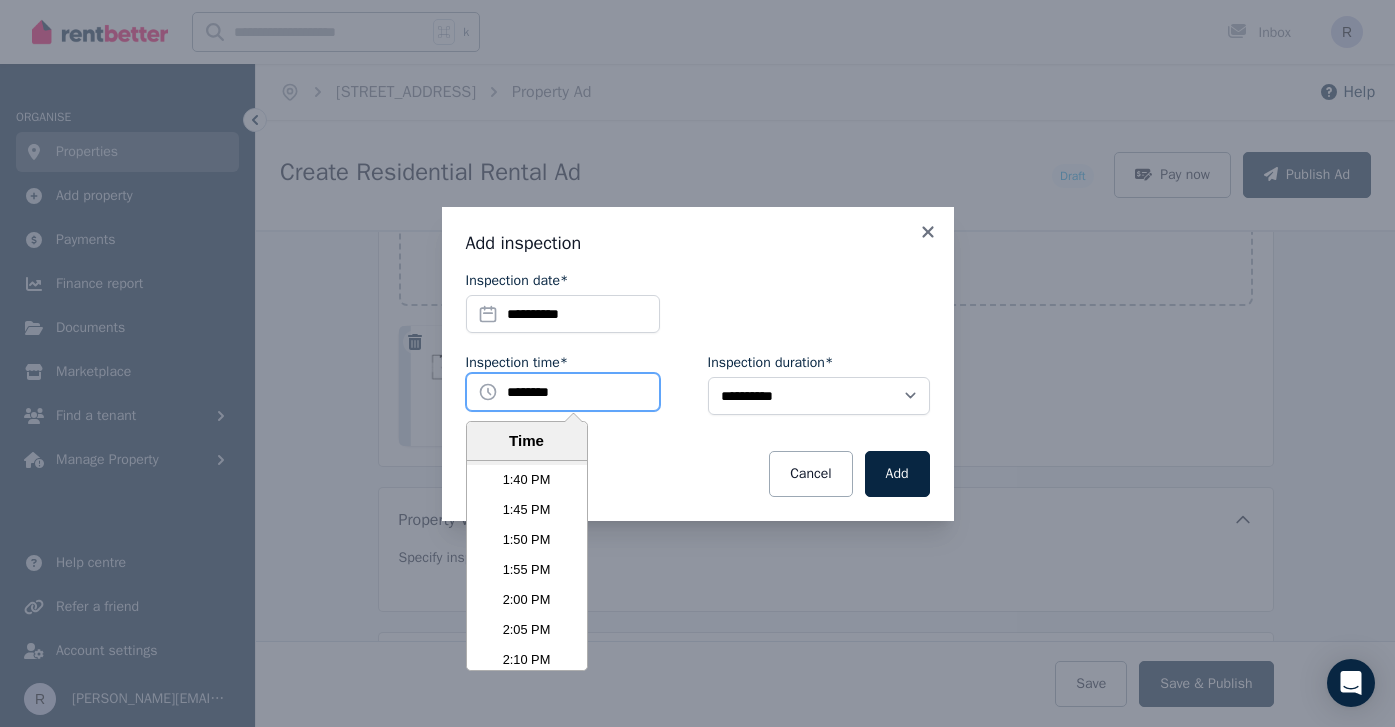 scroll, scrollTop: 4949, scrollLeft: 0, axis: vertical 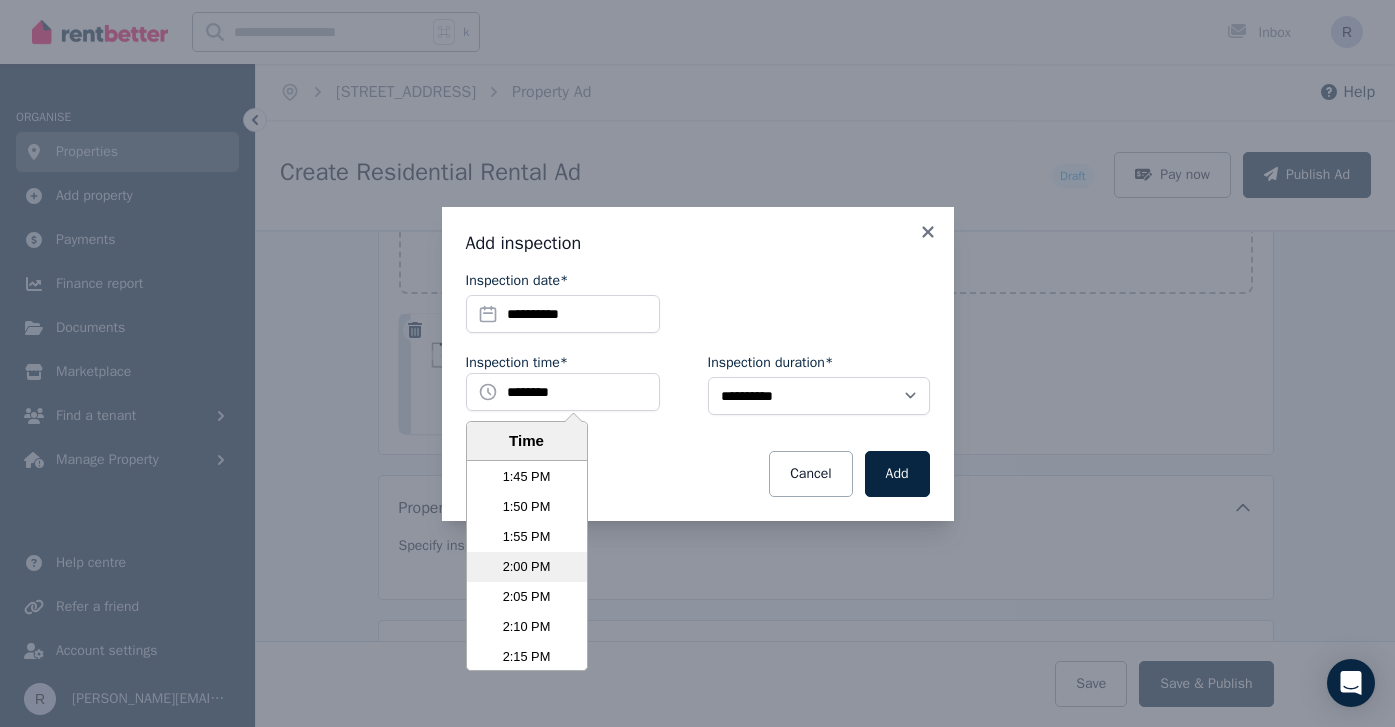 click on "2:00 PM" at bounding box center (527, 567) 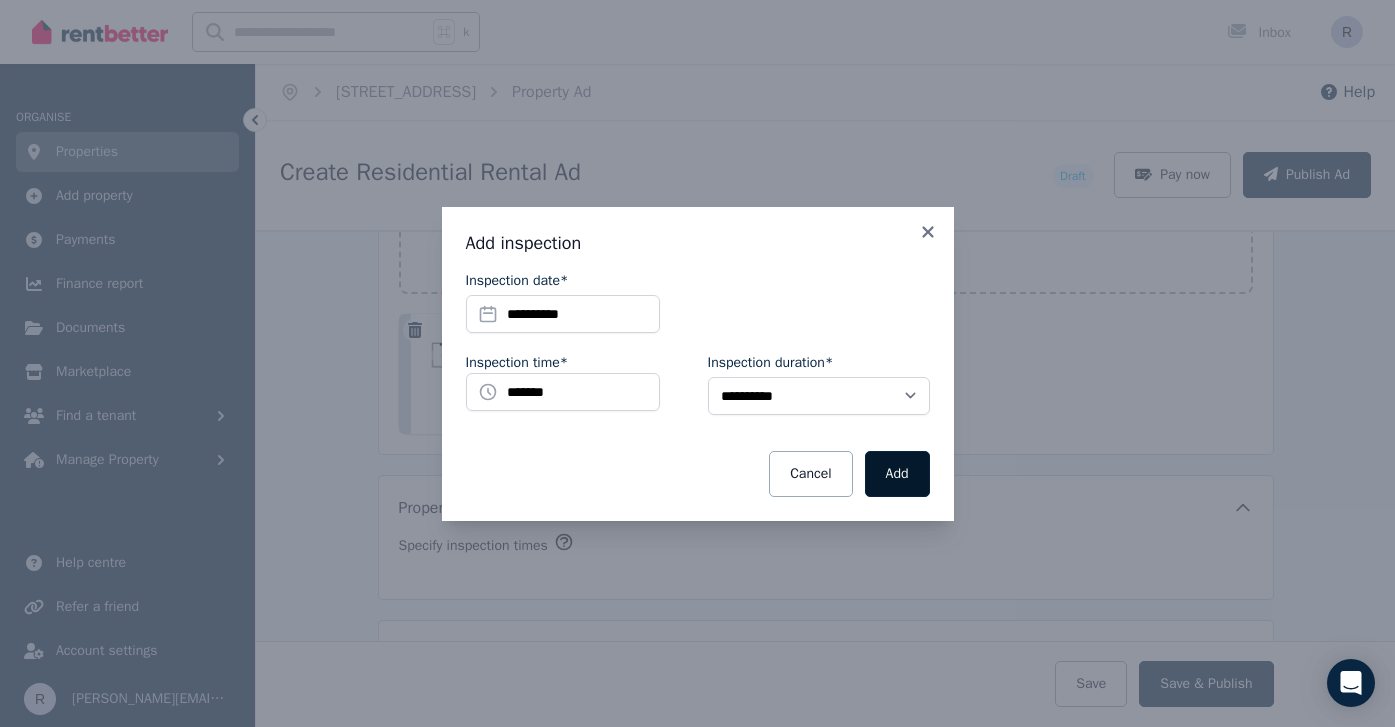 click on "Add" at bounding box center [897, 474] 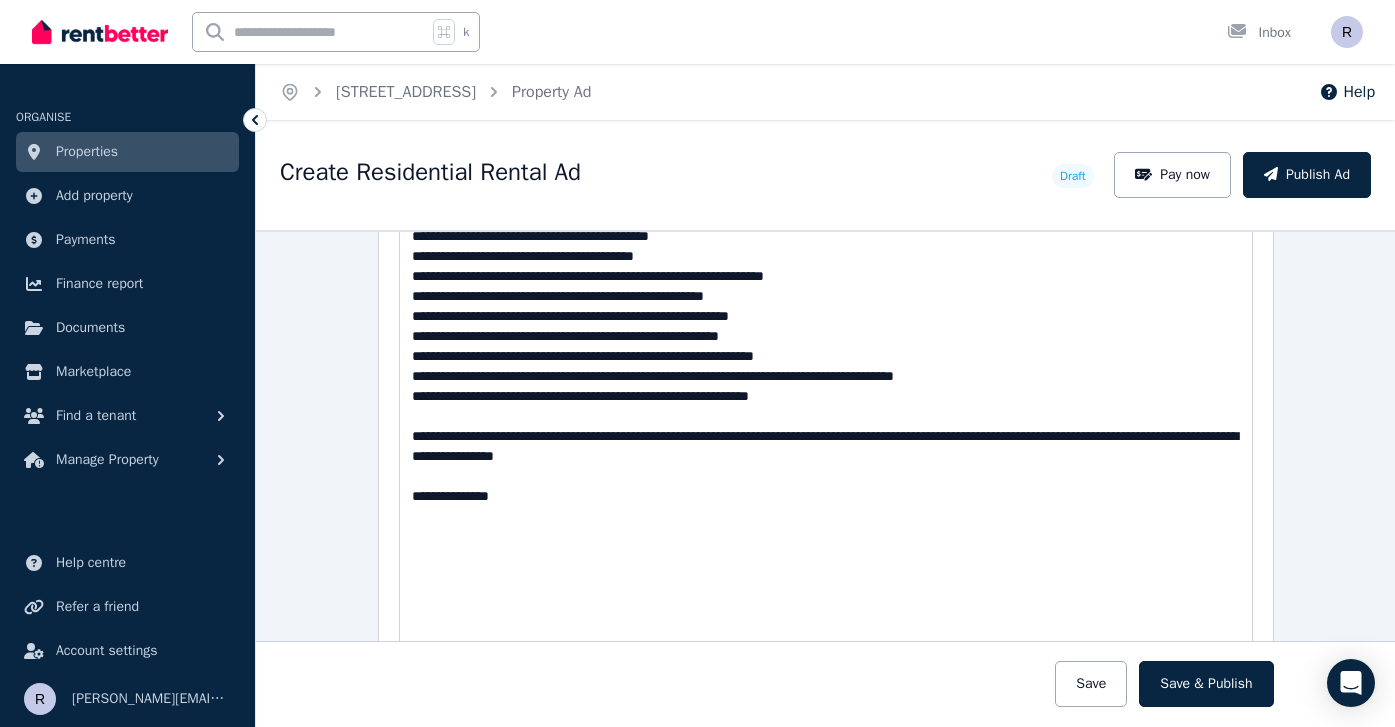 scroll, scrollTop: 1414, scrollLeft: 0, axis: vertical 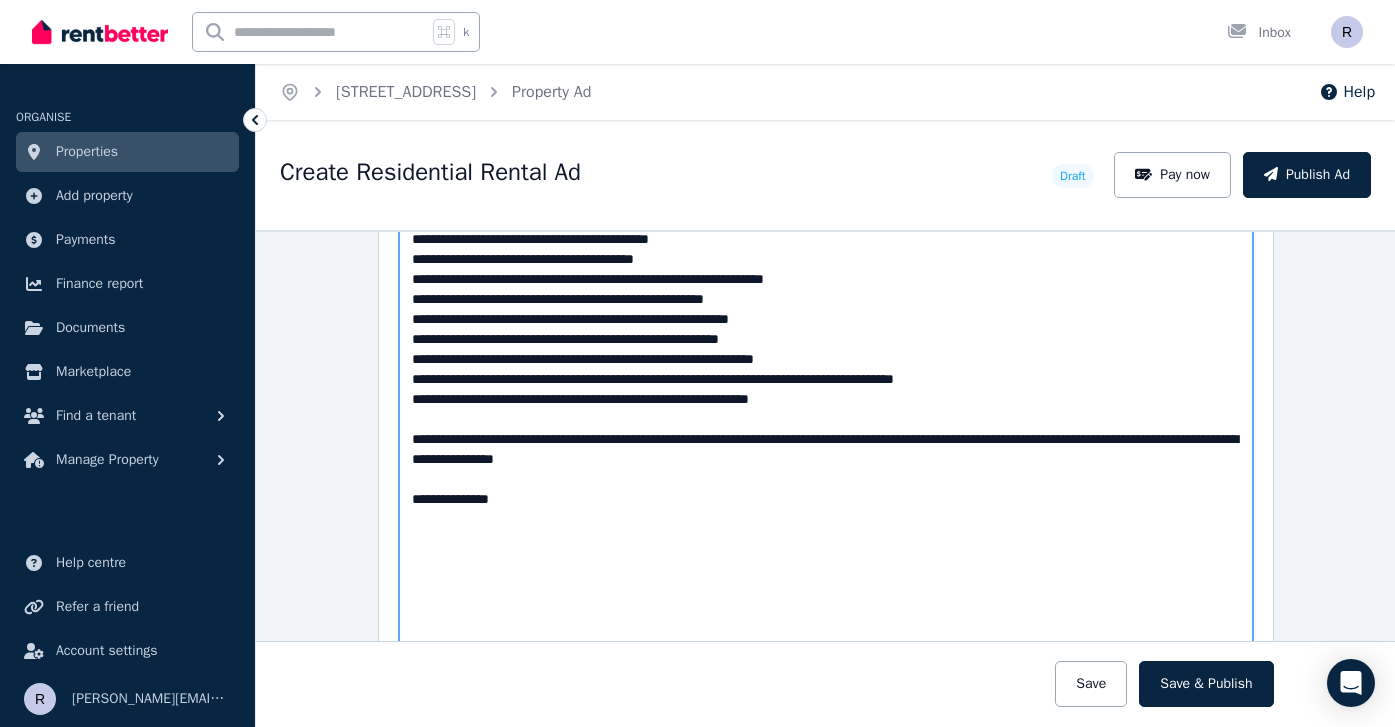 click on "Description" at bounding box center (826, 438) 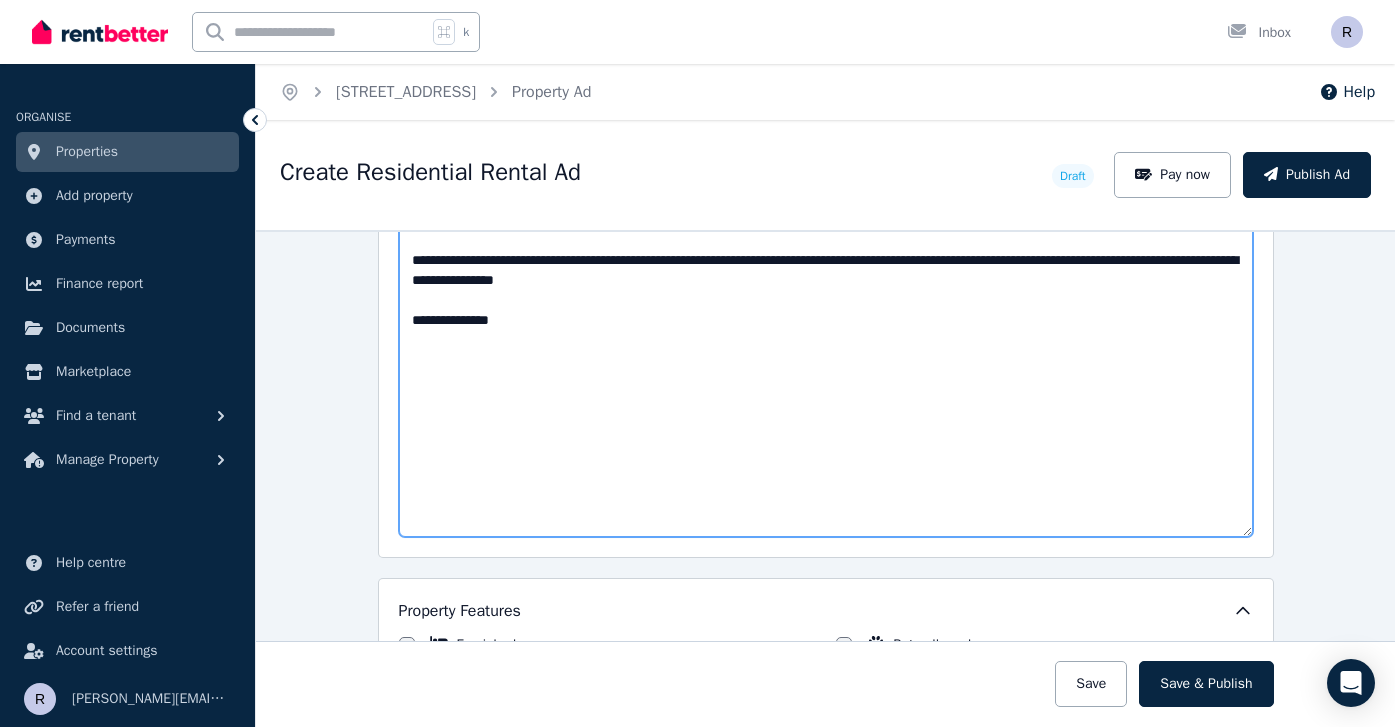 scroll, scrollTop: 1599, scrollLeft: 0, axis: vertical 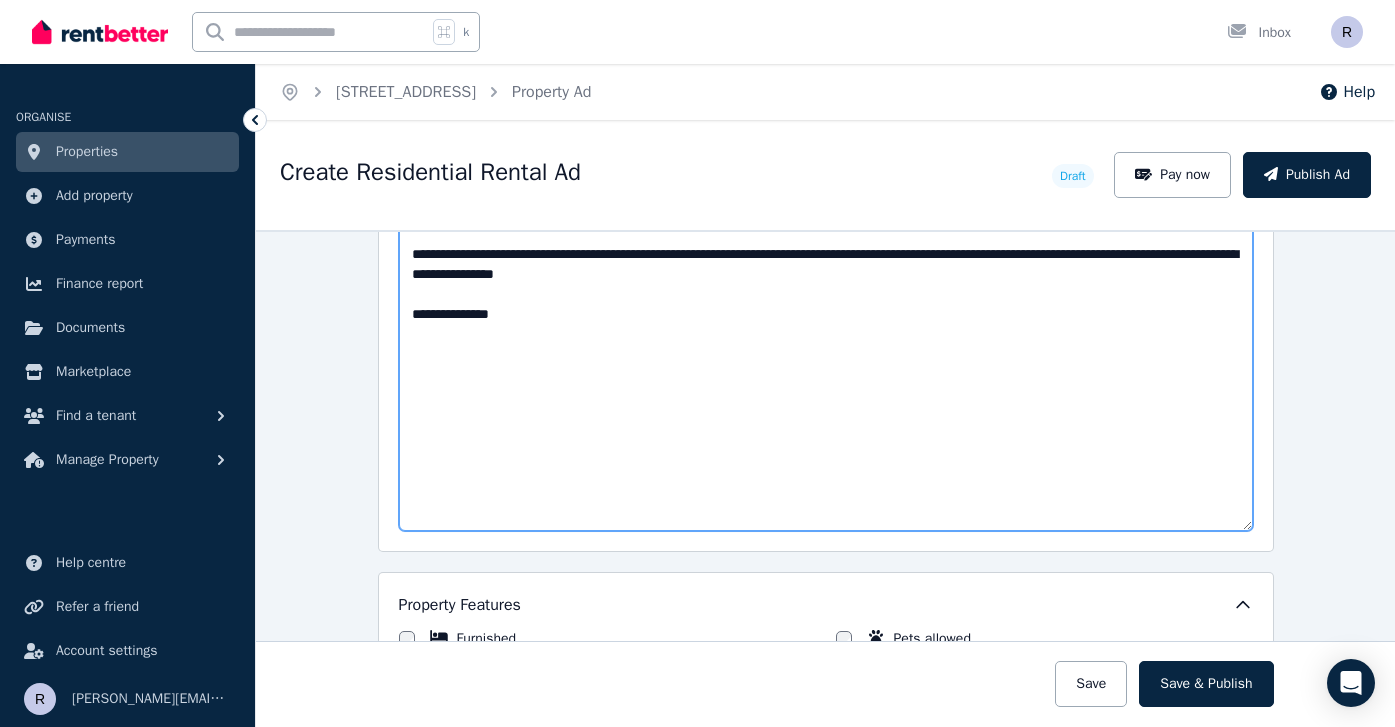 click on "Description" at bounding box center [826, 253] 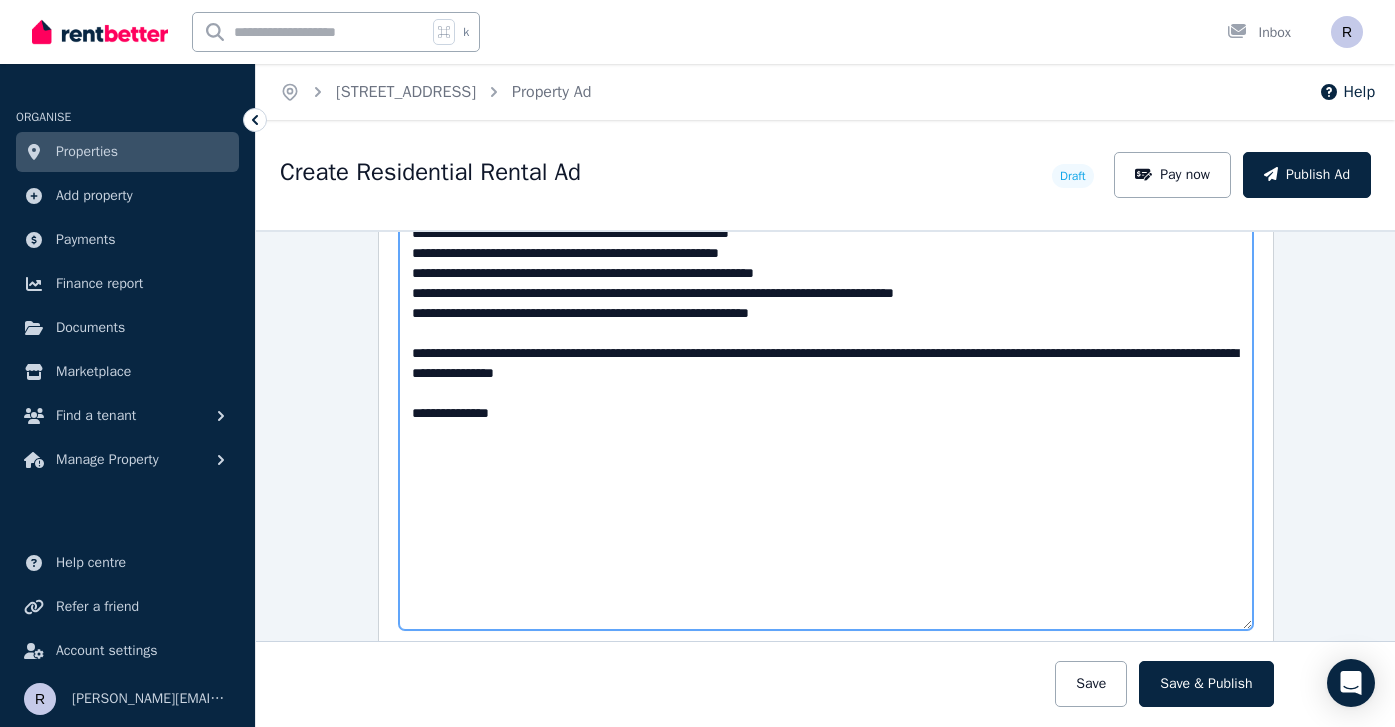 scroll, scrollTop: 1496, scrollLeft: 0, axis: vertical 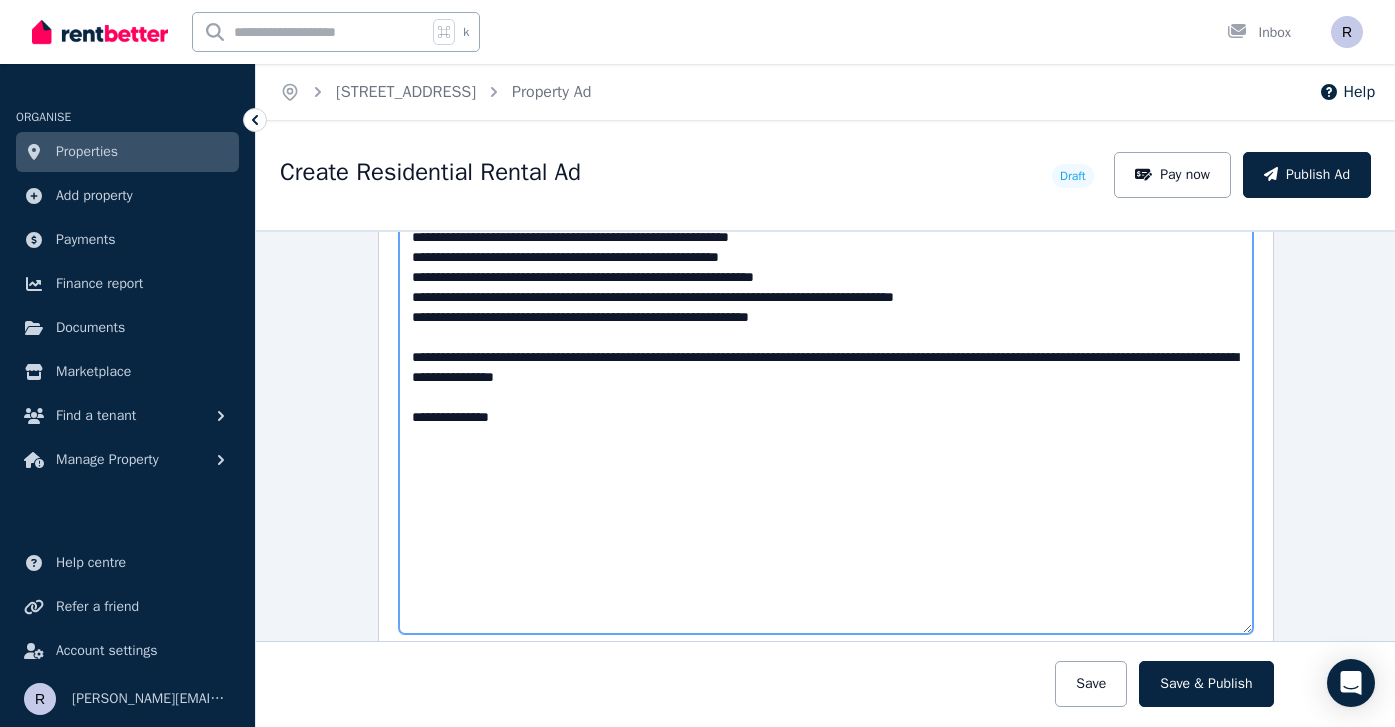 click on "Description" at bounding box center [826, 356] 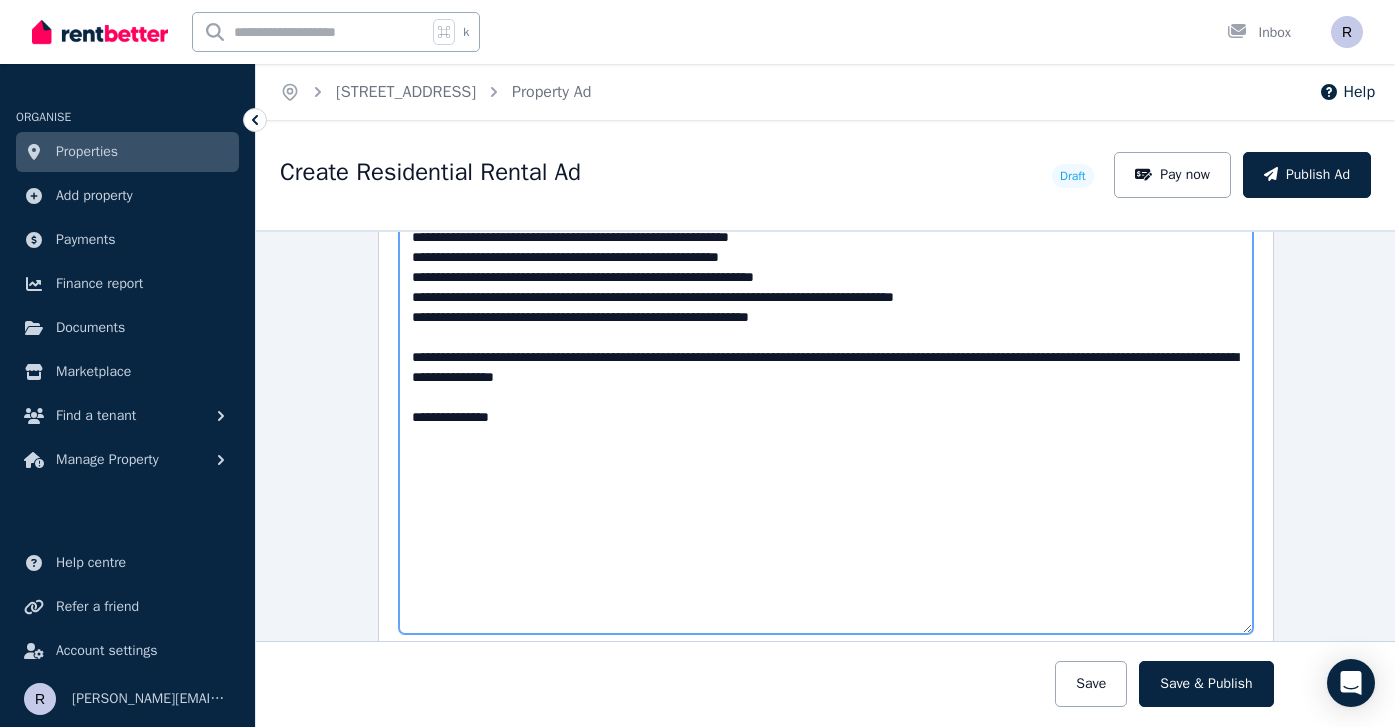 click on "Description" at bounding box center [826, 356] 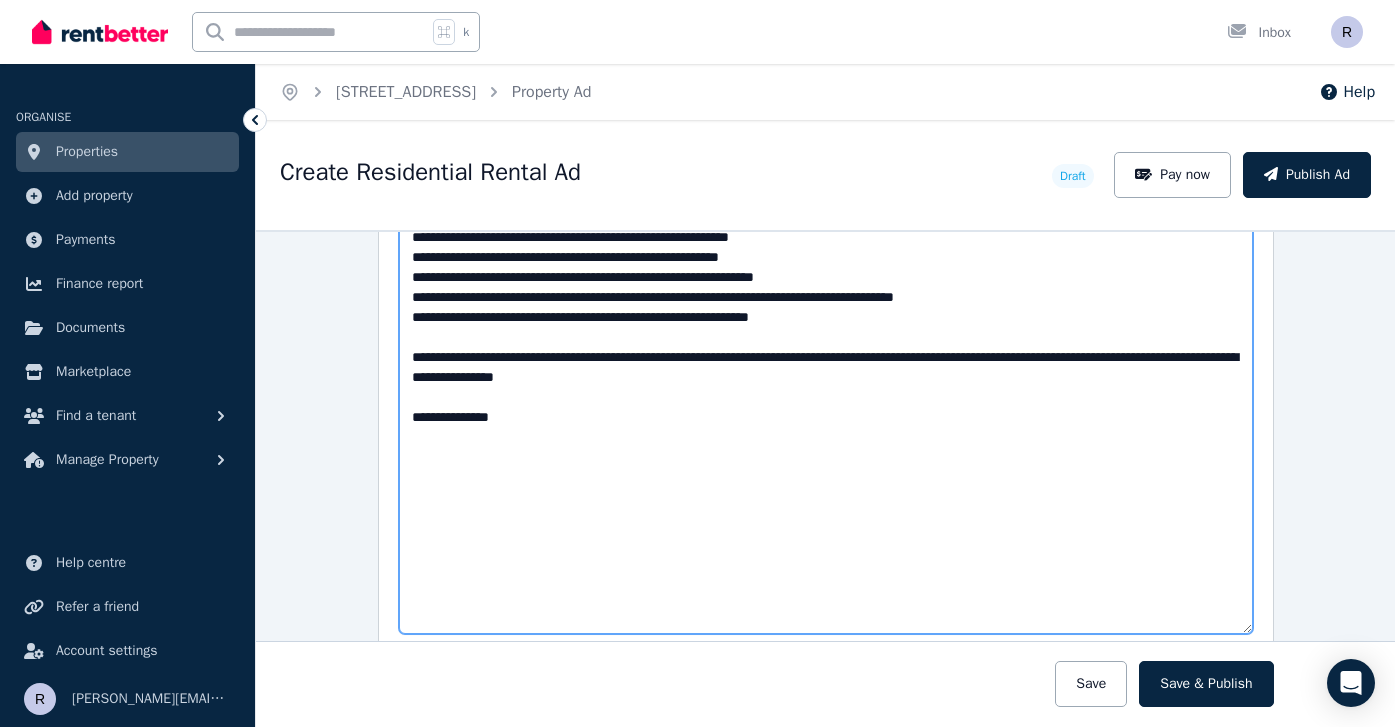 click on "Description" at bounding box center (826, 356) 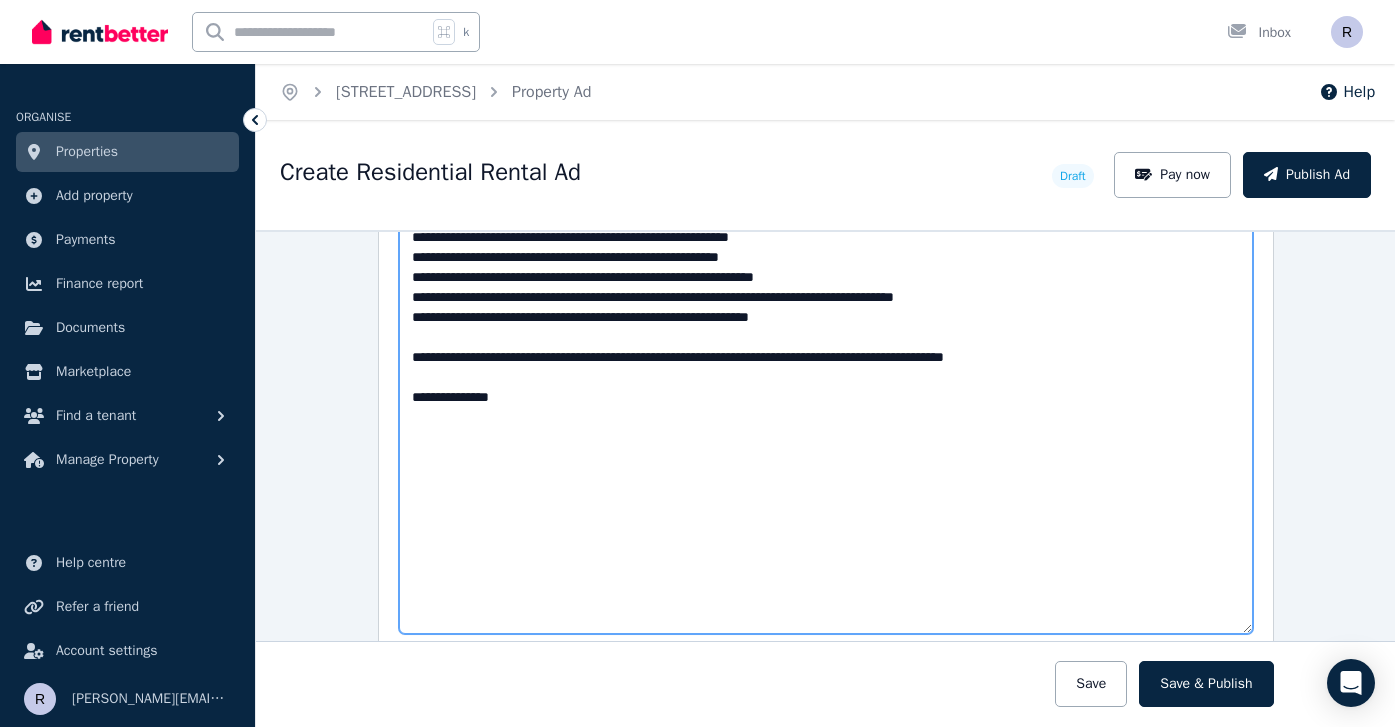 click on "Description" at bounding box center [826, 356] 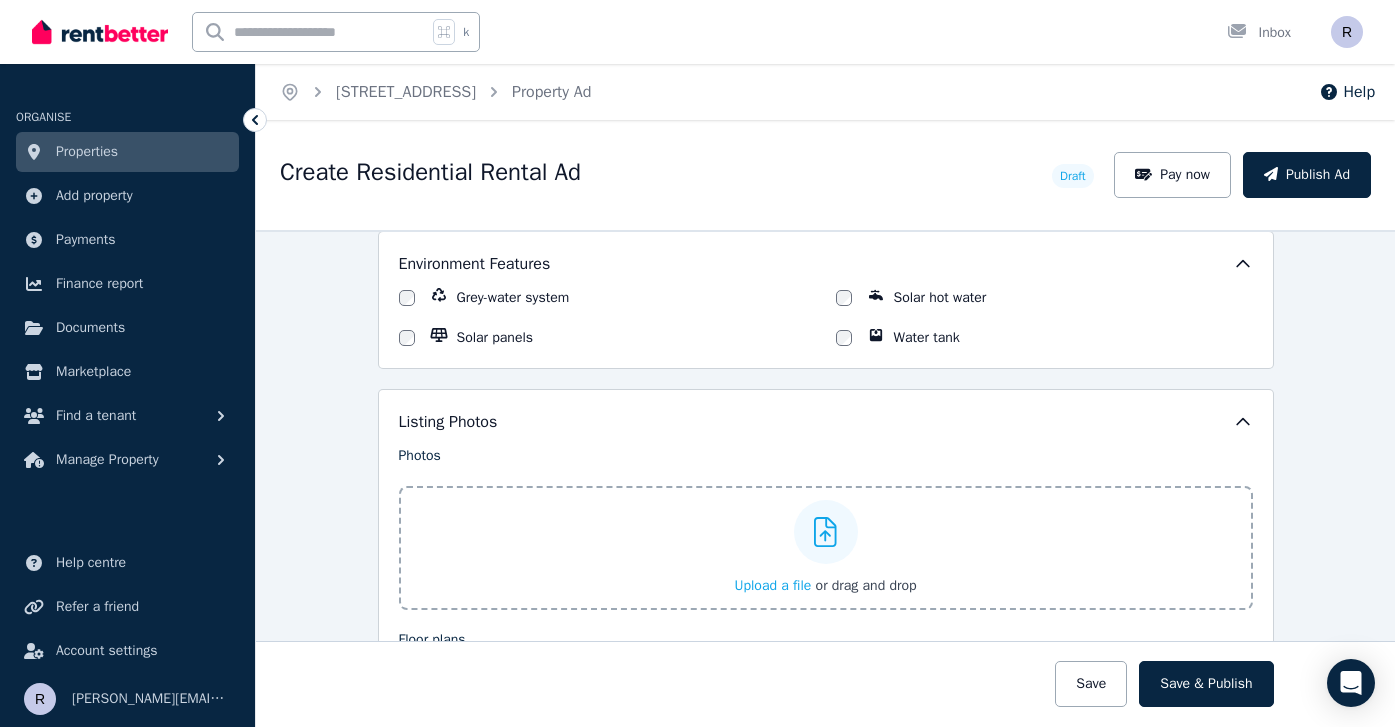 scroll, scrollTop: 2652, scrollLeft: 0, axis: vertical 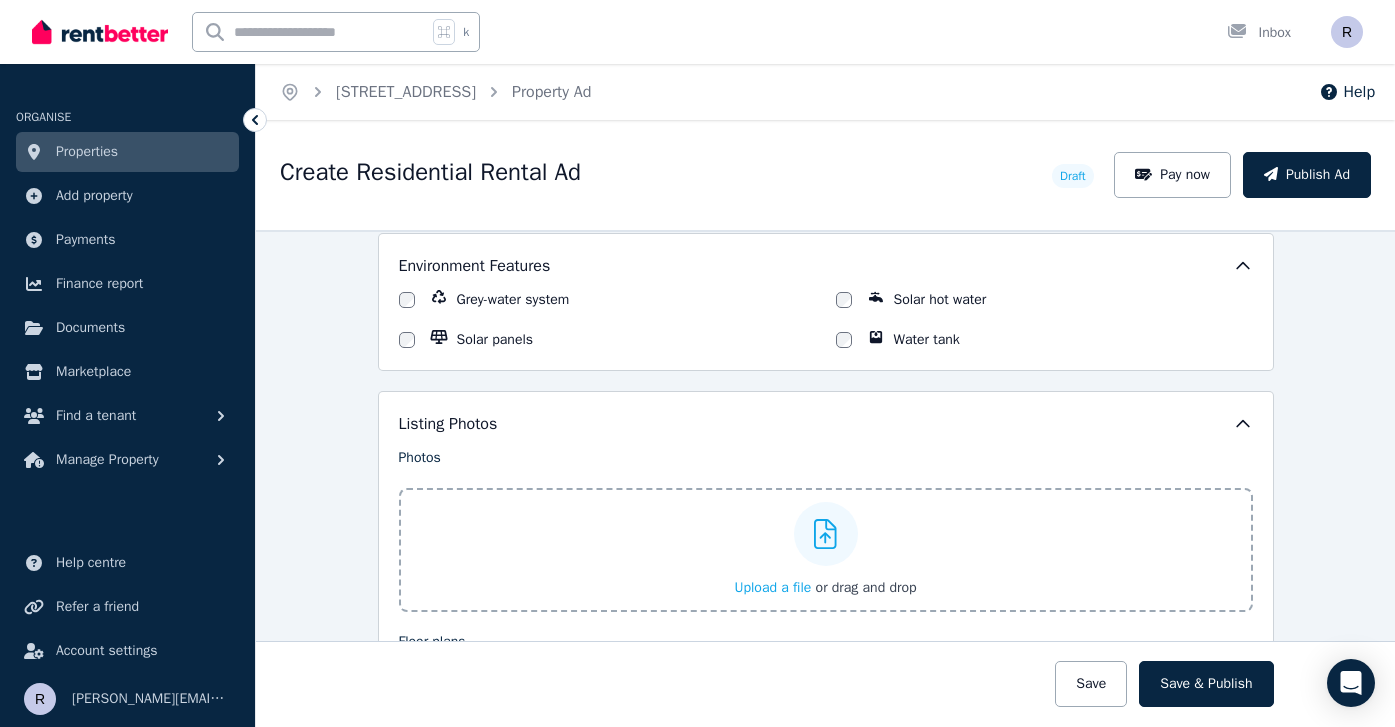 type on "**********" 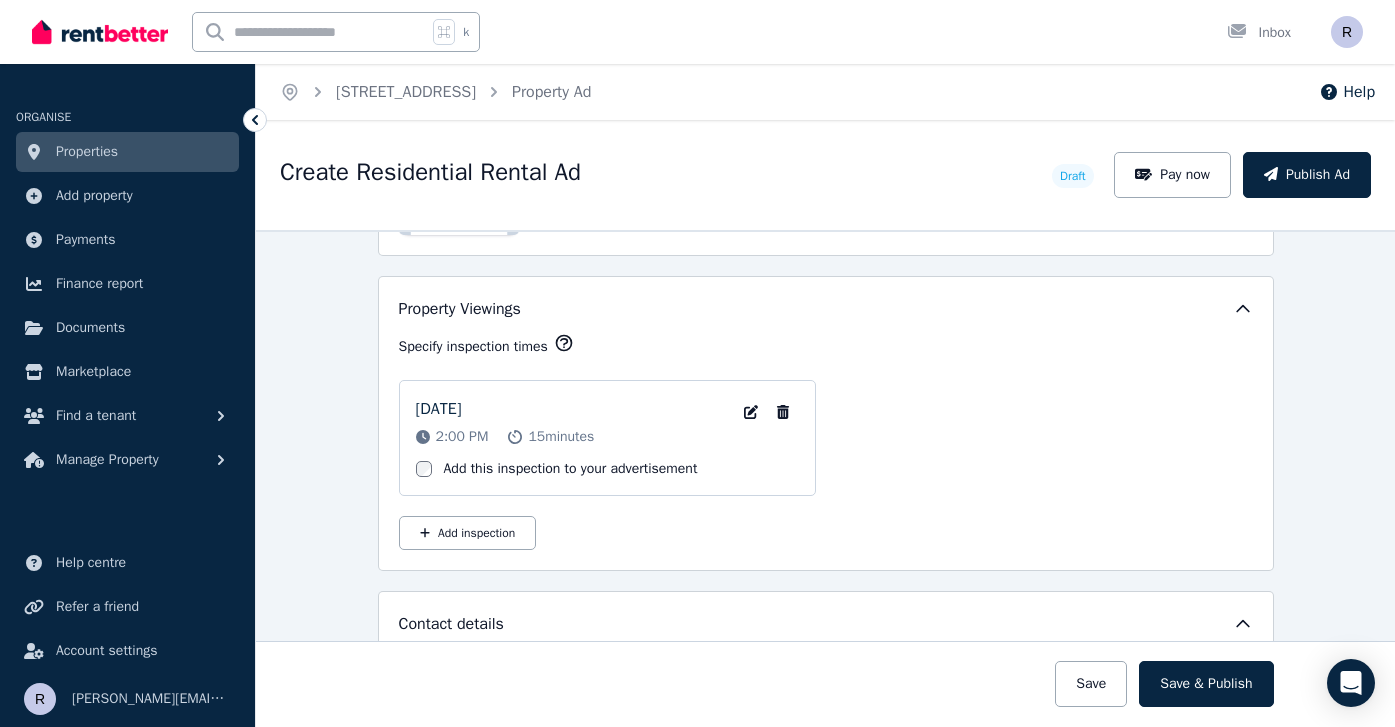 scroll, scrollTop: 3563, scrollLeft: 0, axis: vertical 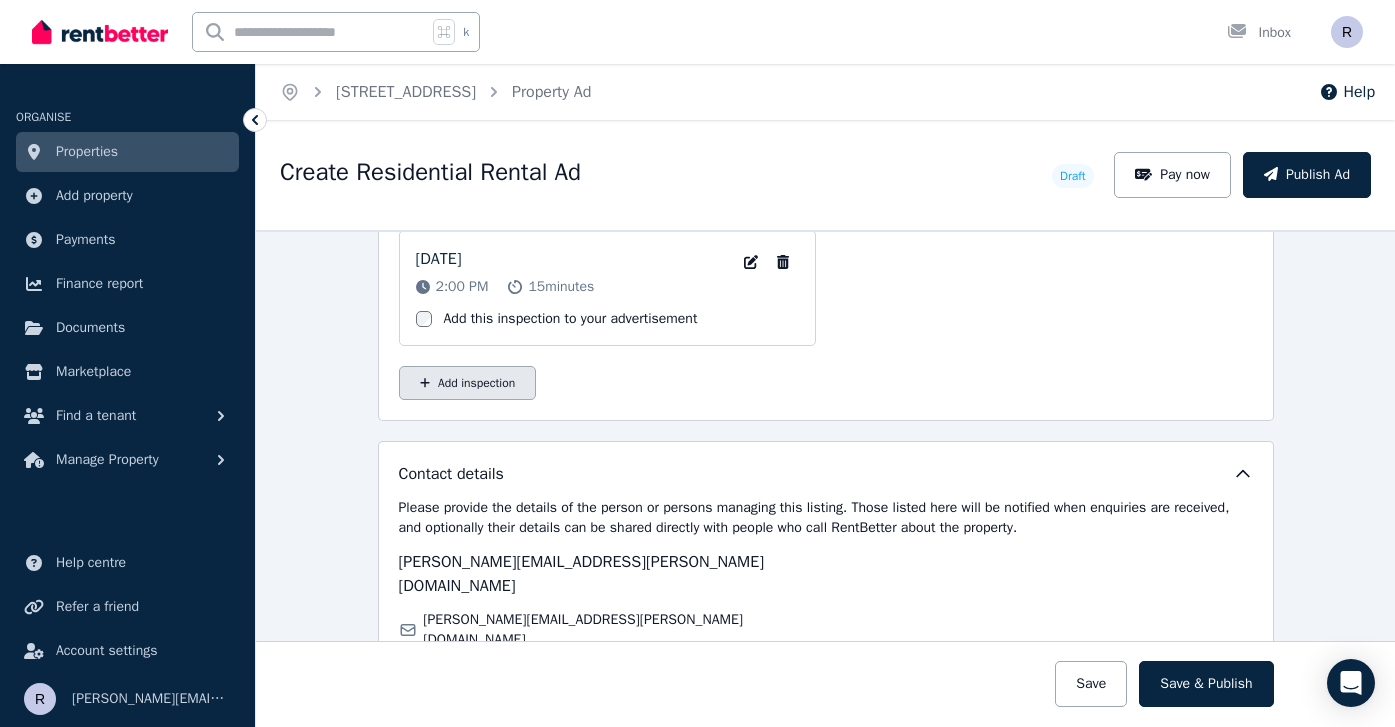 click on "Add inspection" at bounding box center (468, 383) 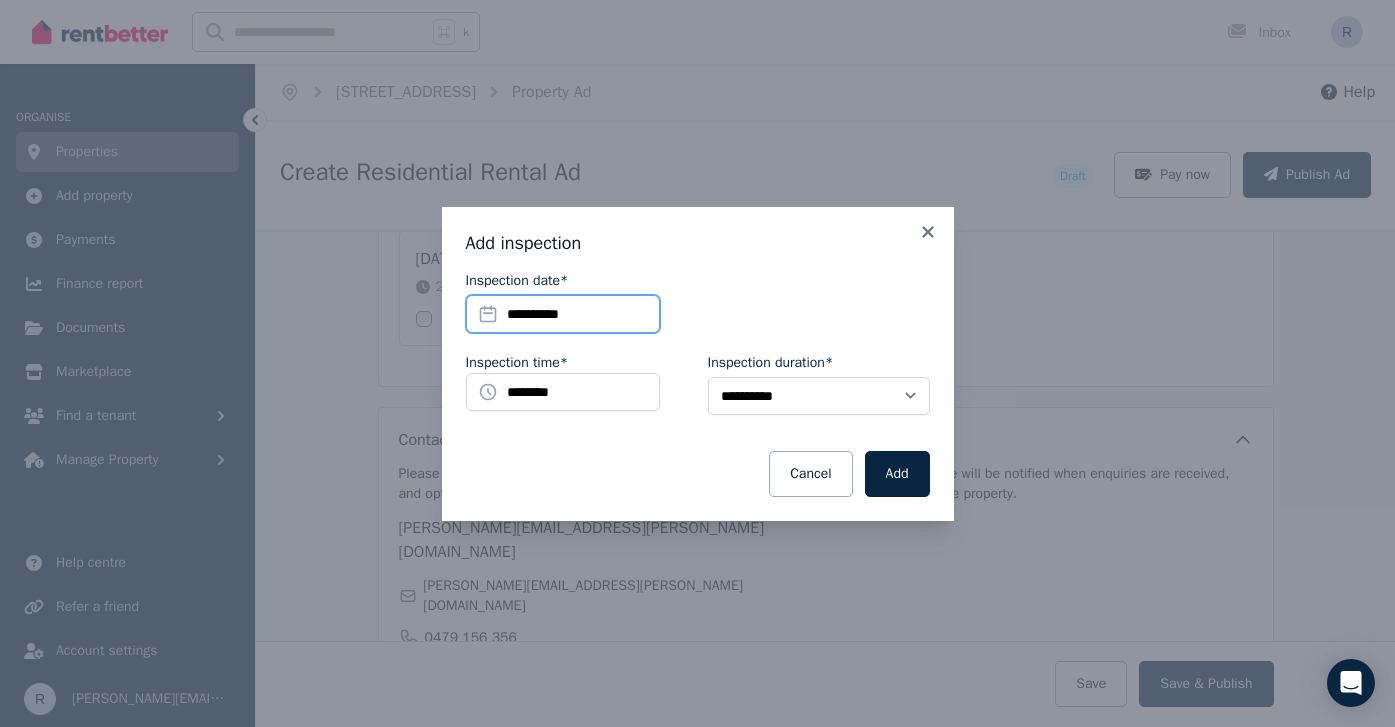 click on "**********" at bounding box center [563, 314] 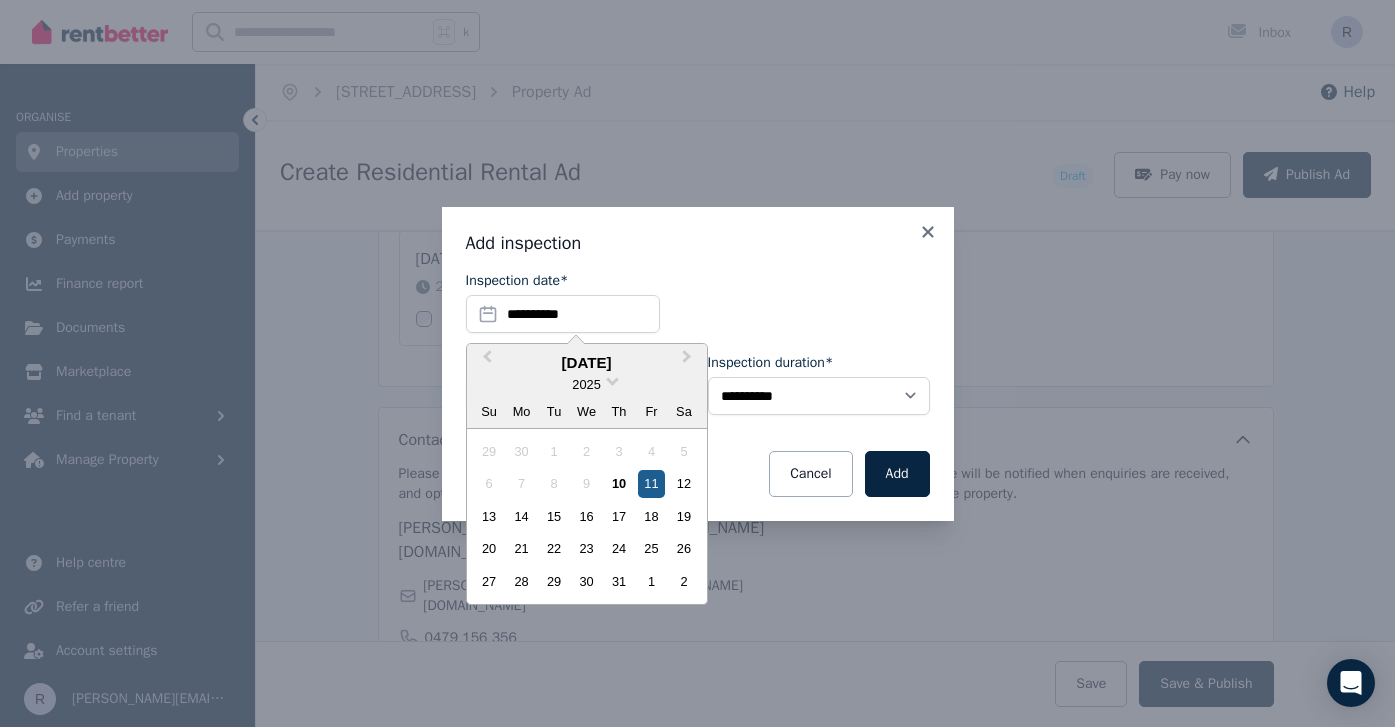 click on "11" at bounding box center (651, 483) 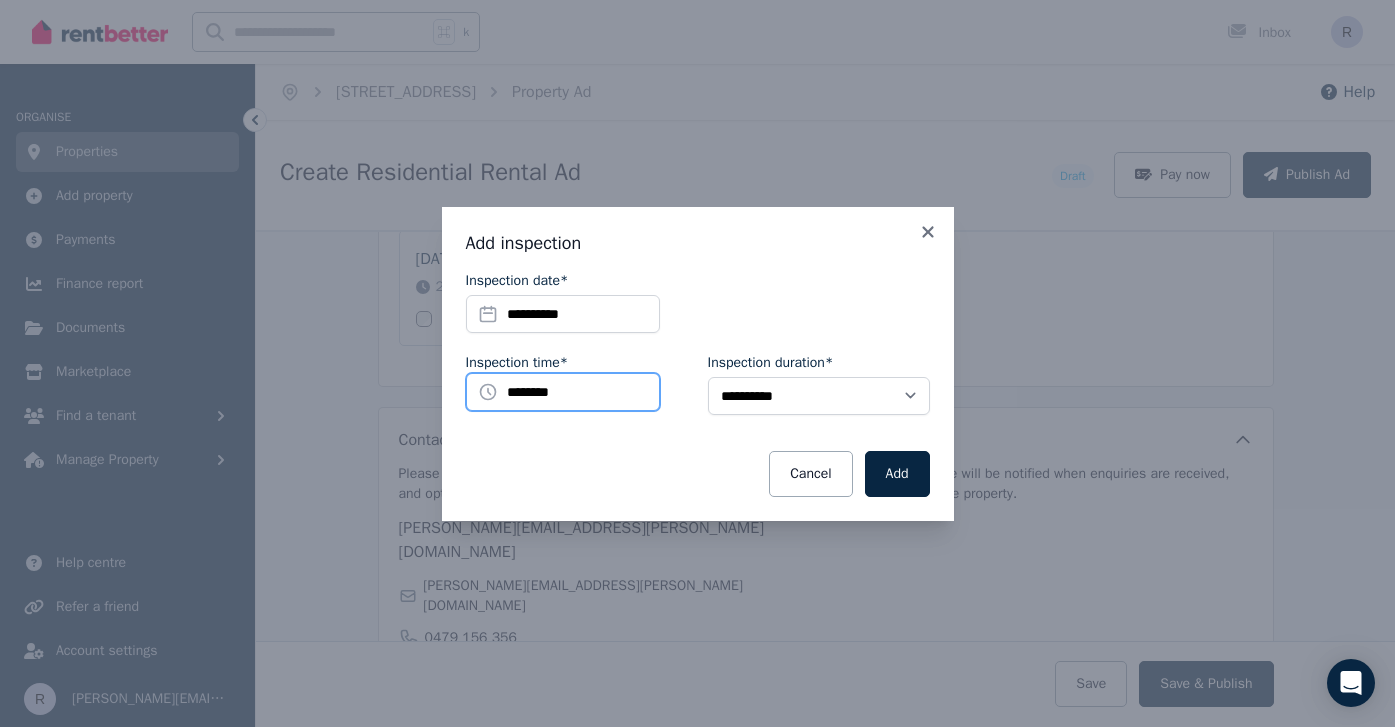 click on "********" at bounding box center (563, 392) 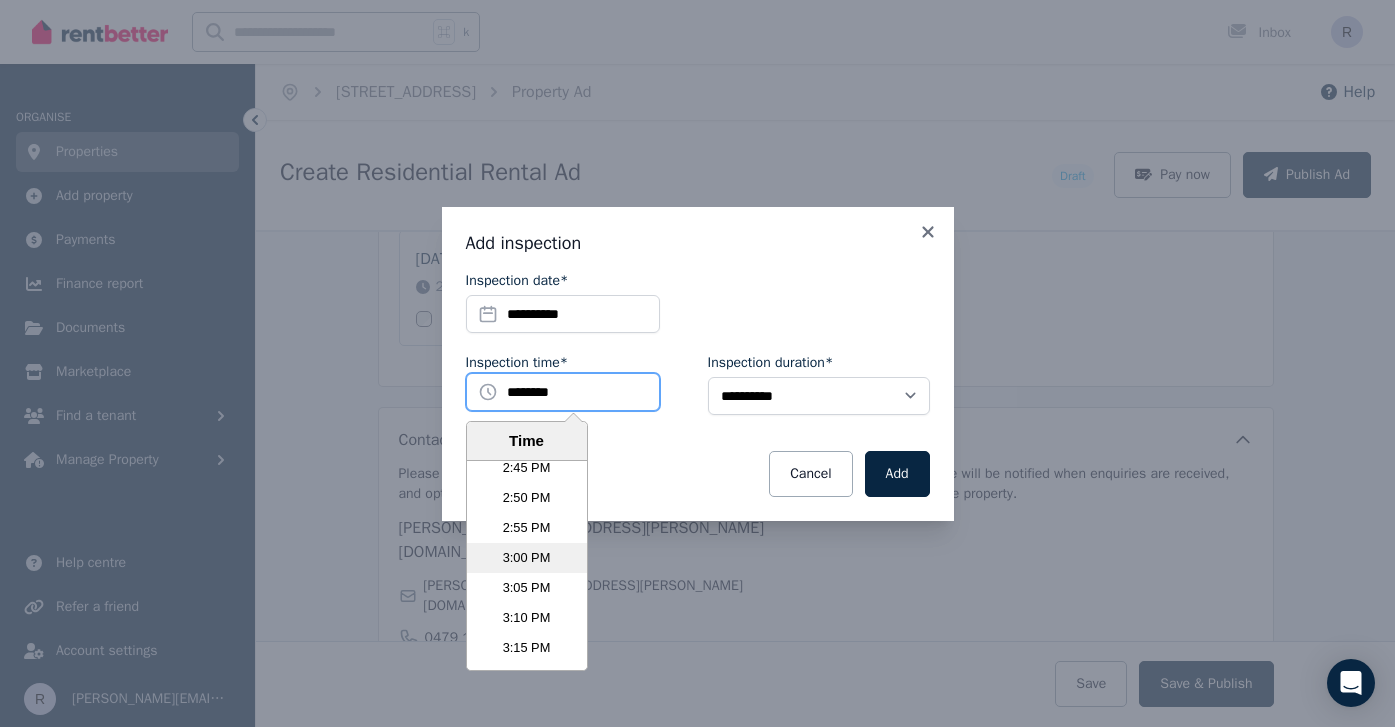 scroll, scrollTop: 5364, scrollLeft: 0, axis: vertical 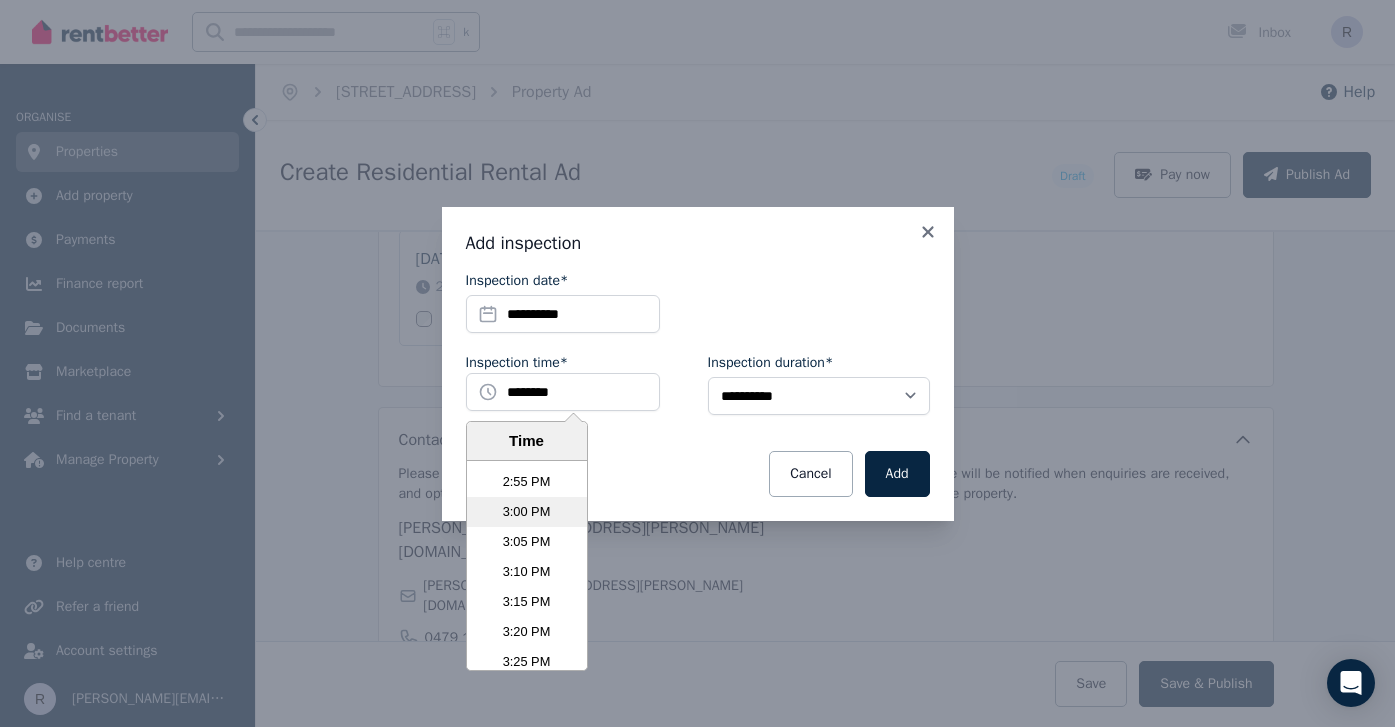 click on "3:00 PM" at bounding box center [527, 512] 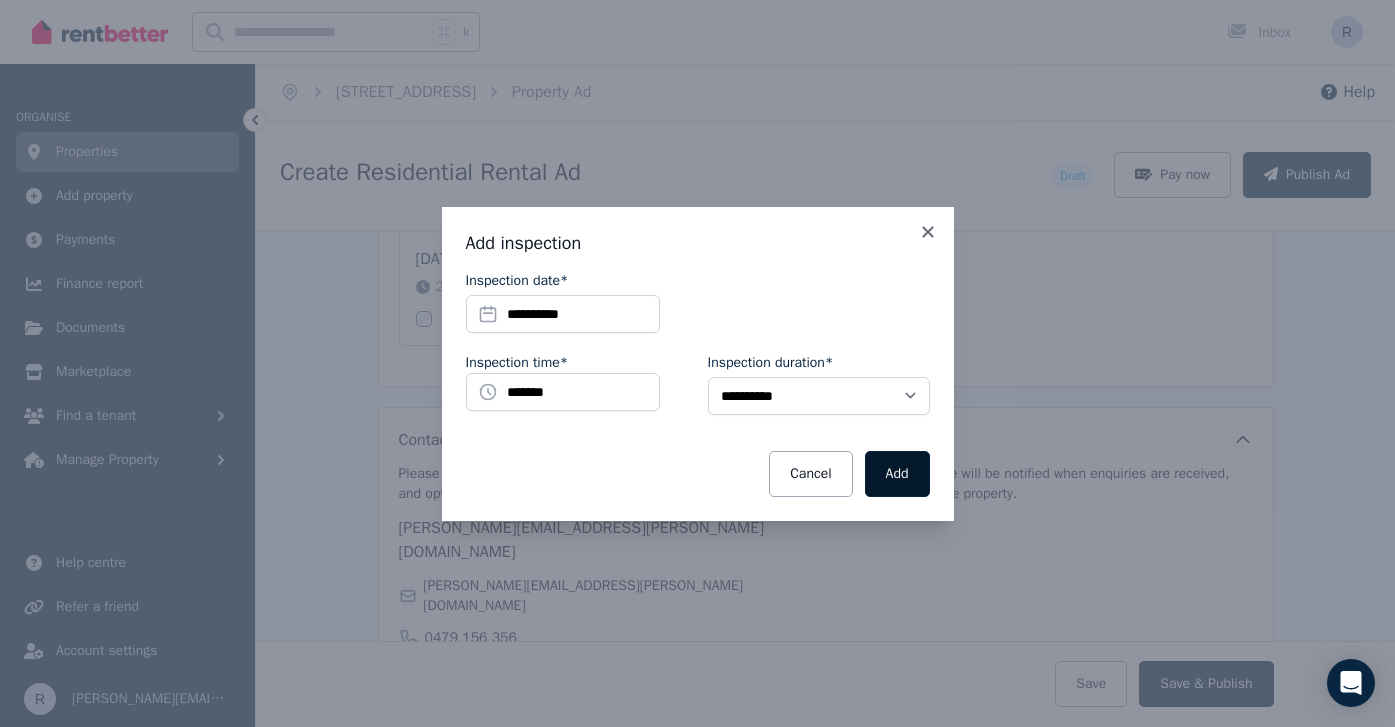 click on "Add" at bounding box center (897, 474) 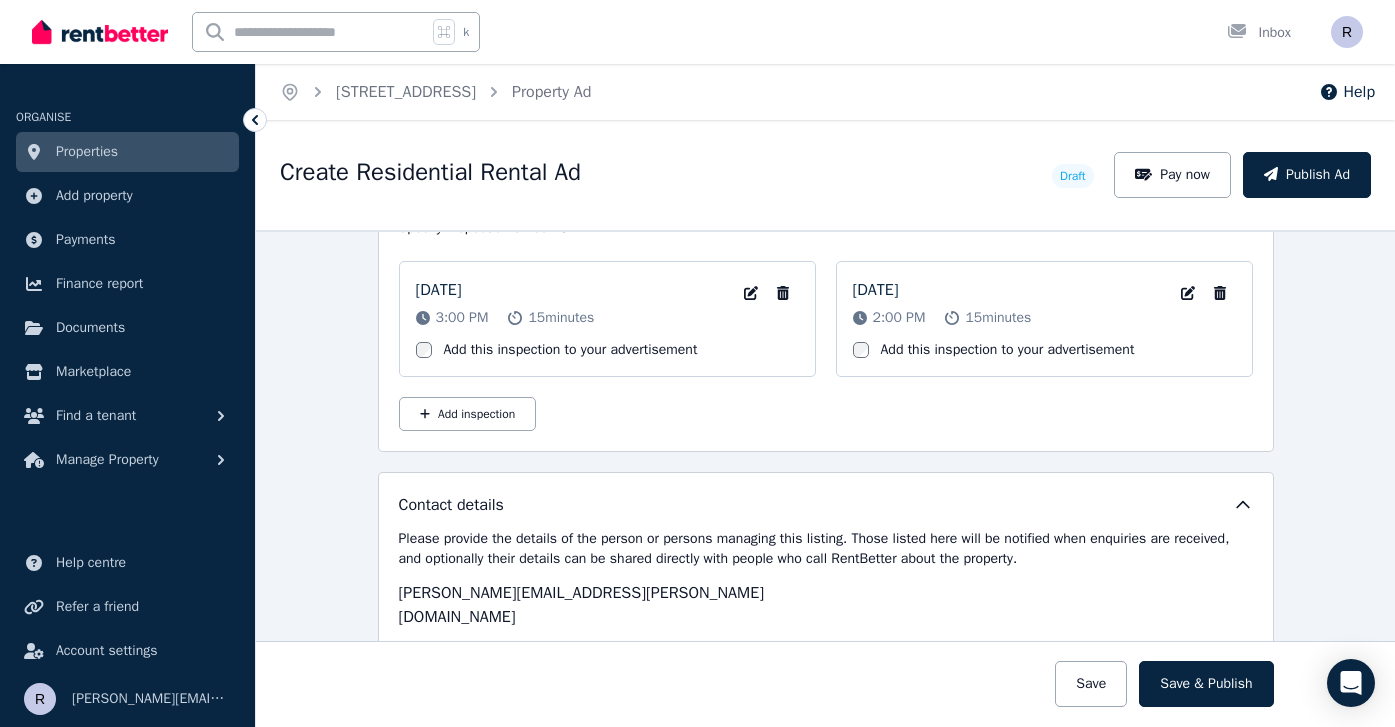 scroll, scrollTop: 3530, scrollLeft: 0, axis: vertical 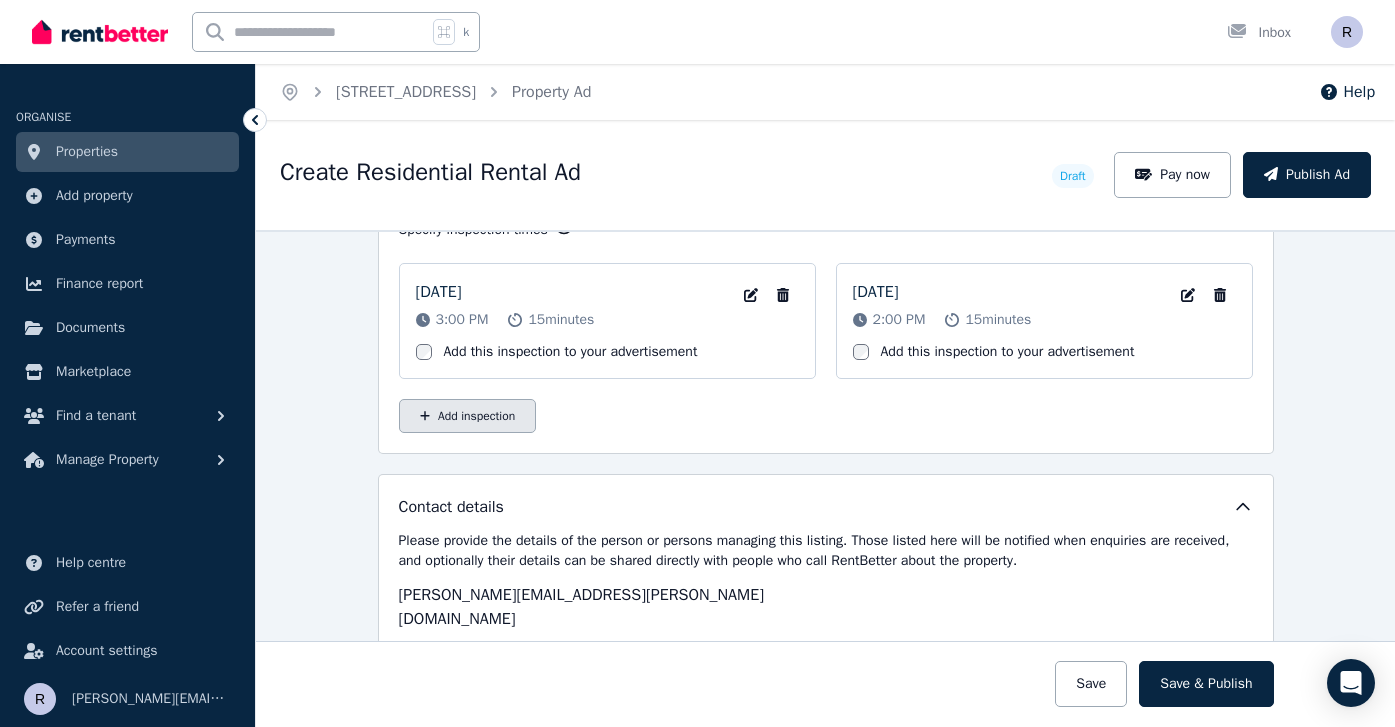 click on "Add inspection" at bounding box center [468, 416] 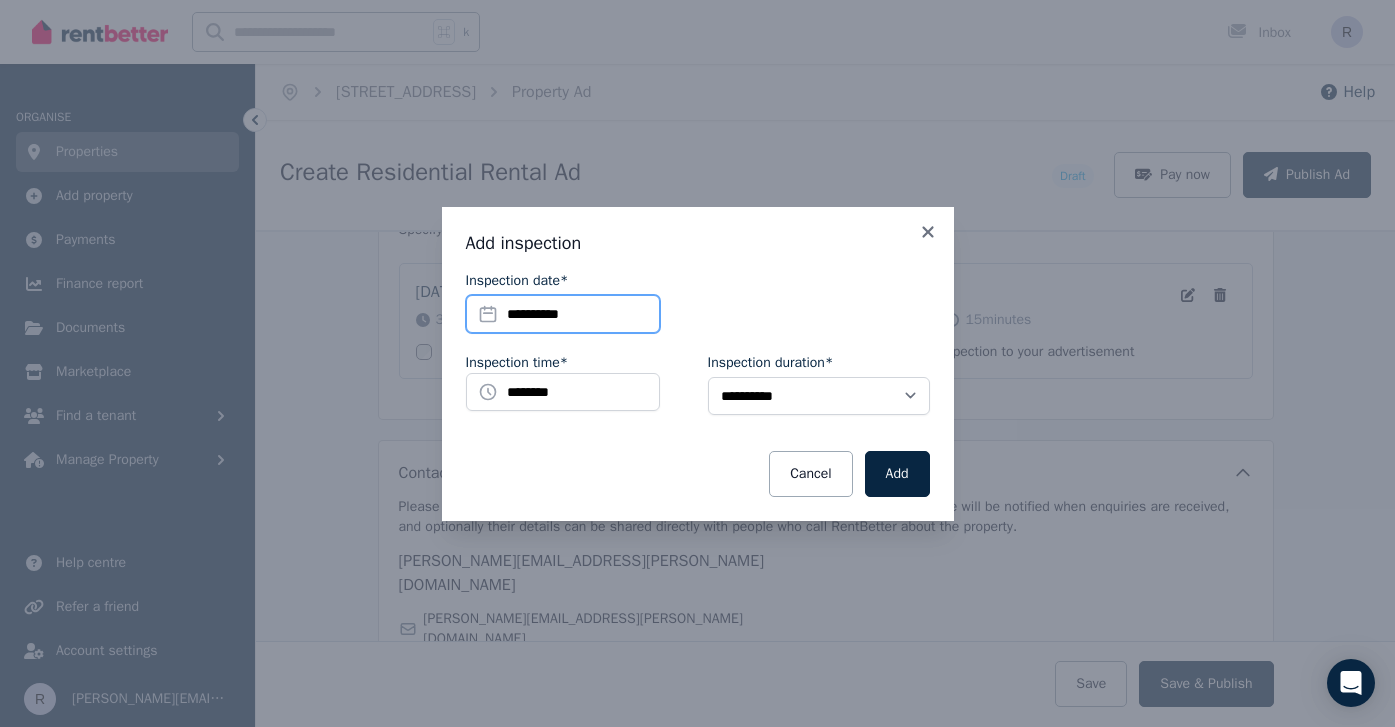 click on "**********" at bounding box center [563, 314] 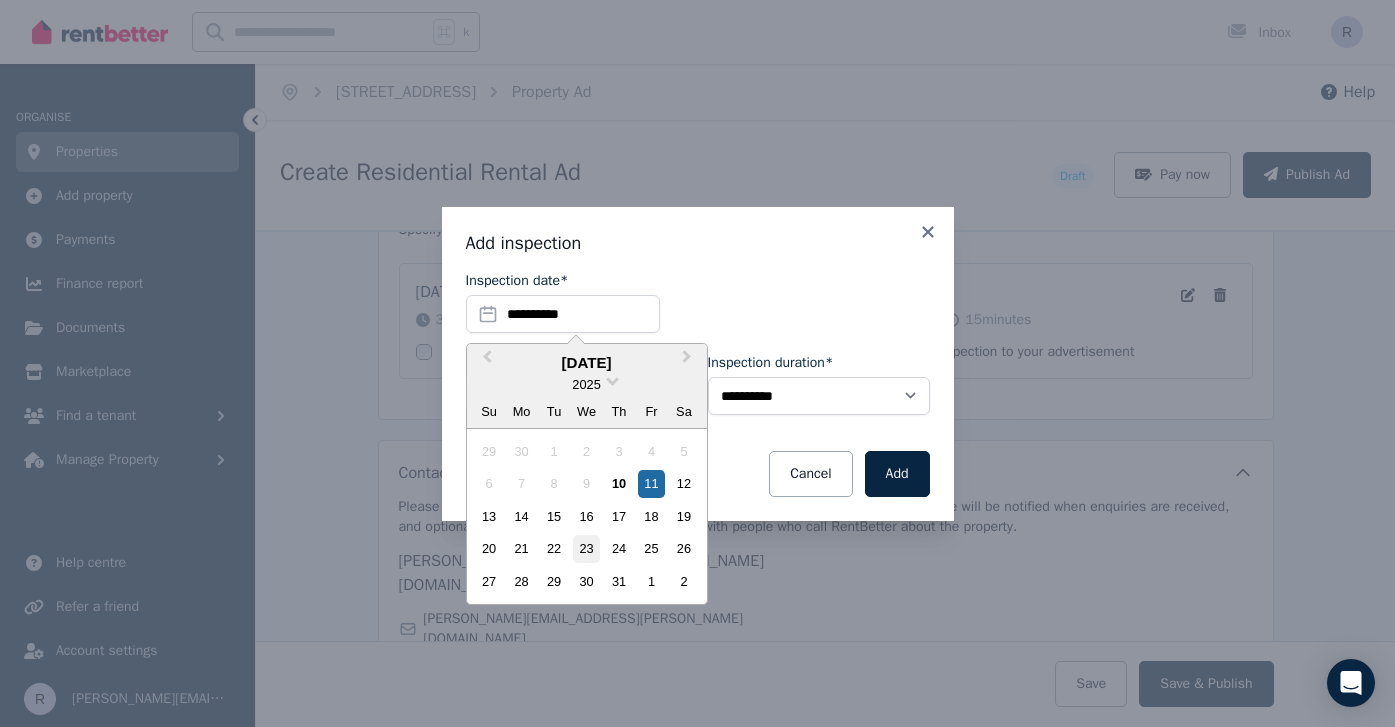 click on "23" at bounding box center (586, 548) 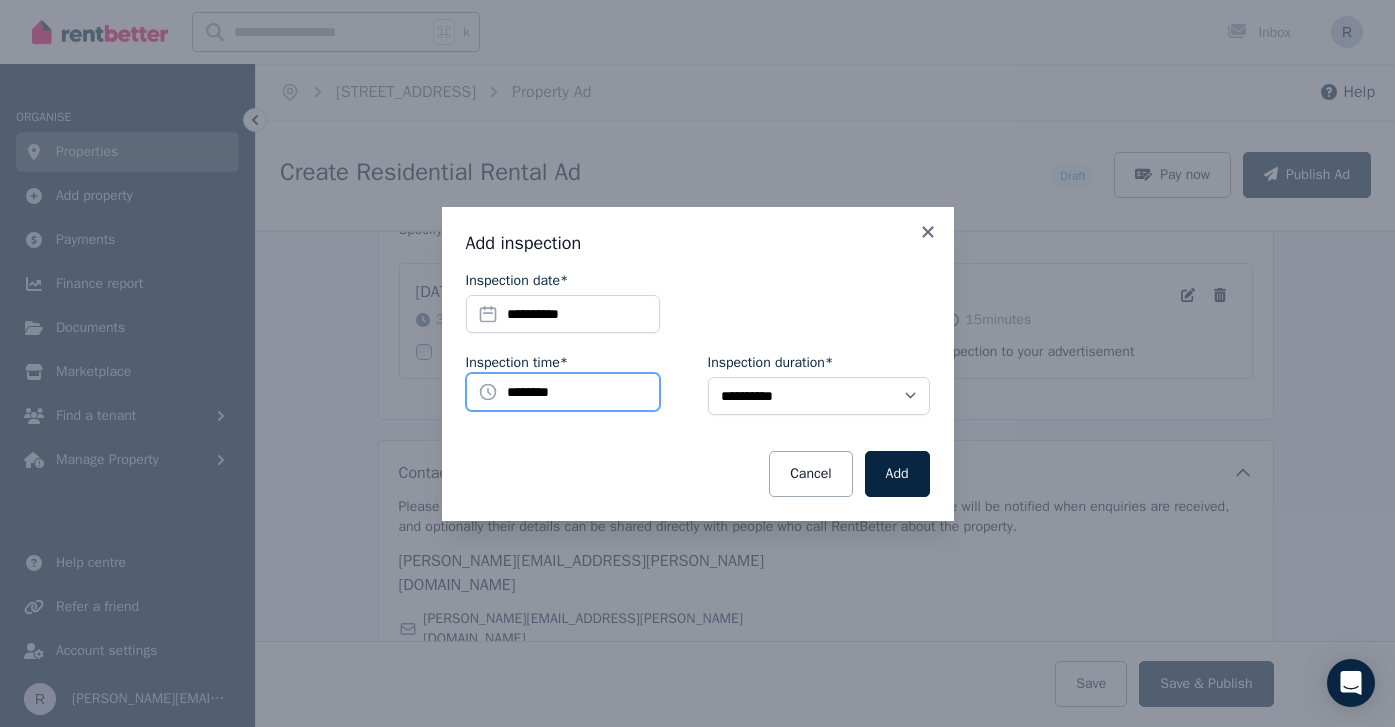click on "********" at bounding box center [563, 392] 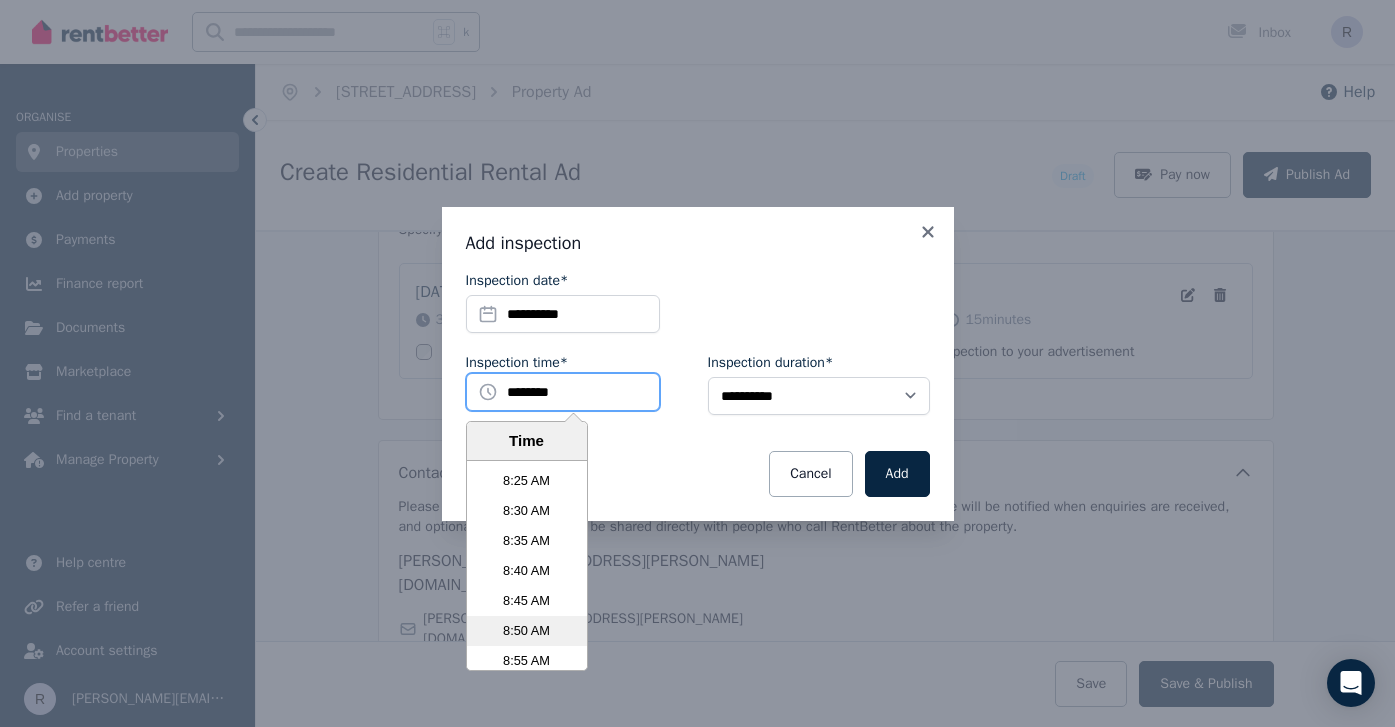 scroll, scrollTop: 3020, scrollLeft: 0, axis: vertical 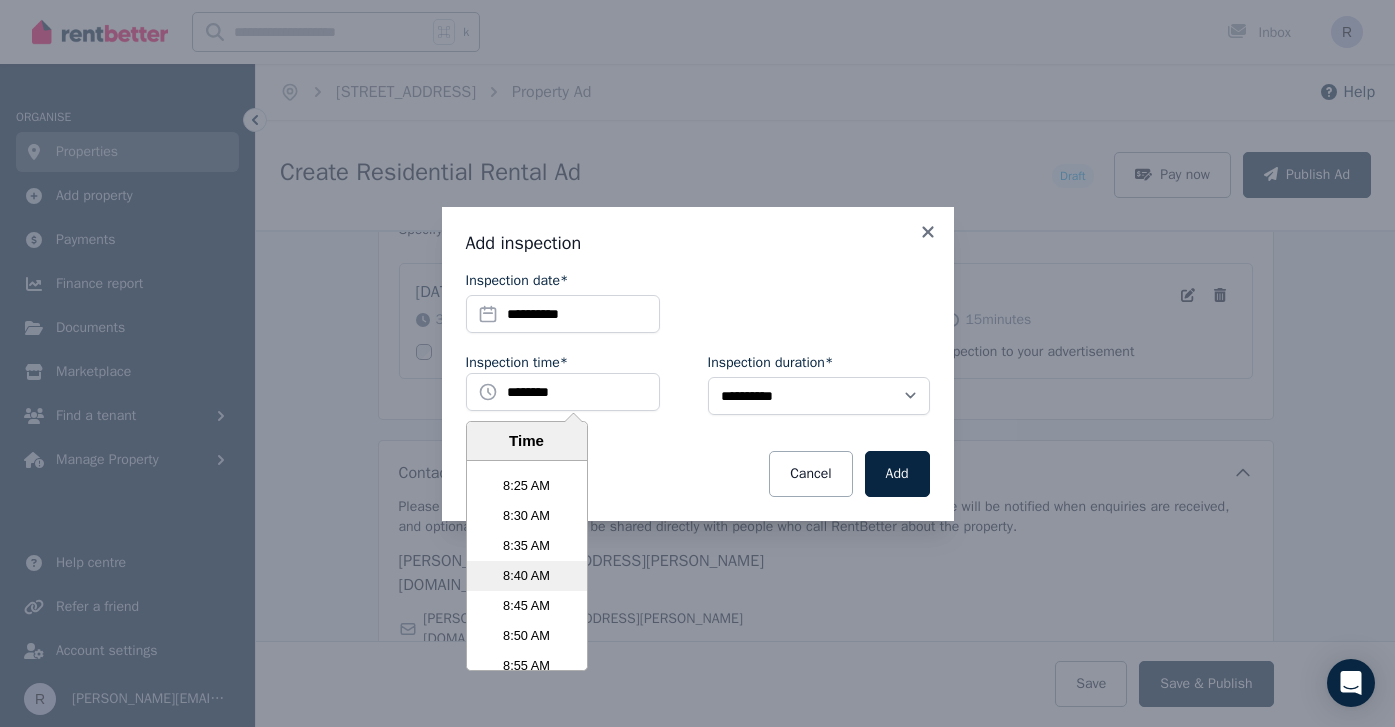 click on "8:40 AM" at bounding box center (527, 576) 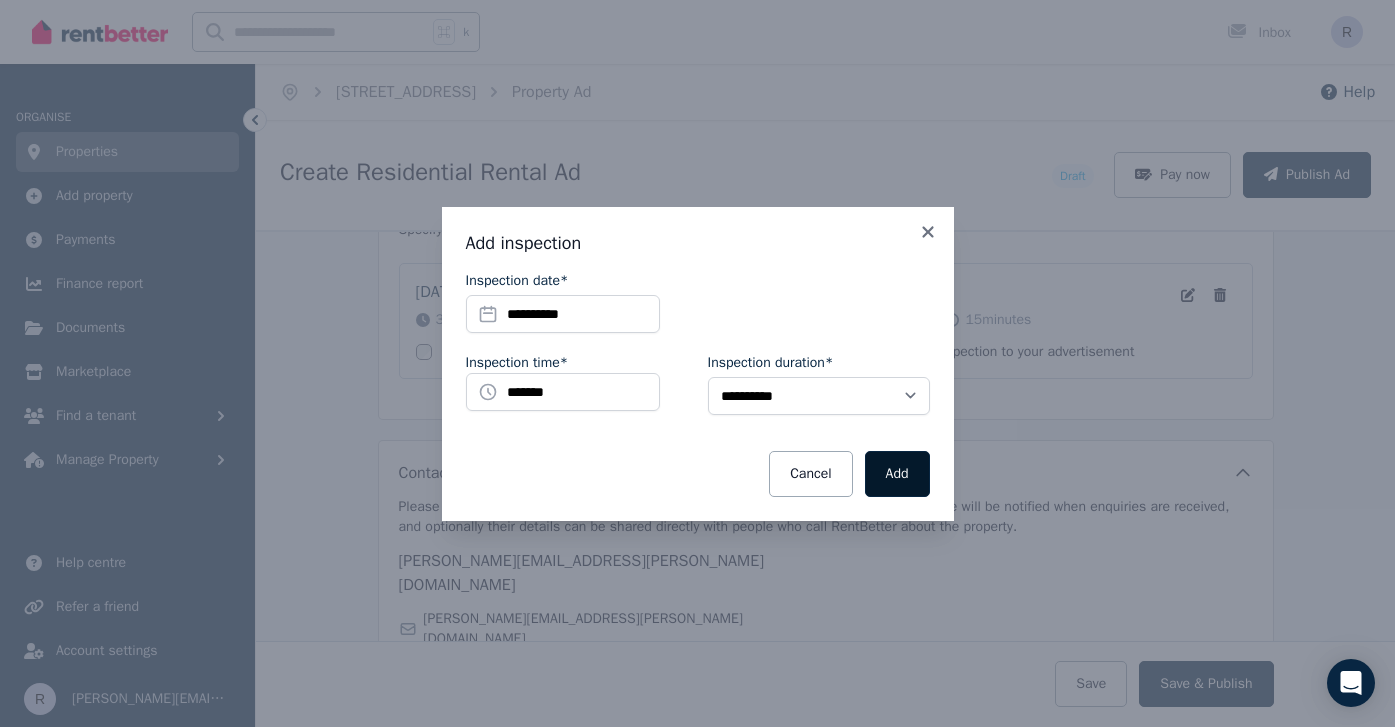 click on "Add" at bounding box center (897, 474) 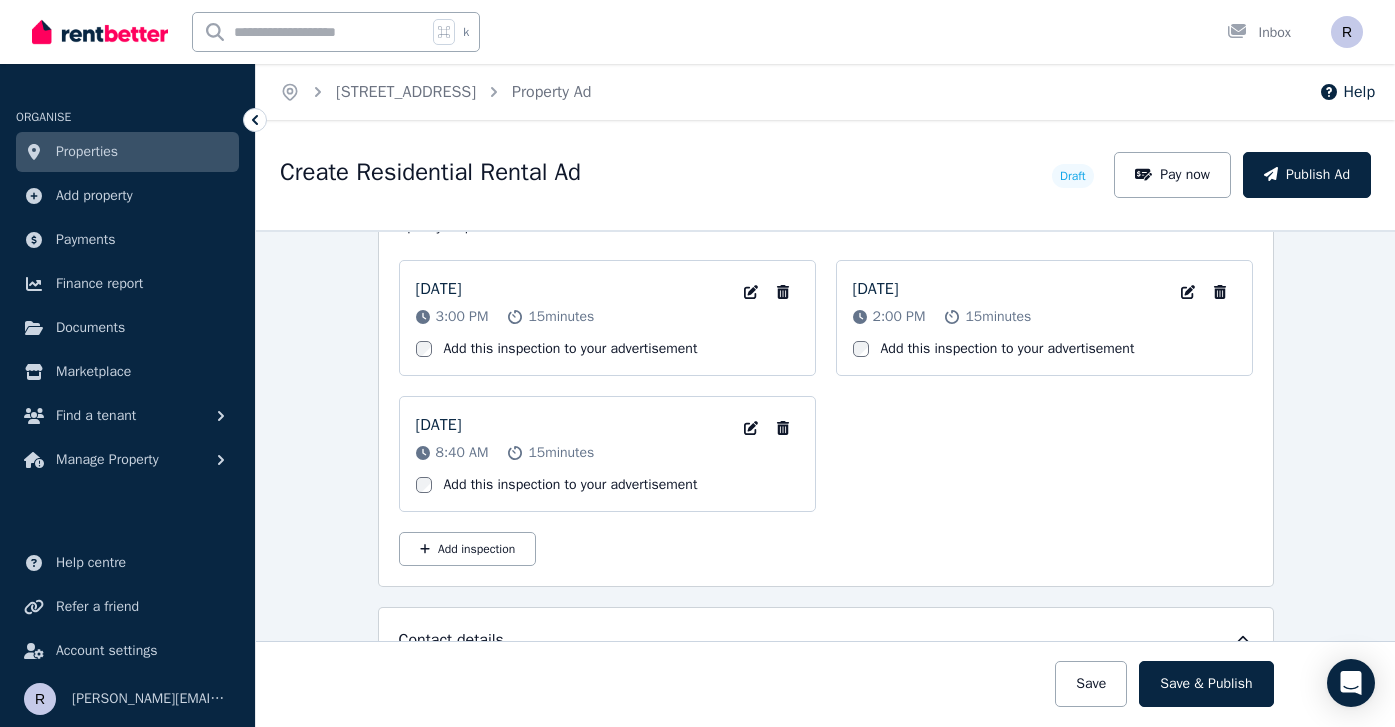 scroll, scrollTop: 3530, scrollLeft: 0, axis: vertical 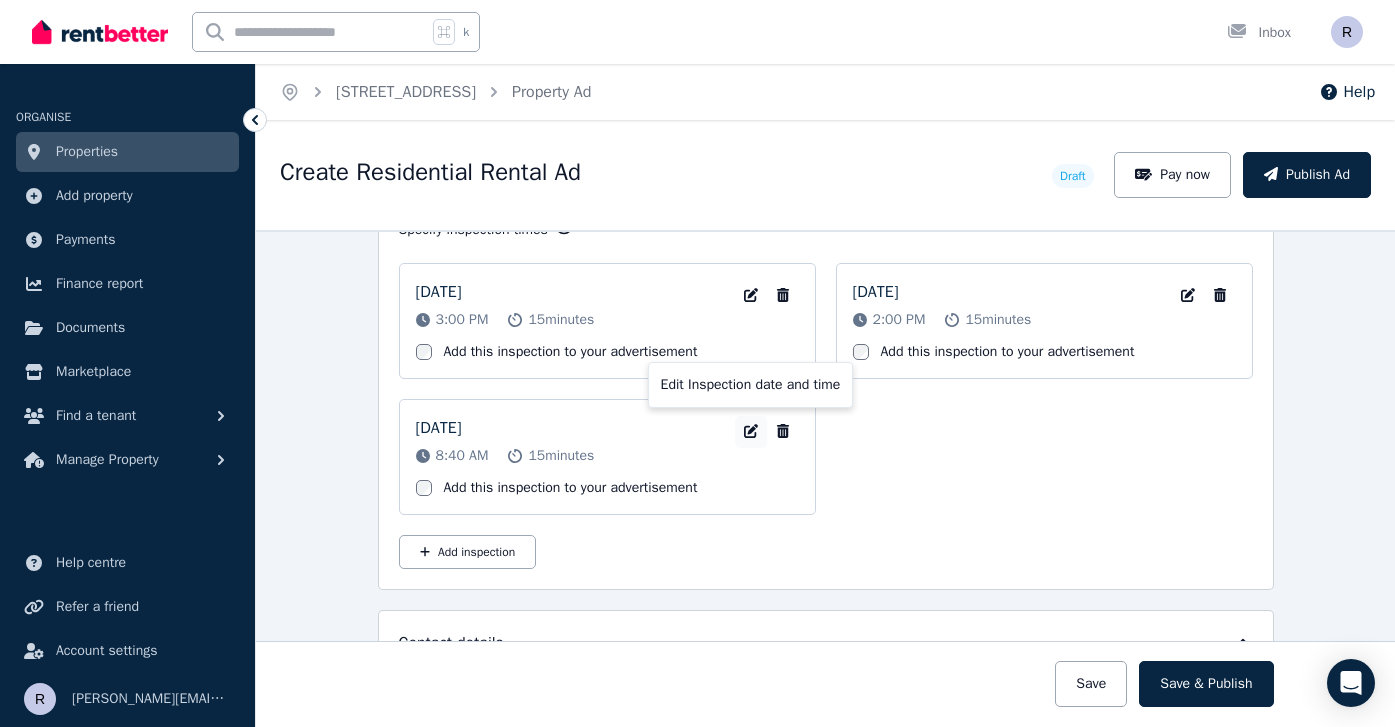 click 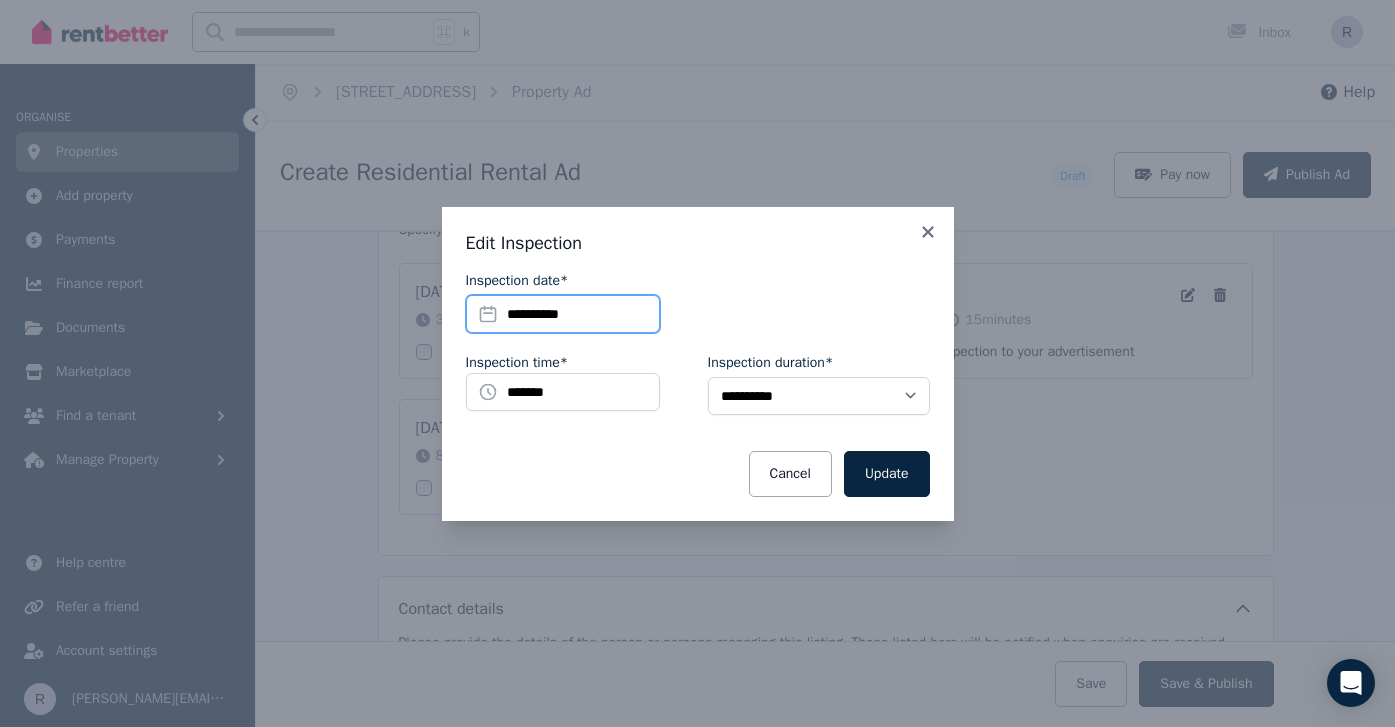 click on "**********" at bounding box center (563, 314) 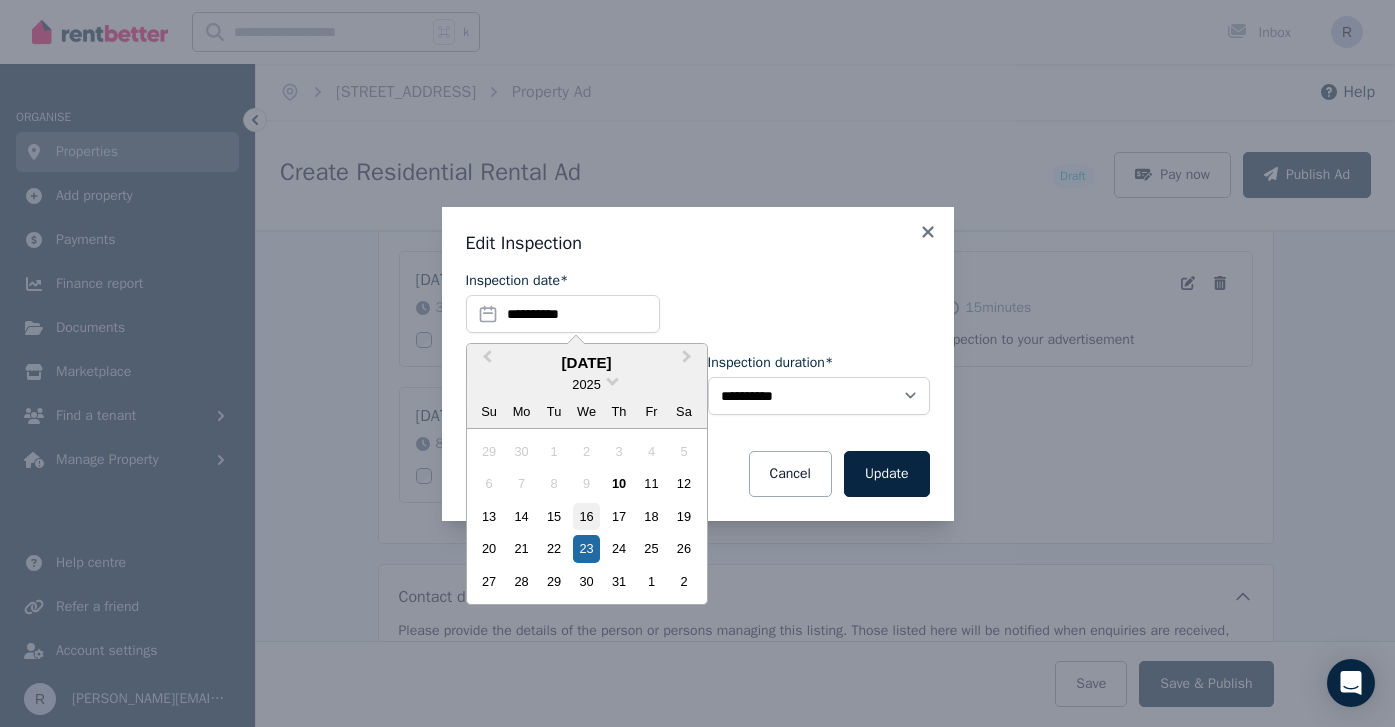 click on "16" at bounding box center [586, 516] 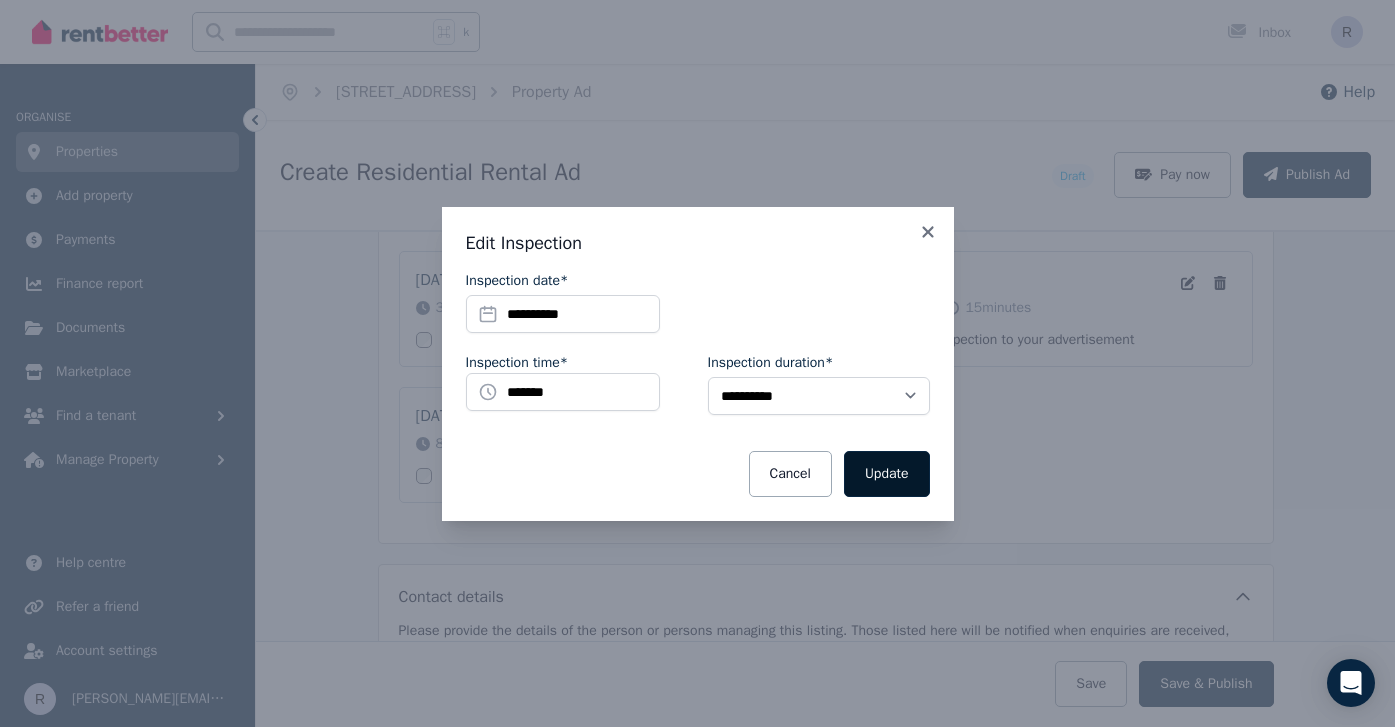 click on "Update" at bounding box center [887, 474] 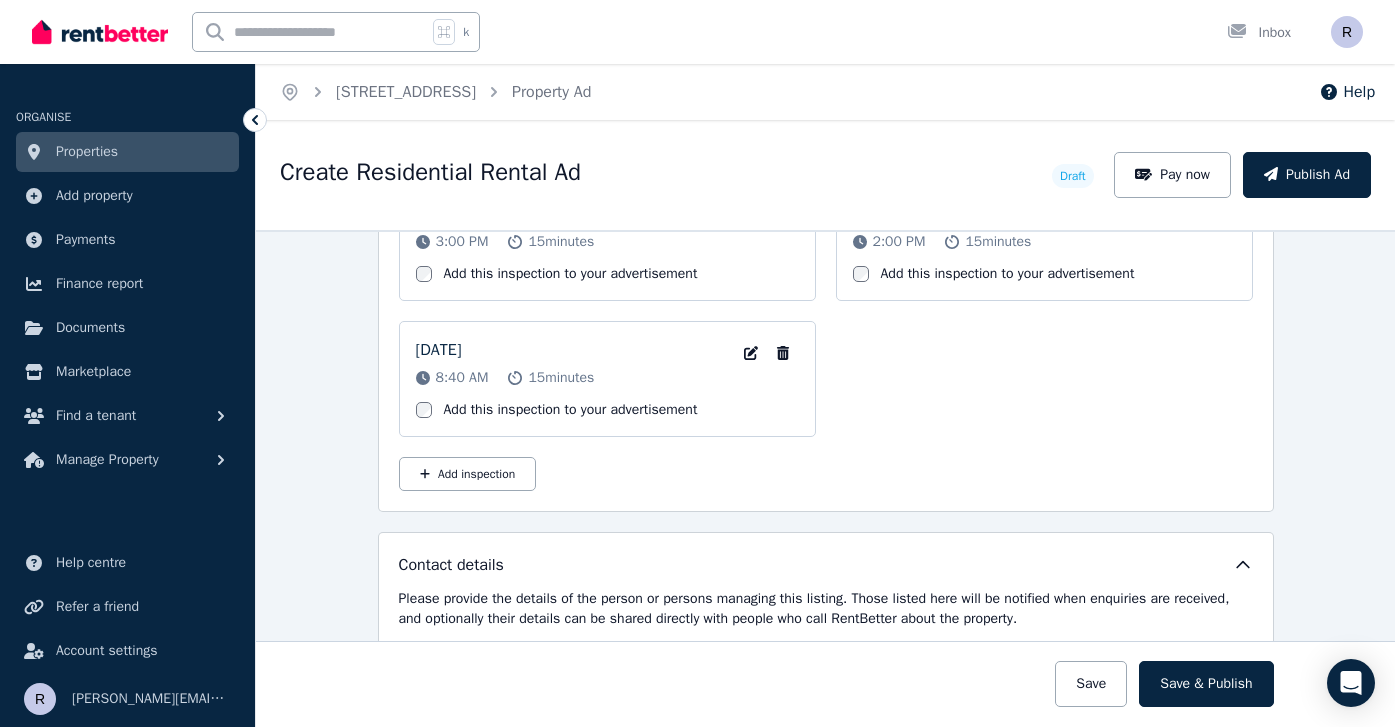 scroll, scrollTop: 3550, scrollLeft: 0, axis: vertical 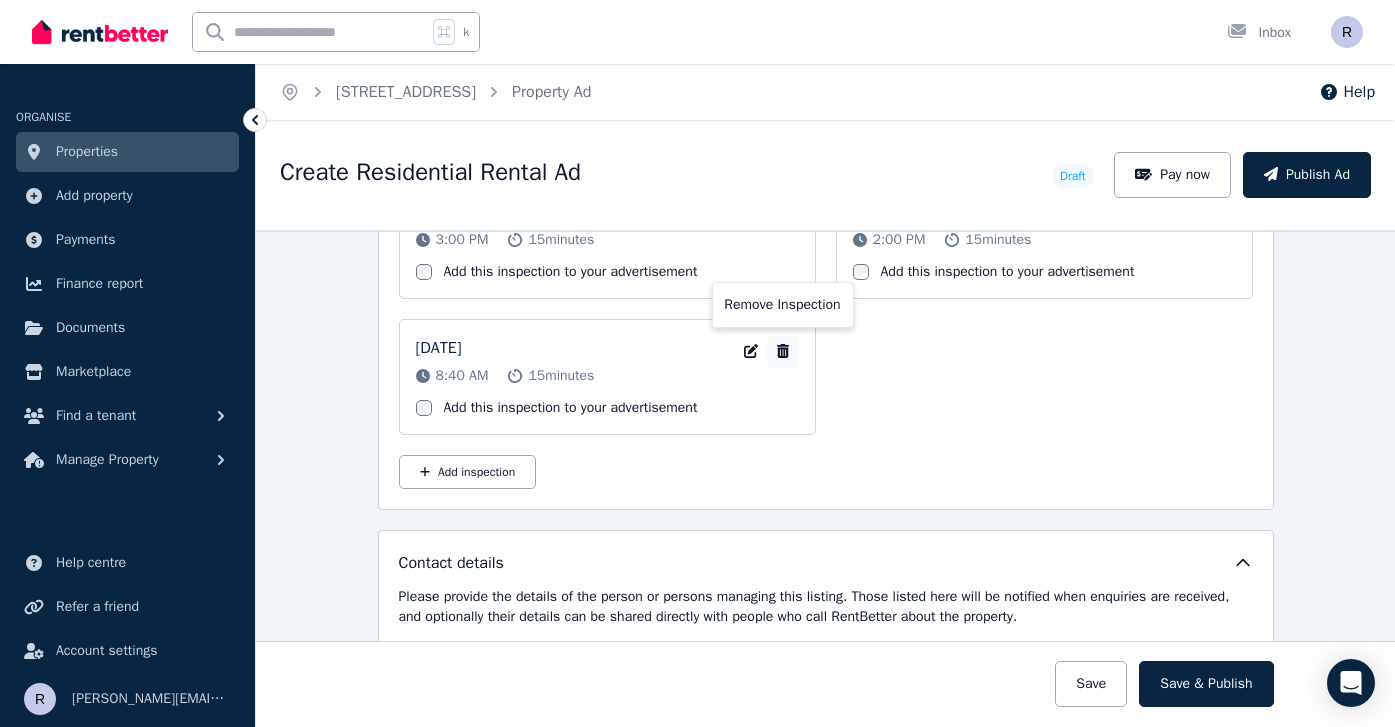 click at bounding box center [783, 352] 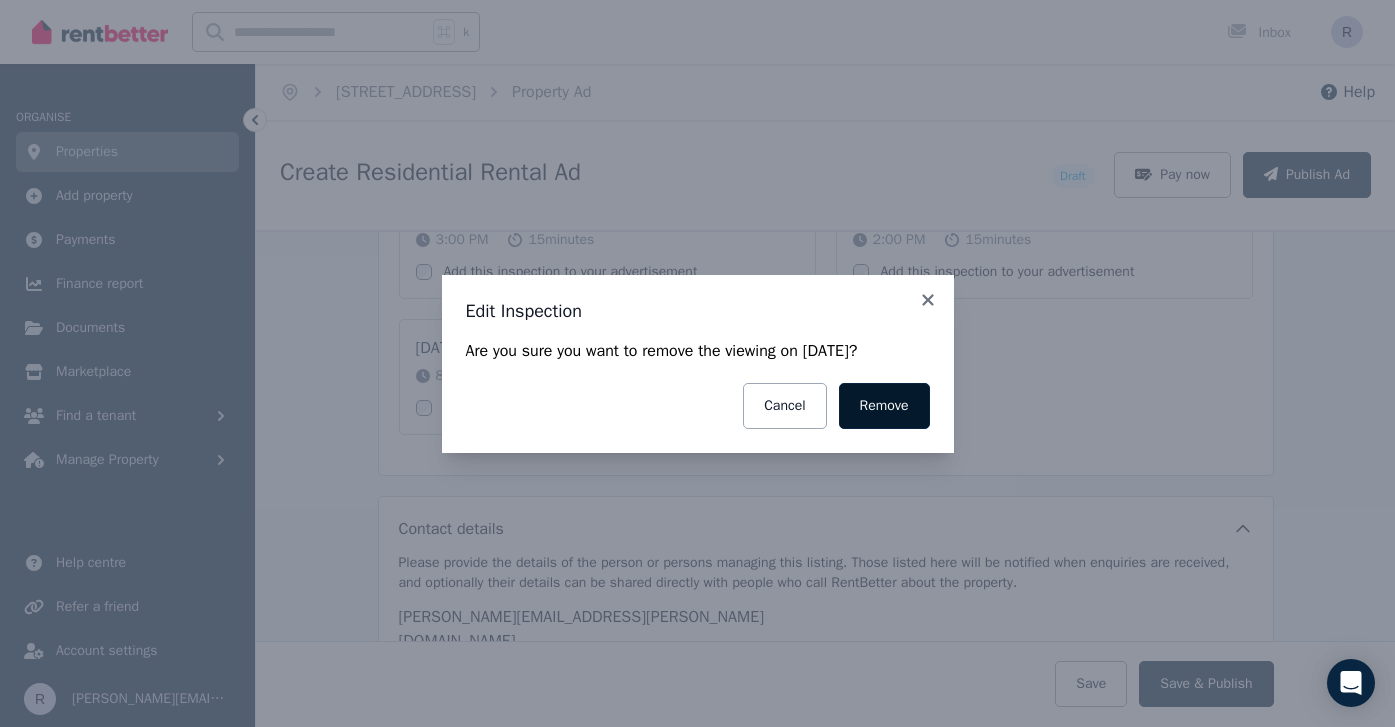 click on "Remove" at bounding box center [884, 406] 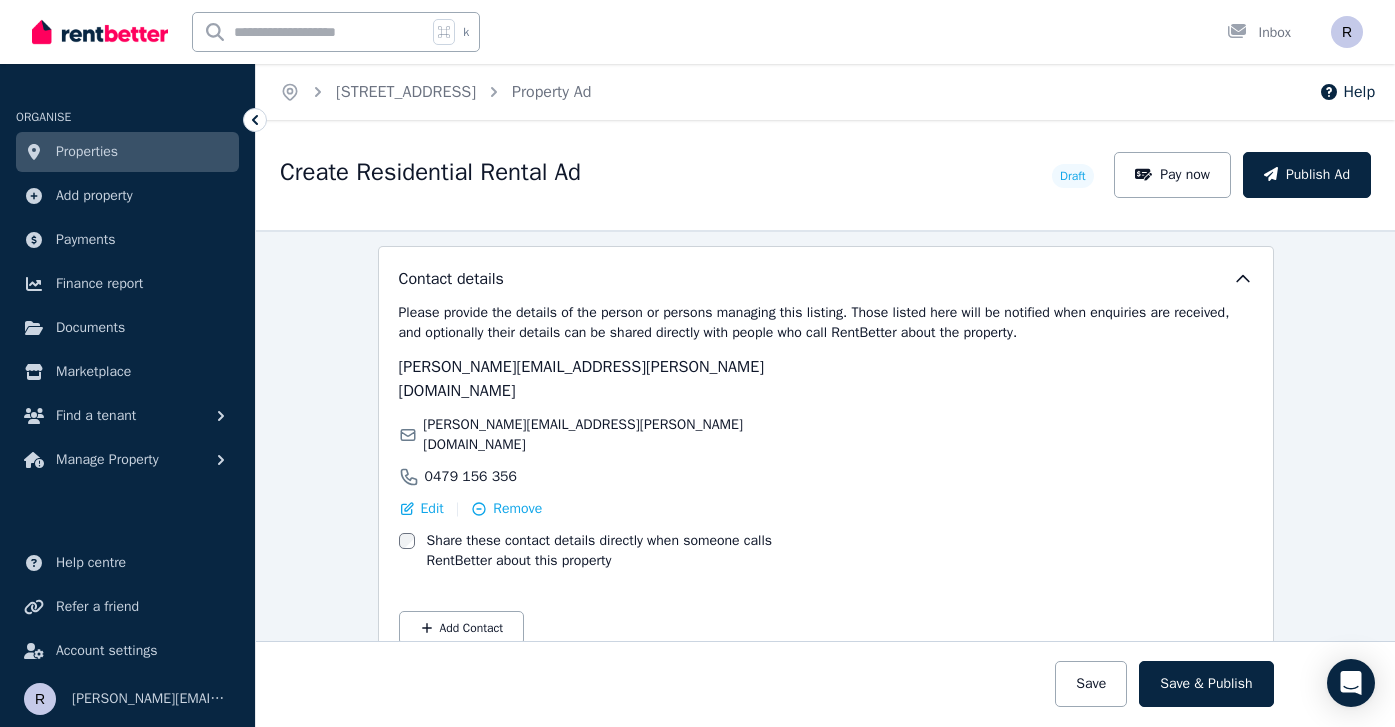 scroll, scrollTop: 3697, scrollLeft: 0, axis: vertical 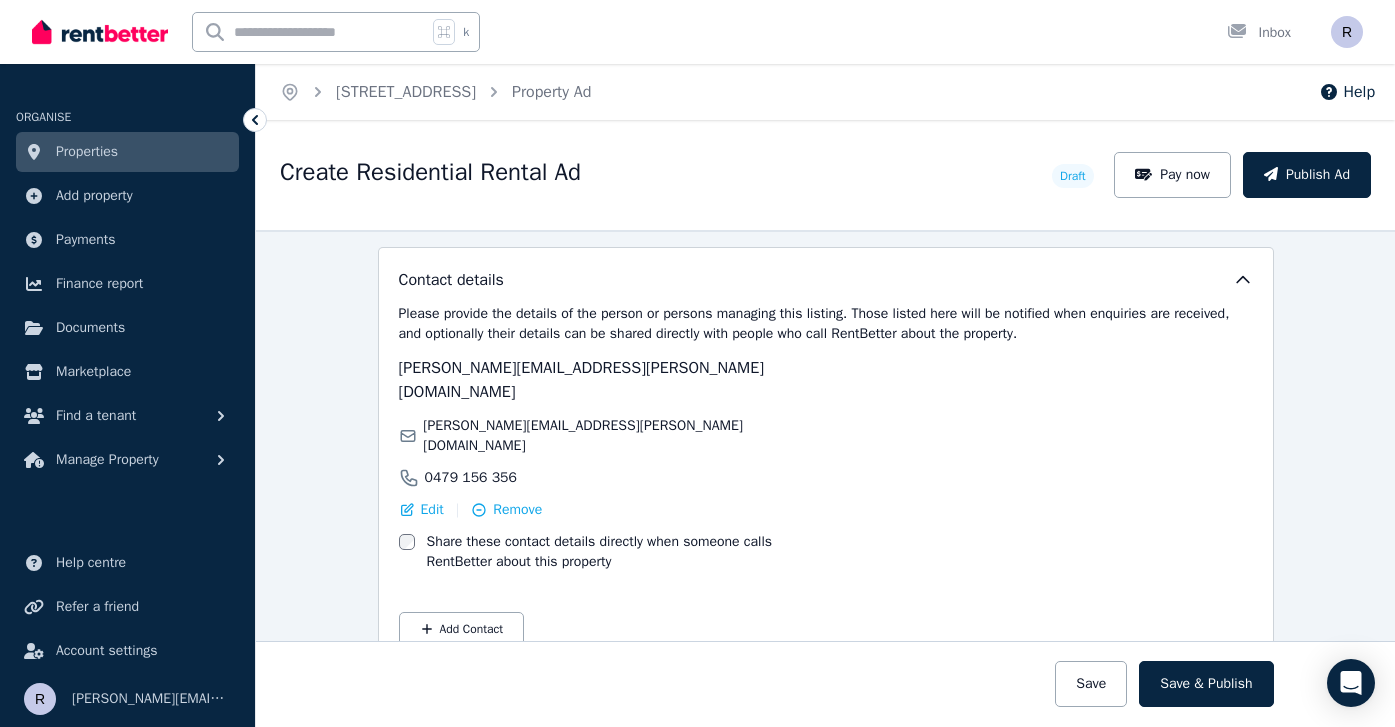 click on "[PERSON_NAME][EMAIL_ADDRESS][PERSON_NAME][DOMAIN_NAME]" at bounding box center (581, 380) 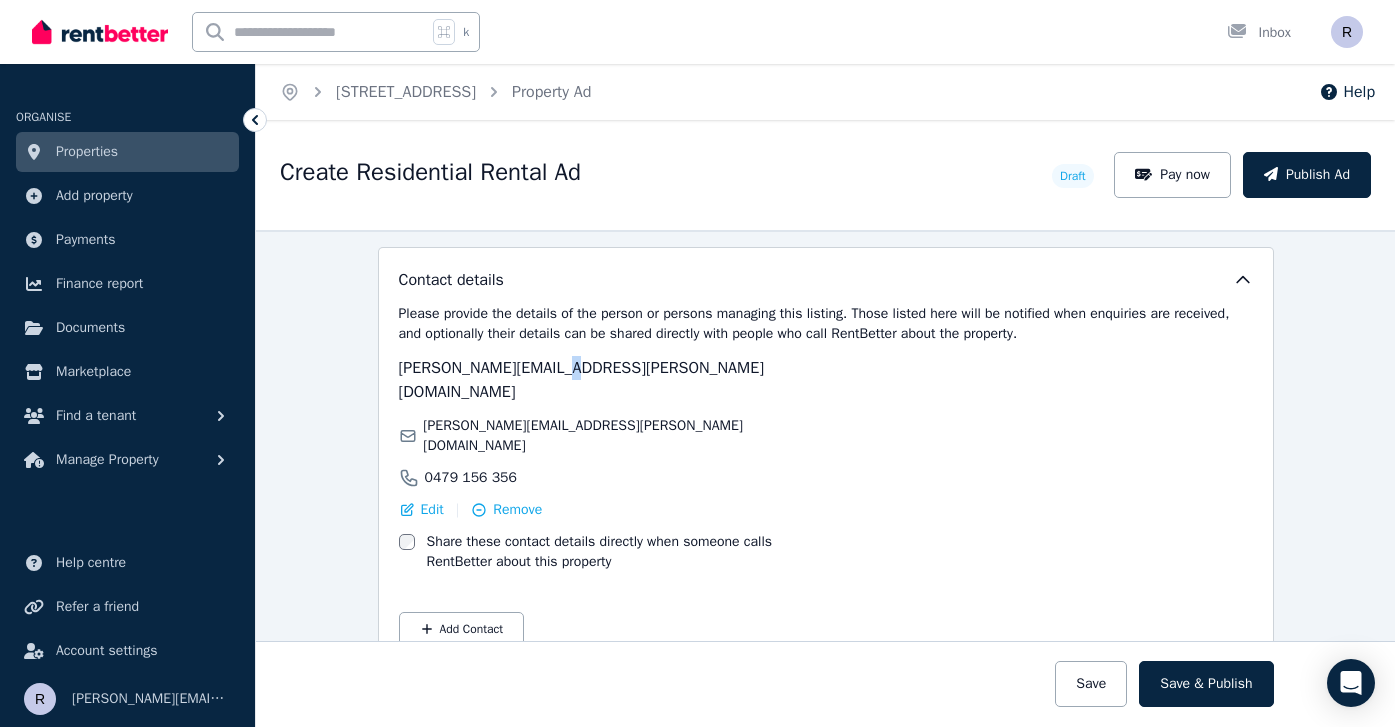 click on "[PERSON_NAME][EMAIL_ADDRESS][PERSON_NAME][DOMAIN_NAME]" at bounding box center [581, 380] 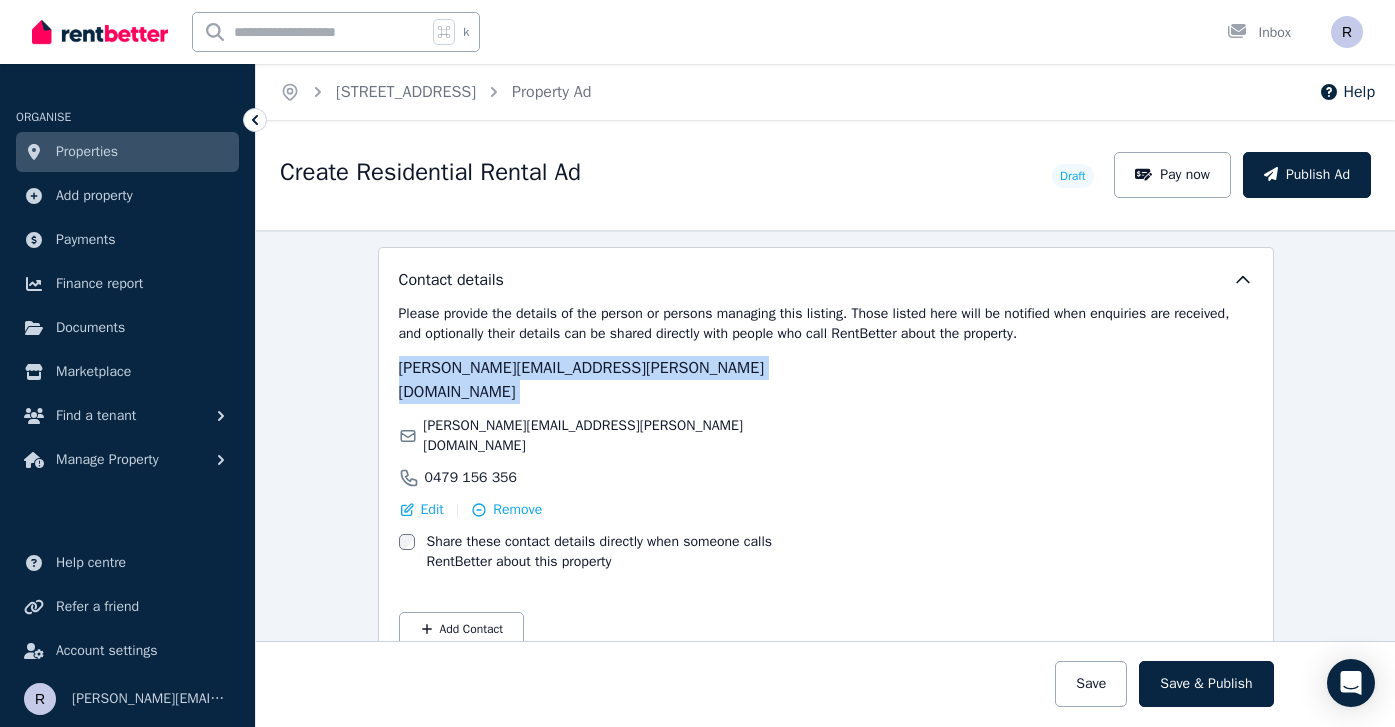 click on "[PERSON_NAME][EMAIL_ADDRESS][PERSON_NAME][DOMAIN_NAME]" at bounding box center [581, 380] 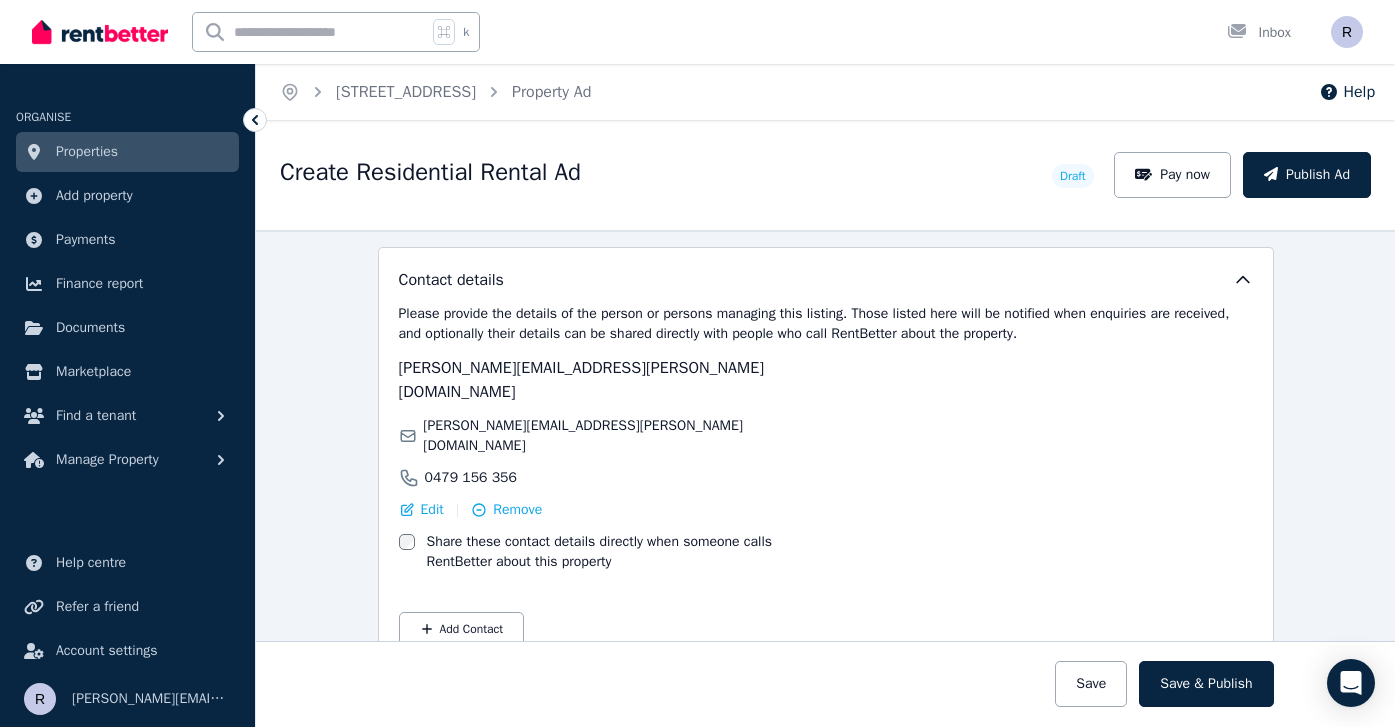 click on "[PERSON_NAME][EMAIL_ADDRESS][PERSON_NAME][DOMAIN_NAME]" at bounding box center (581, 380) 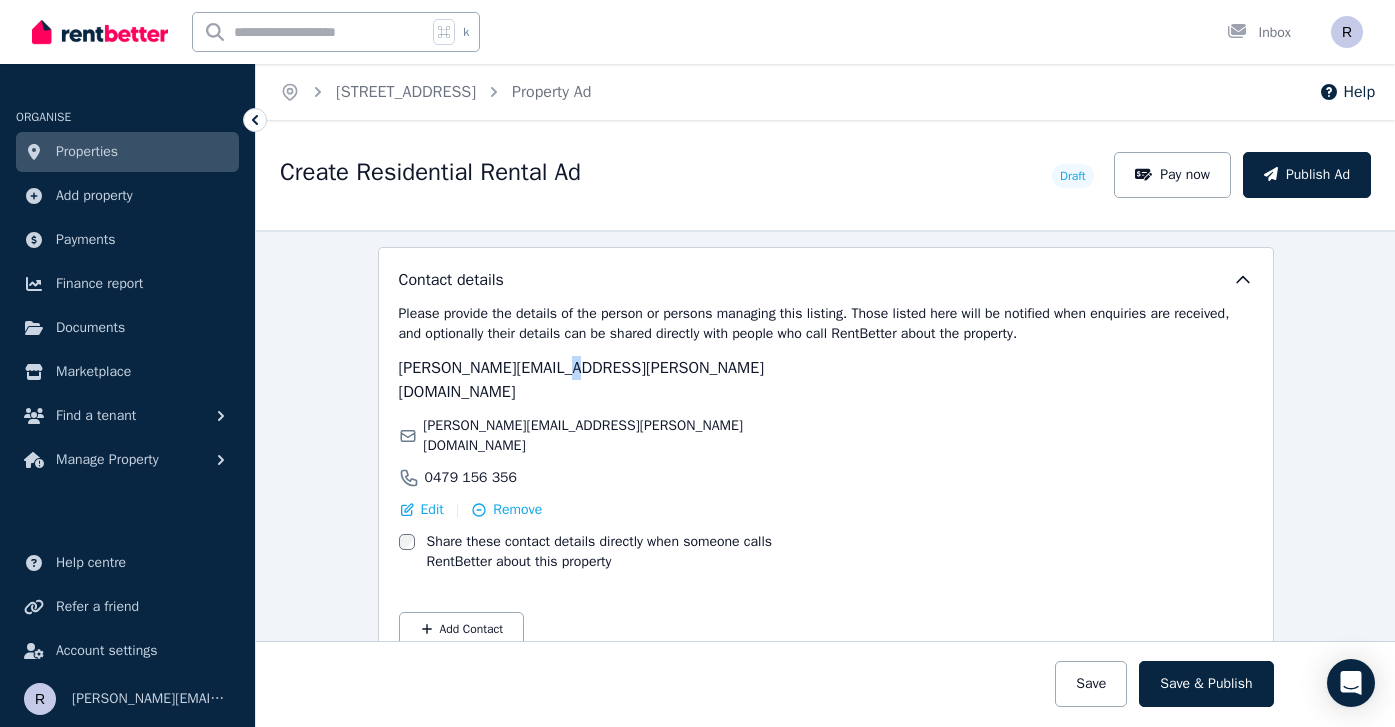 click on "[PERSON_NAME][EMAIL_ADDRESS][PERSON_NAME][DOMAIN_NAME]" at bounding box center [581, 380] 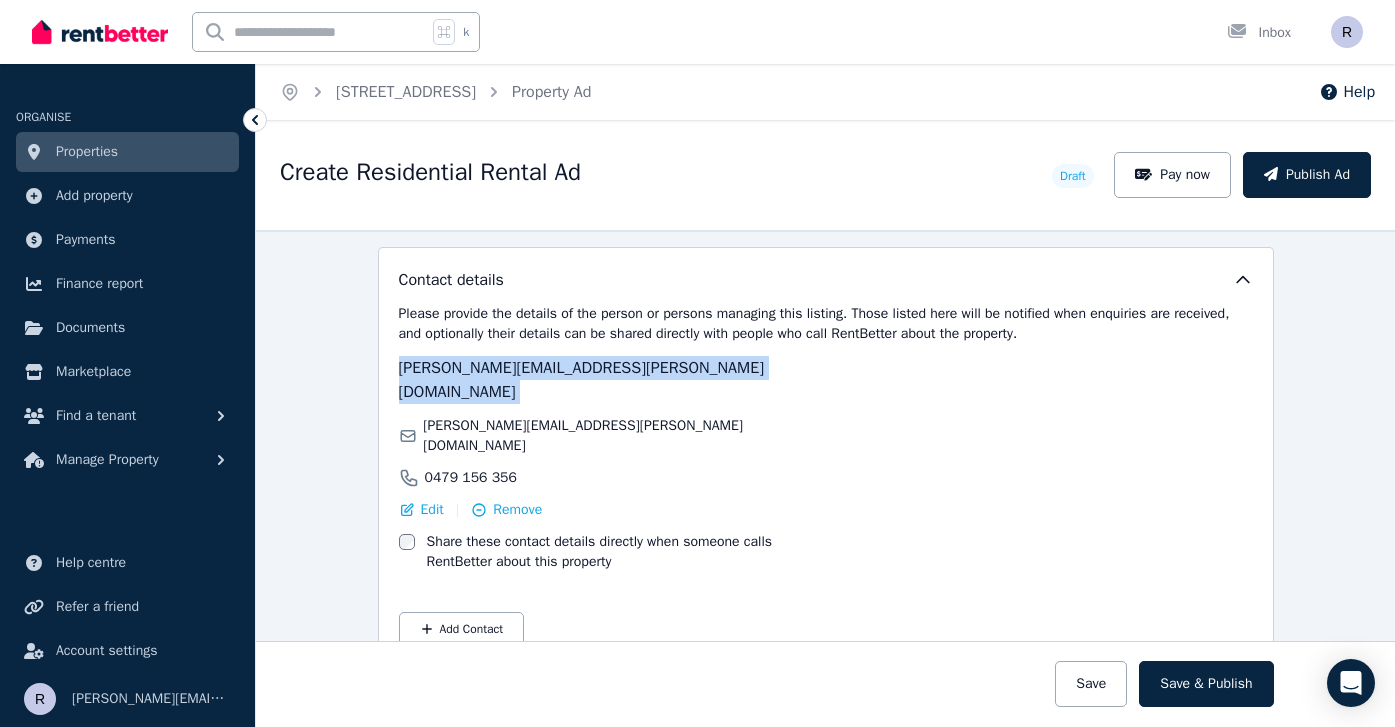 click on "[PERSON_NAME][EMAIL_ADDRESS][PERSON_NAME][DOMAIN_NAME]" at bounding box center [581, 380] 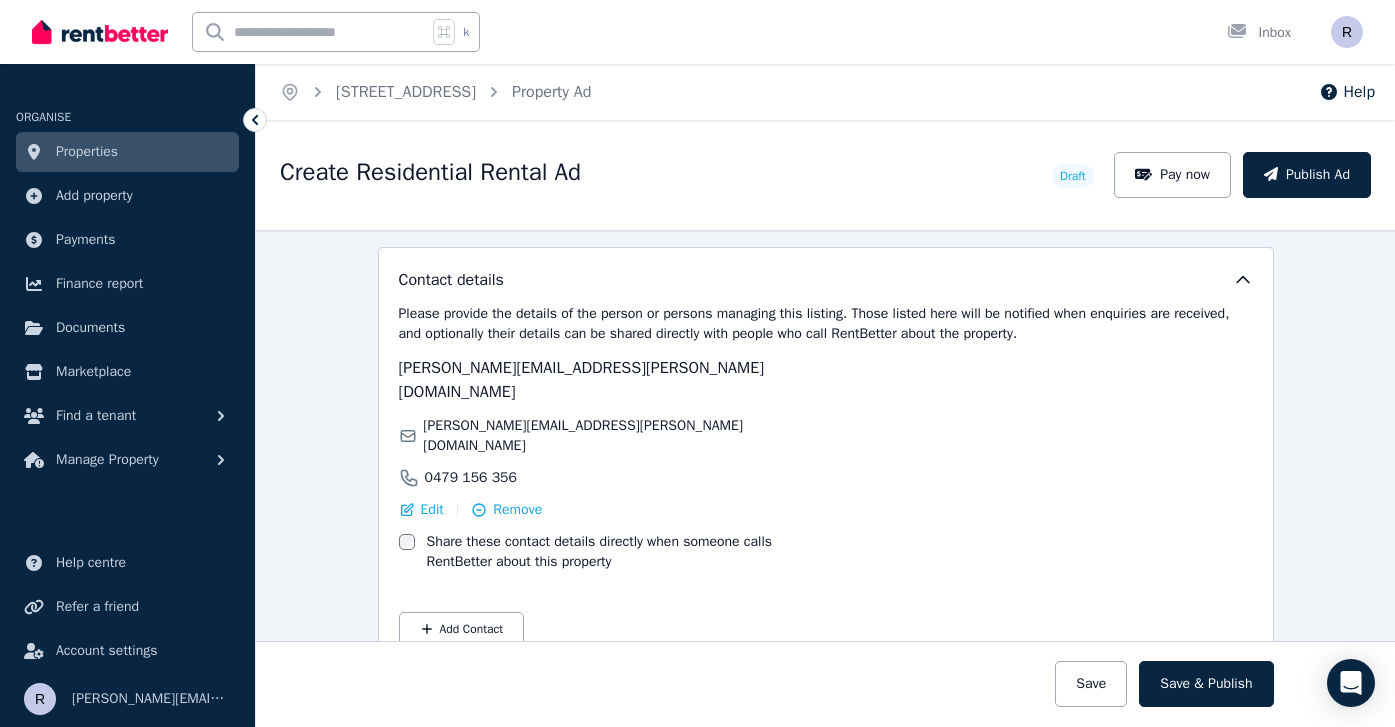 click on "Please provide the details of the person or persons managing this listing. Those listed here will be notified when enquiries are received, and optionally their details can be shared directly with people who call RentBetter about the property." at bounding box center [826, 324] 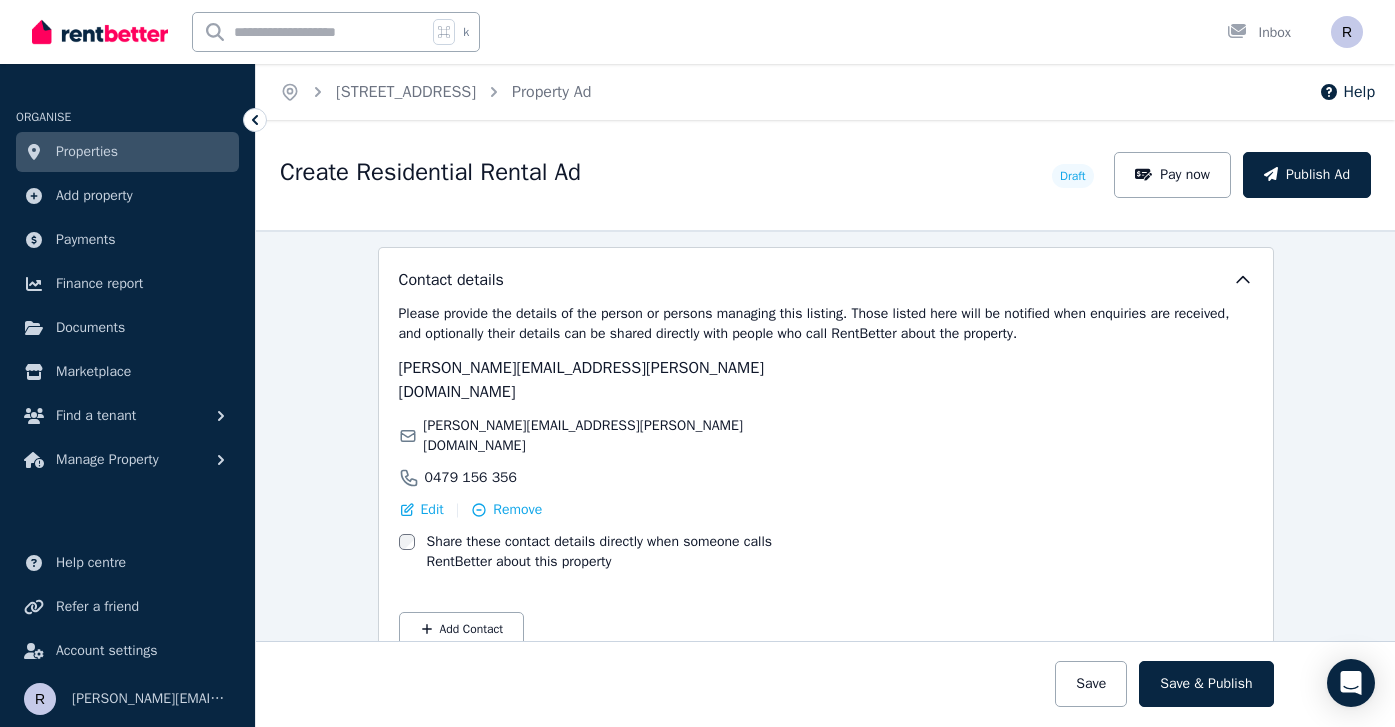 click on "Please provide the details of the person or persons managing this listing. Those listed here will be notified when enquiries are received, and optionally their details can be shared directly with people who call RentBetter about the property." at bounding box center (826, 324) 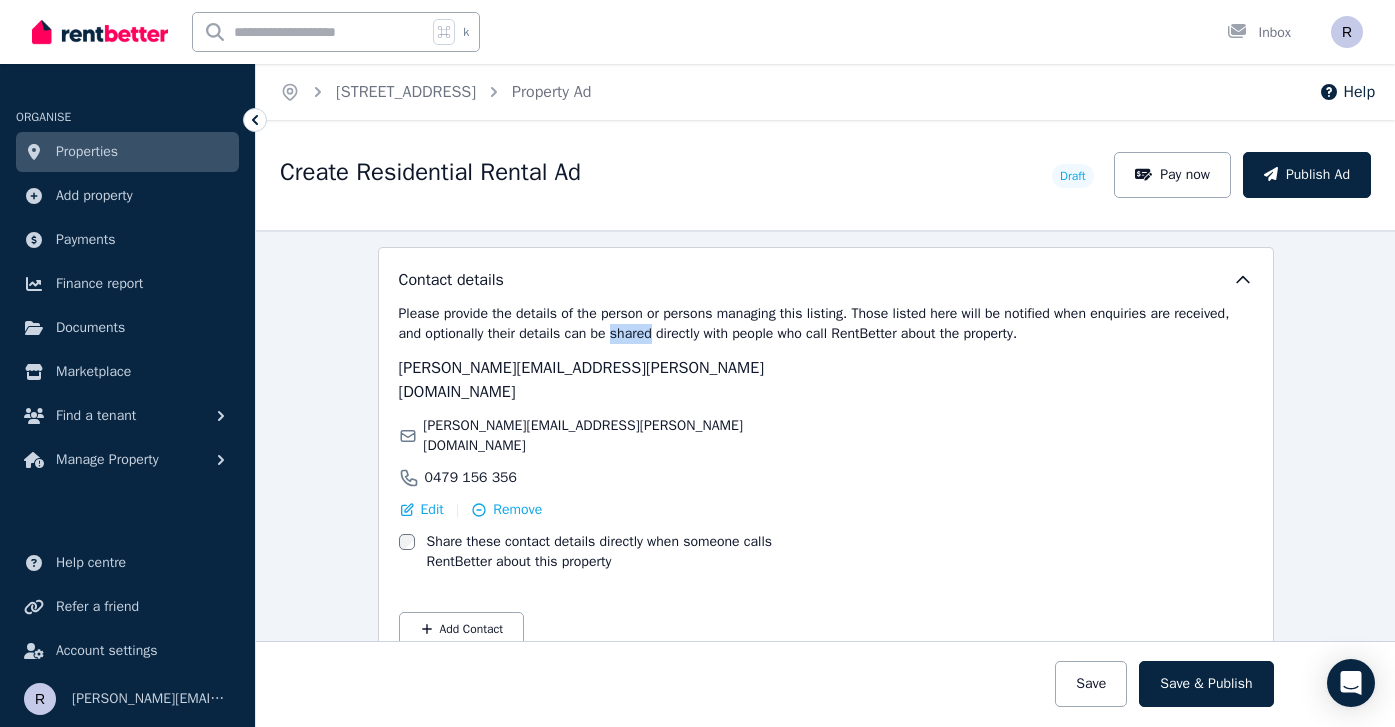 click on "Please provide the details of the person or persons managing this listing. Those listed here will be notified when enquiries are received, and optionally their details can be shared directly with people who call RentBetter about the property." at bounding box center [826, 324] 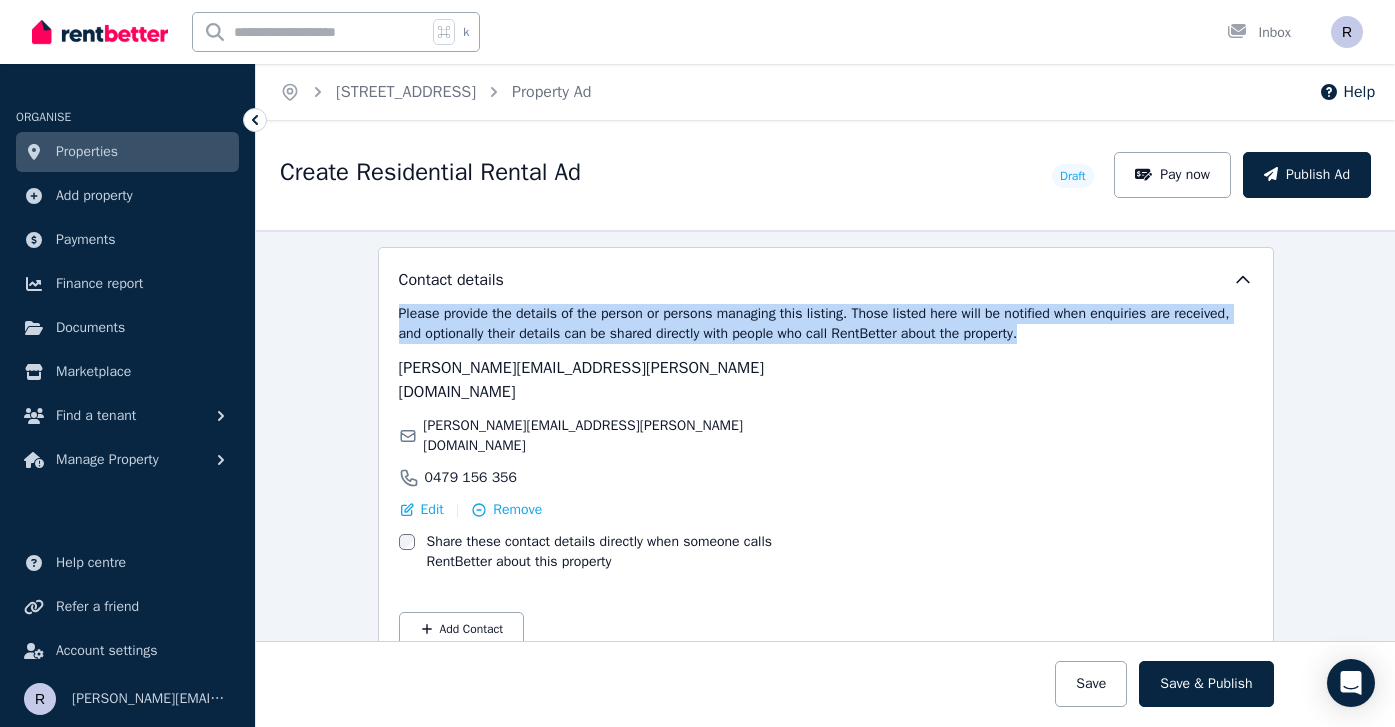 click on "Please provide the details of the person or persons managing this listing. Those listed here will be notified when enquiries are received, and optionally their details can be shared directly with people who call RentBetter about the property." at bounding box center [826, 324] 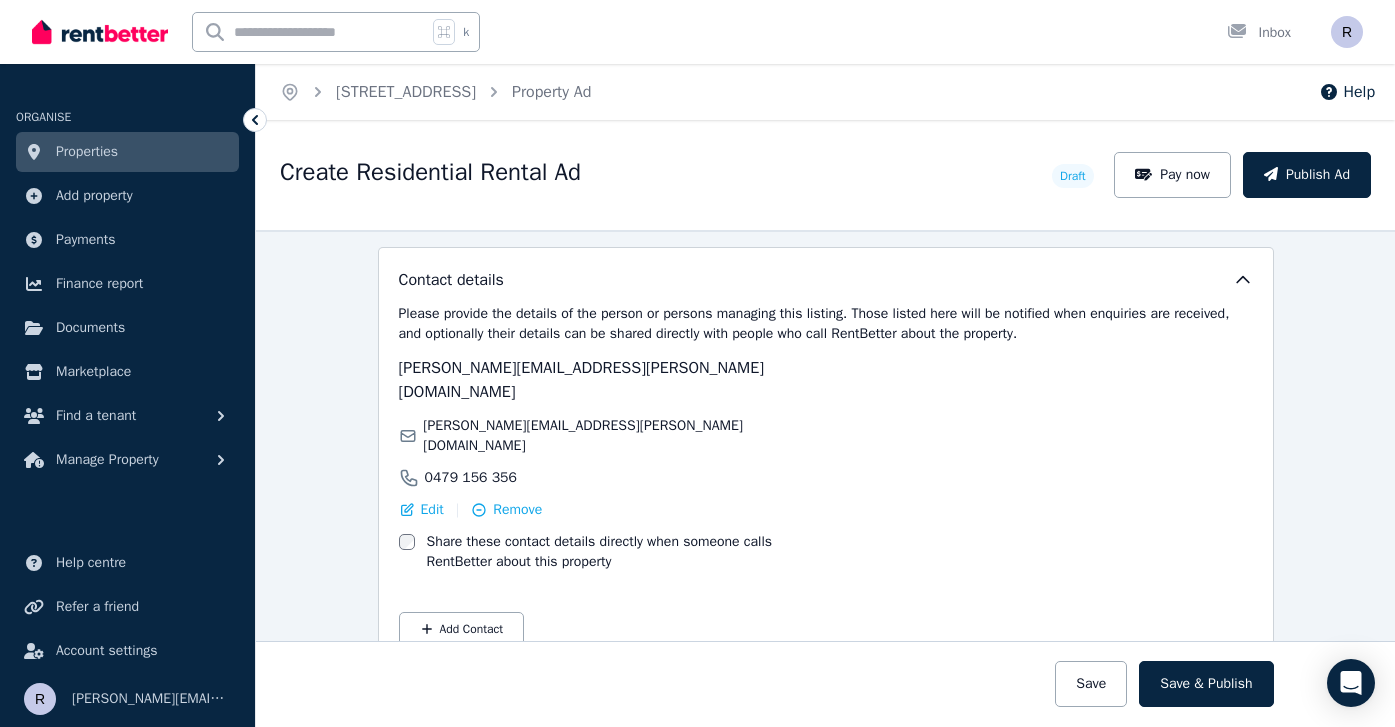 click on "Please provide the details of the person or persons managing this listing. Those listed here will be notified when enquiries are received, and optionally their details can be shared directly with people who call RentBetter about the property." at bounding box center [826, 324] 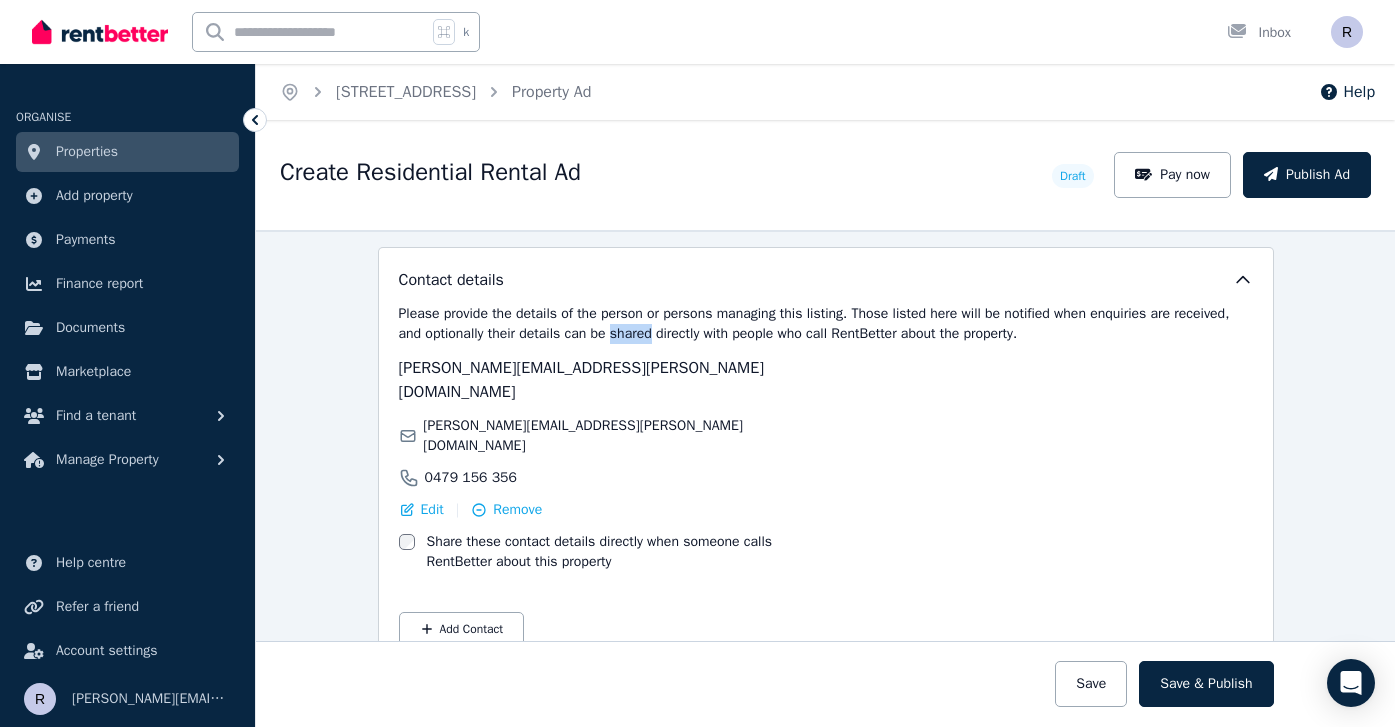 click on "Please provide the details of the person or persons managing this listing. Those listed here will be notified when enquiries are received, and optionally their details can be shared directly with people who call RentBetter about the property." at bounding box center (826, 324) 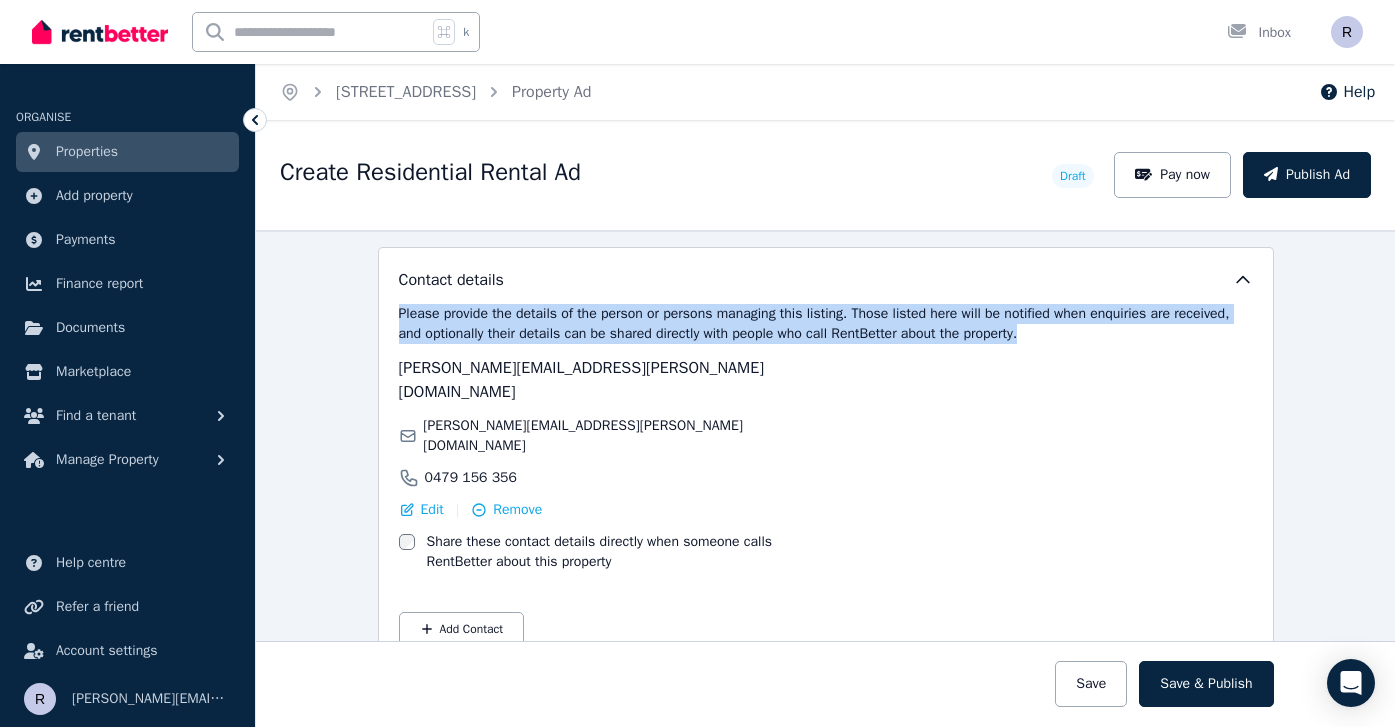 click on "Please provide the details of the person or persons managing this listing. Those listed here will be notified when enquiries are received, and optionally their details can be shared directly with people who call RentBetter about the property." at bounding box center (826, 324) 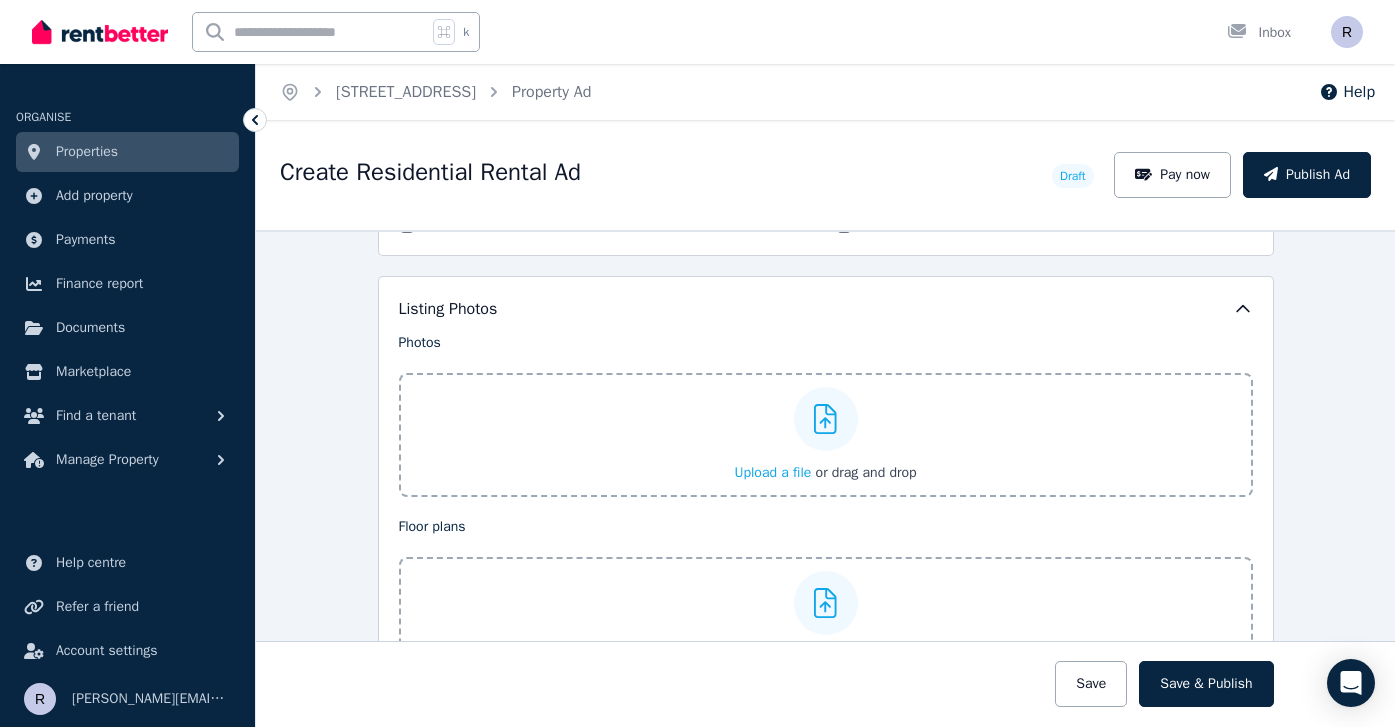 scroll, scrollTop: 2762, scrollLeft: 0, axis: vertical 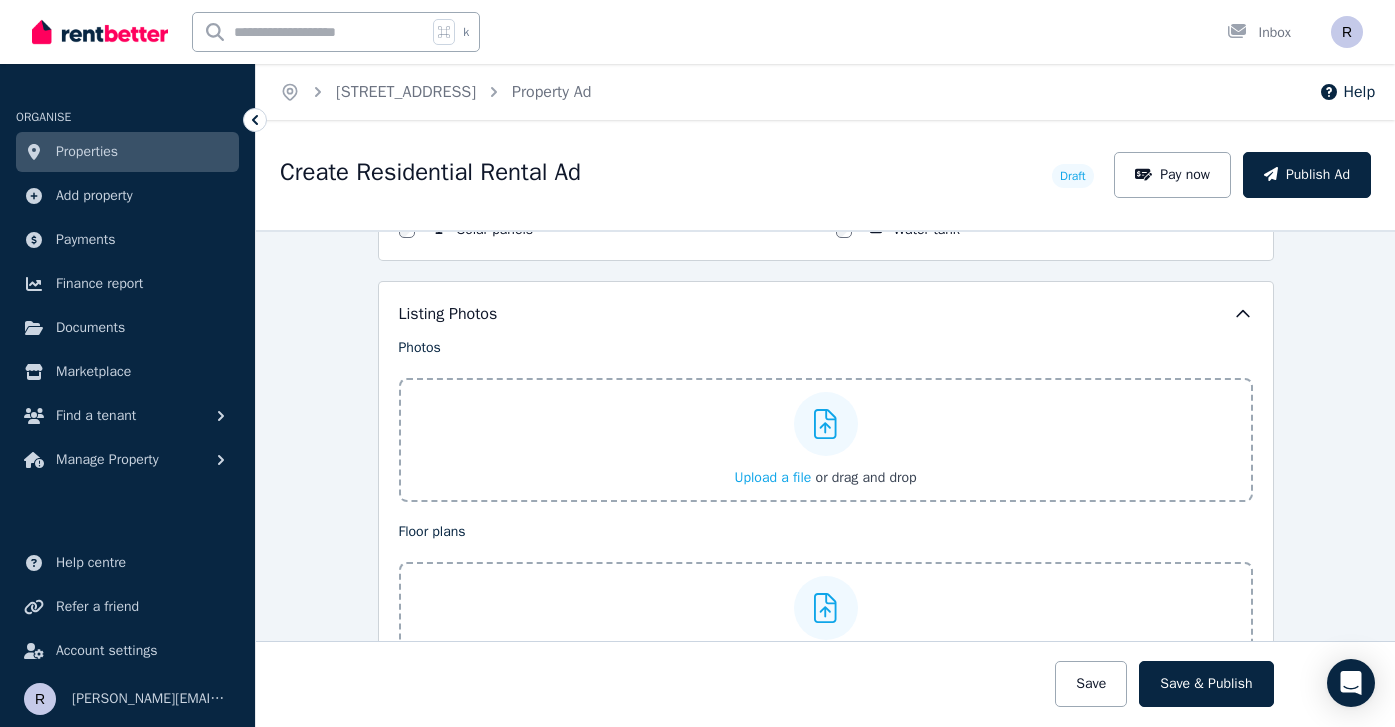 click at bounding box center (826, 424) 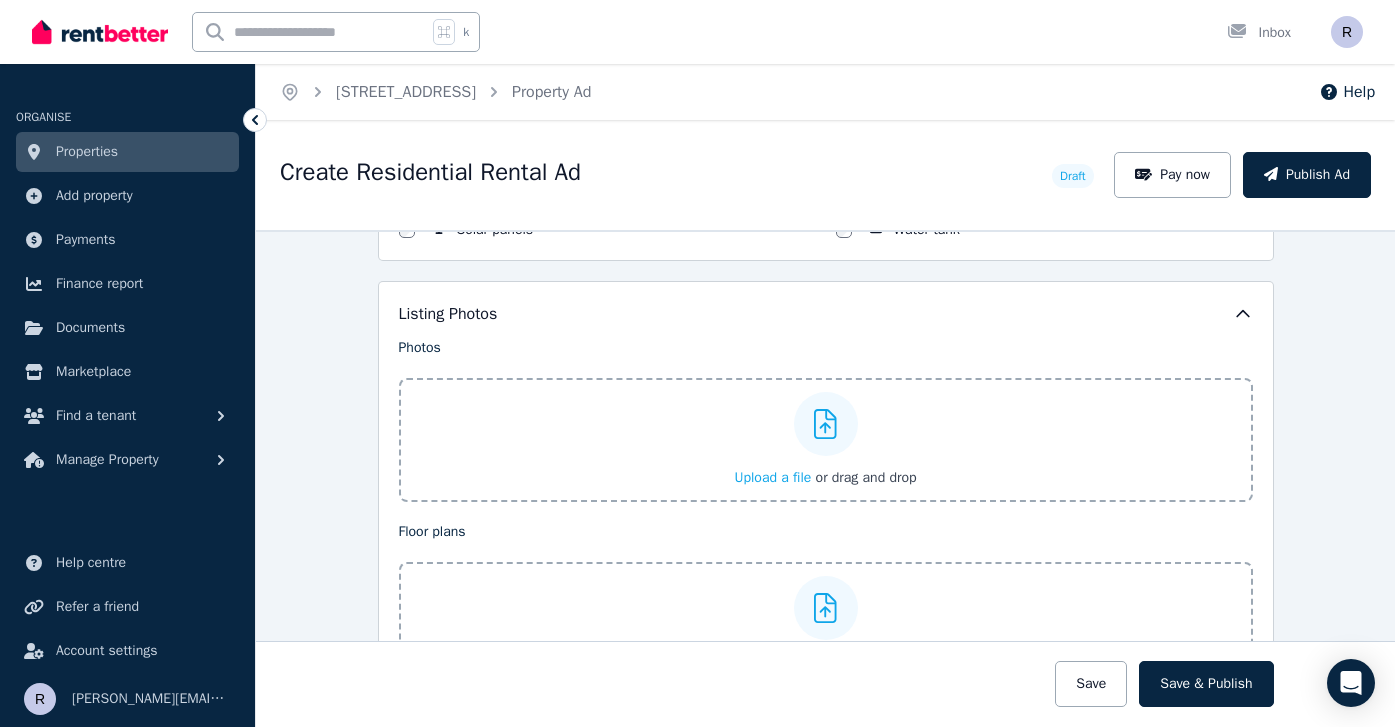 click on "Upload a file   or drag and drop" at bounding box center [0, 0] 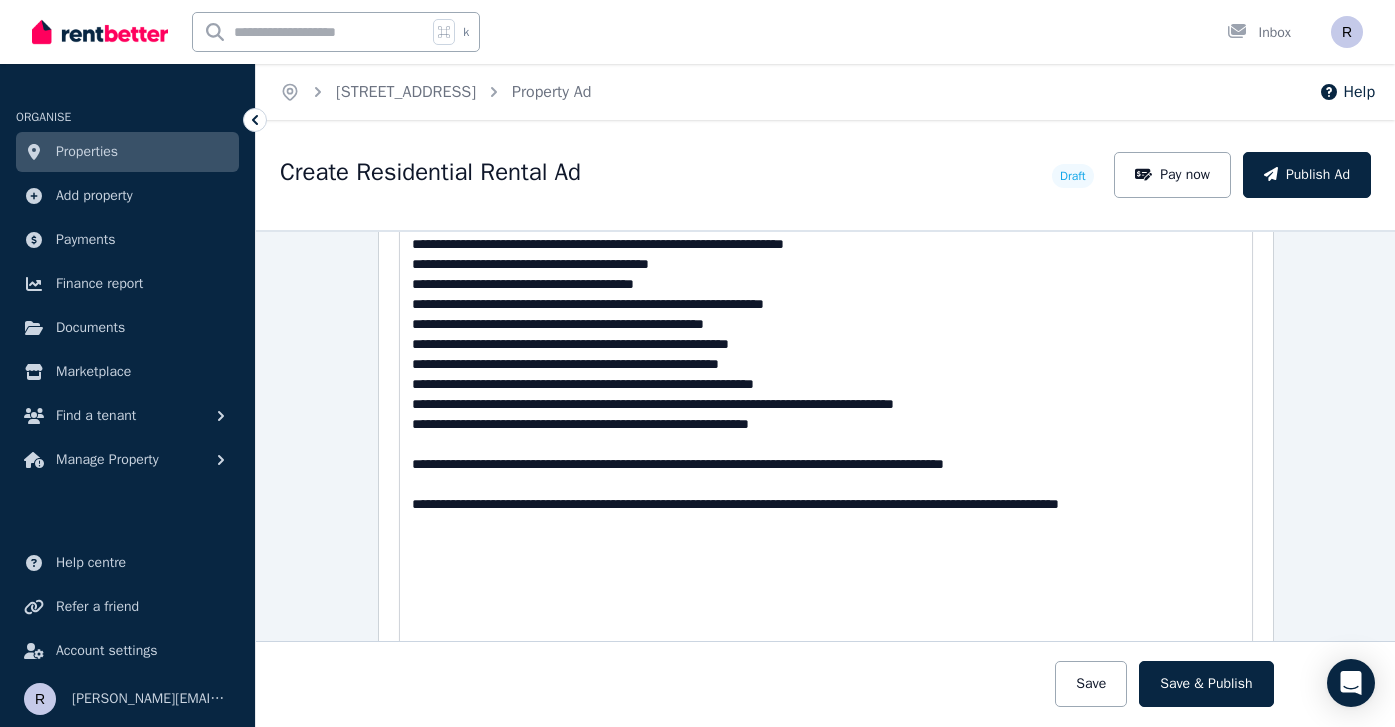 scroll, scrollTop: 1387, scrollLeft: 0, axis: vertical 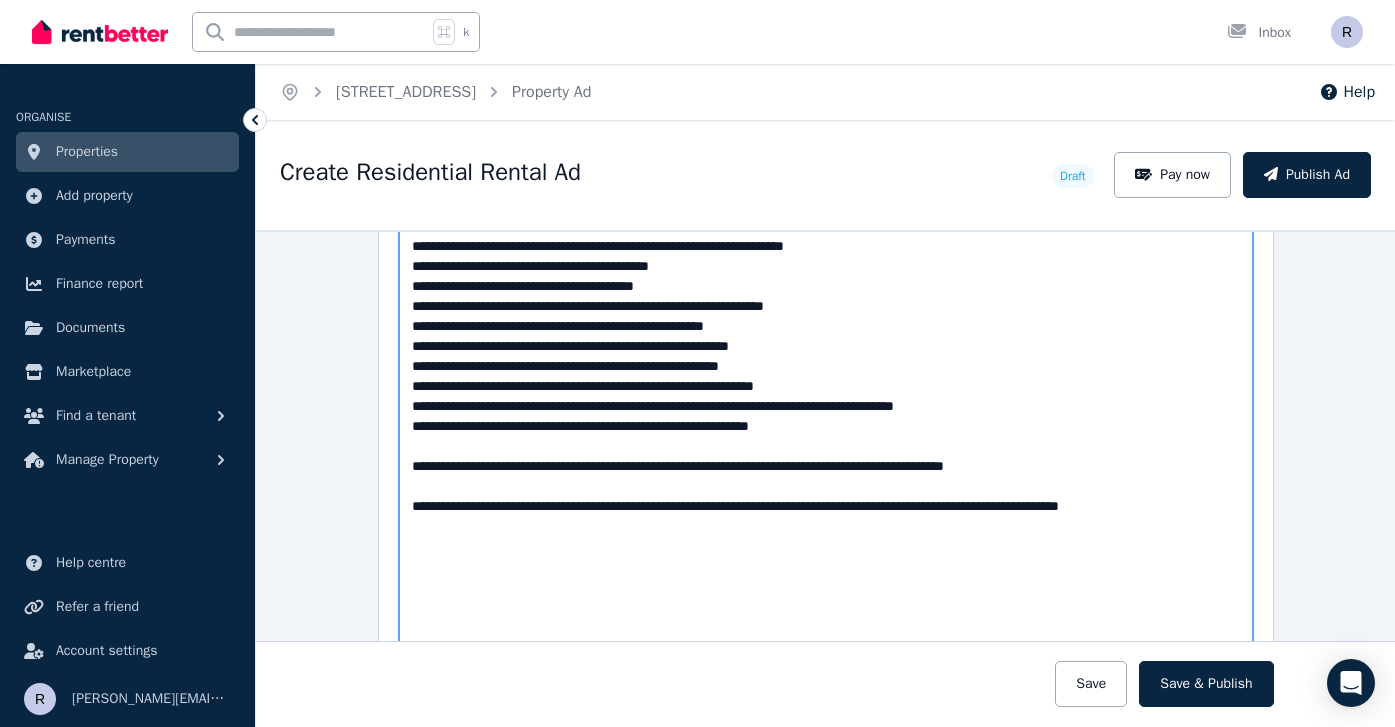 click on "Description" at bounding box center [826, 465] 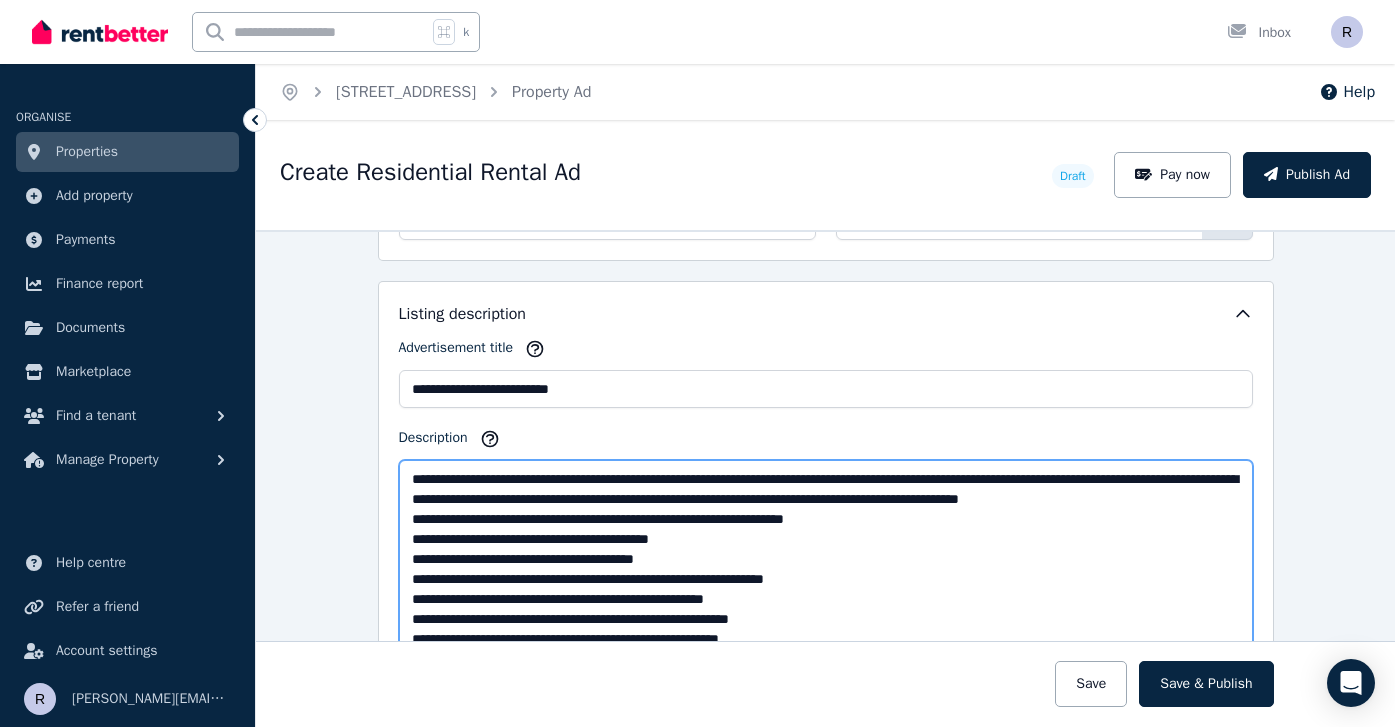 scroll, scrollTop: 1060, scrollLeft: 0, axis: vertical 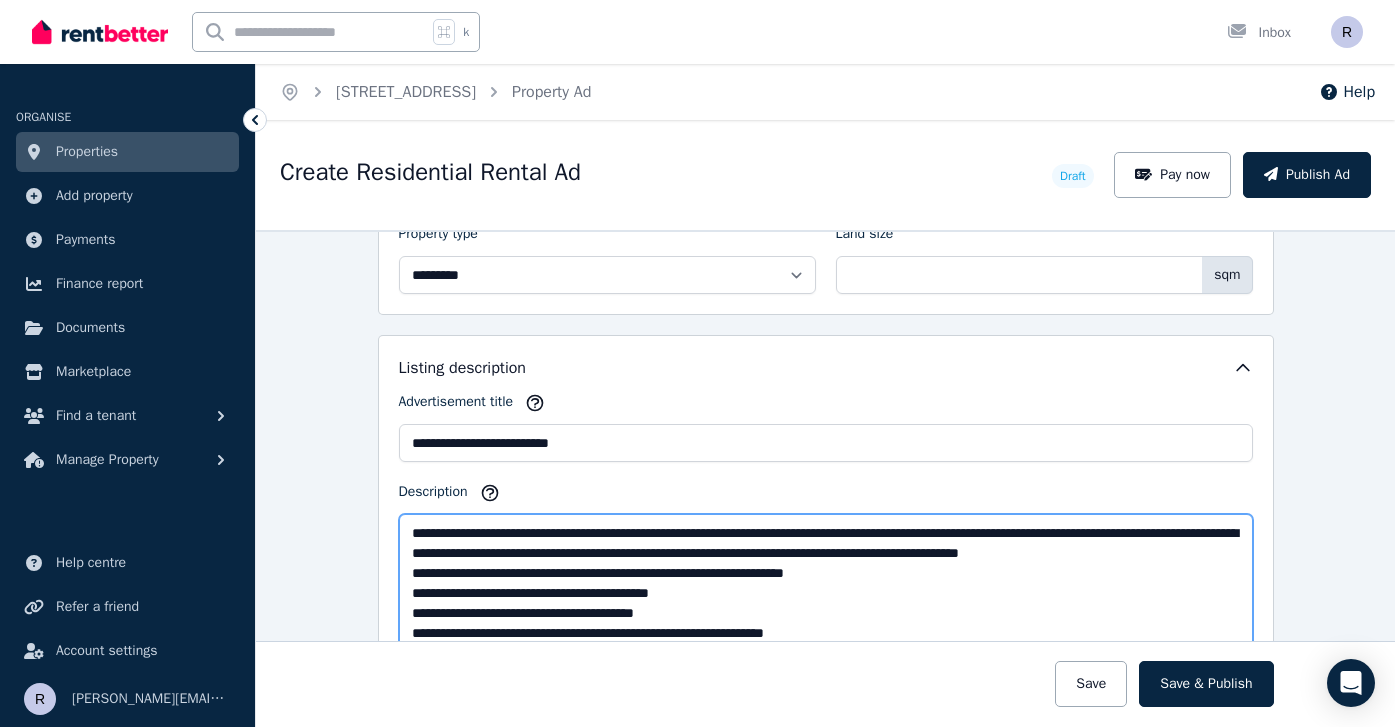 click on "Description" at bounding box center [826, 792] 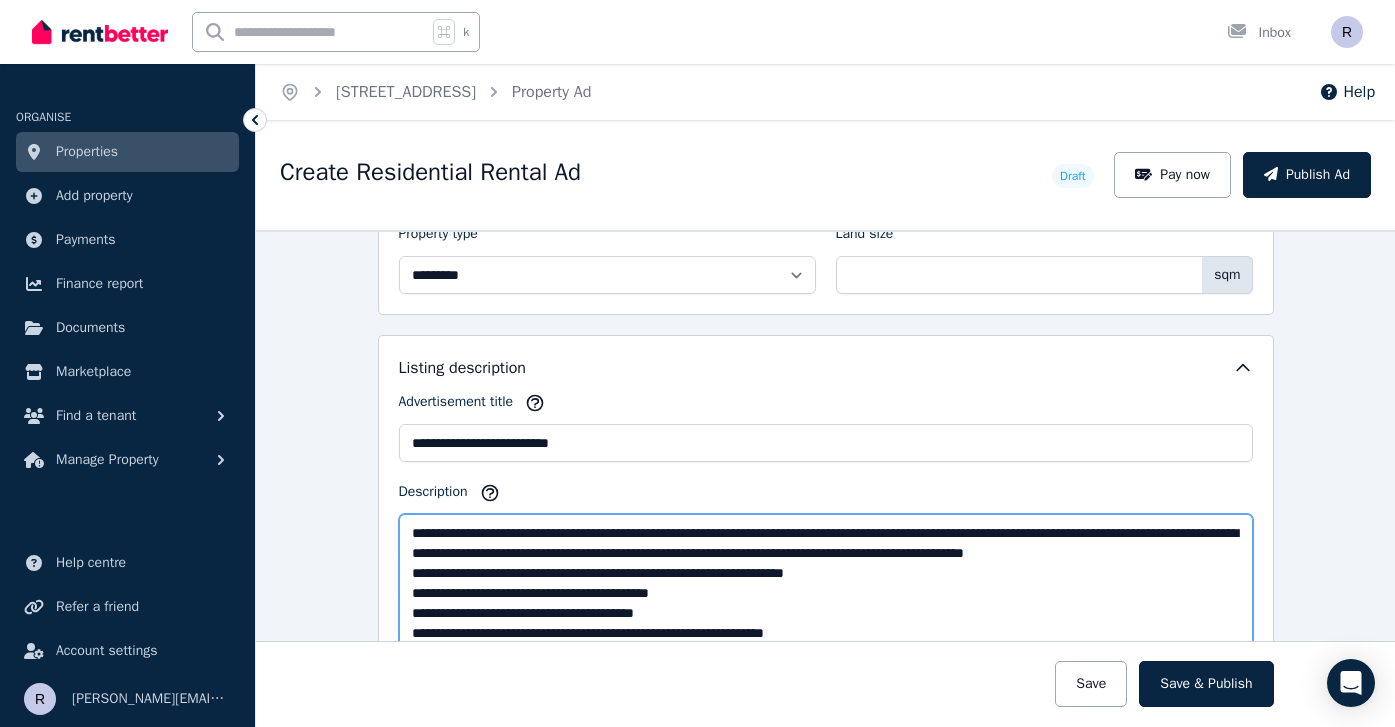 type on "**********" 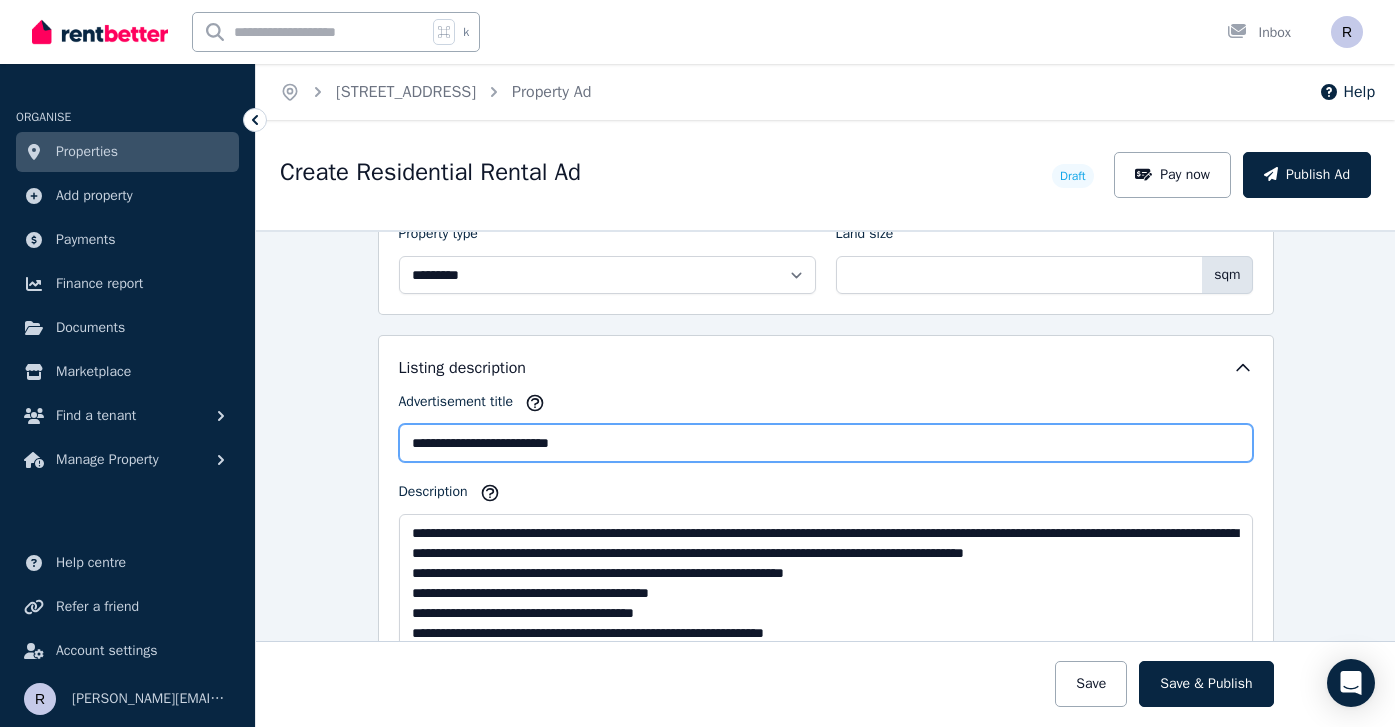 click on "**********" at bounding box center (826, 443) 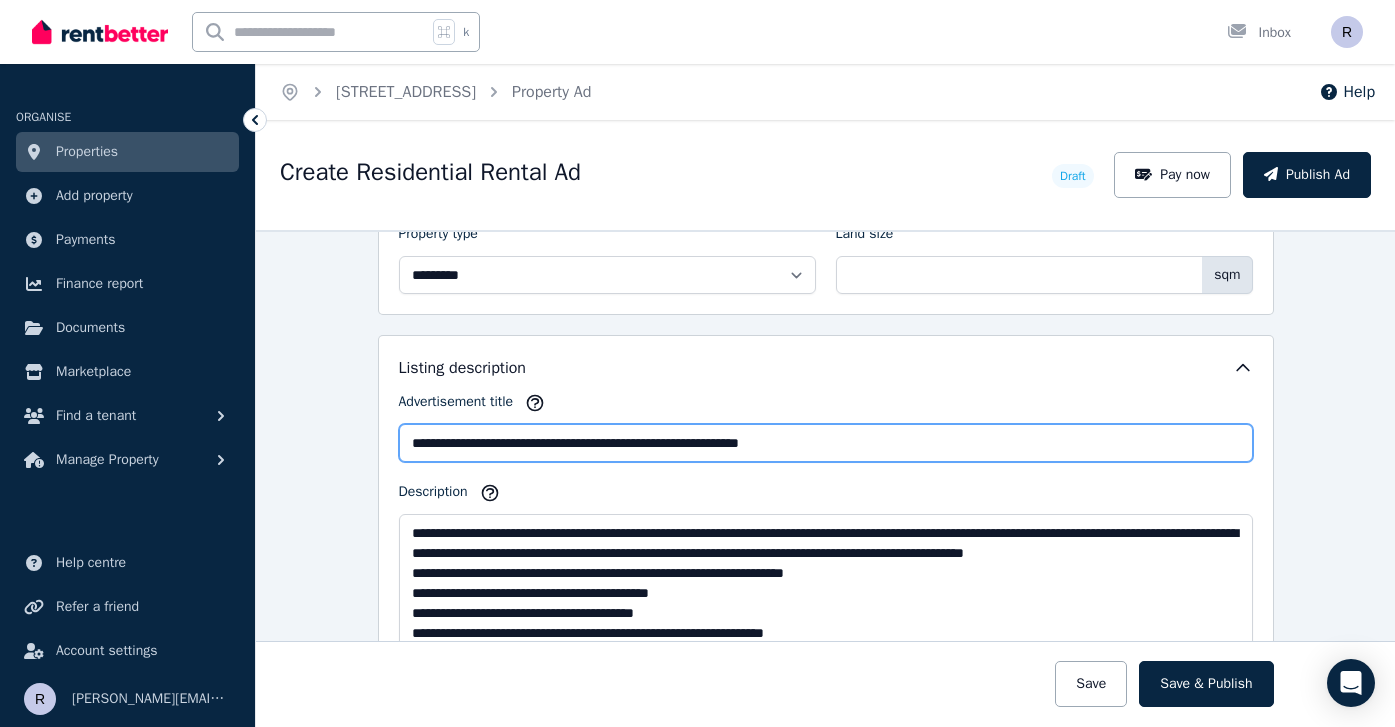 click on "**********" at bounding box center (826, 443) 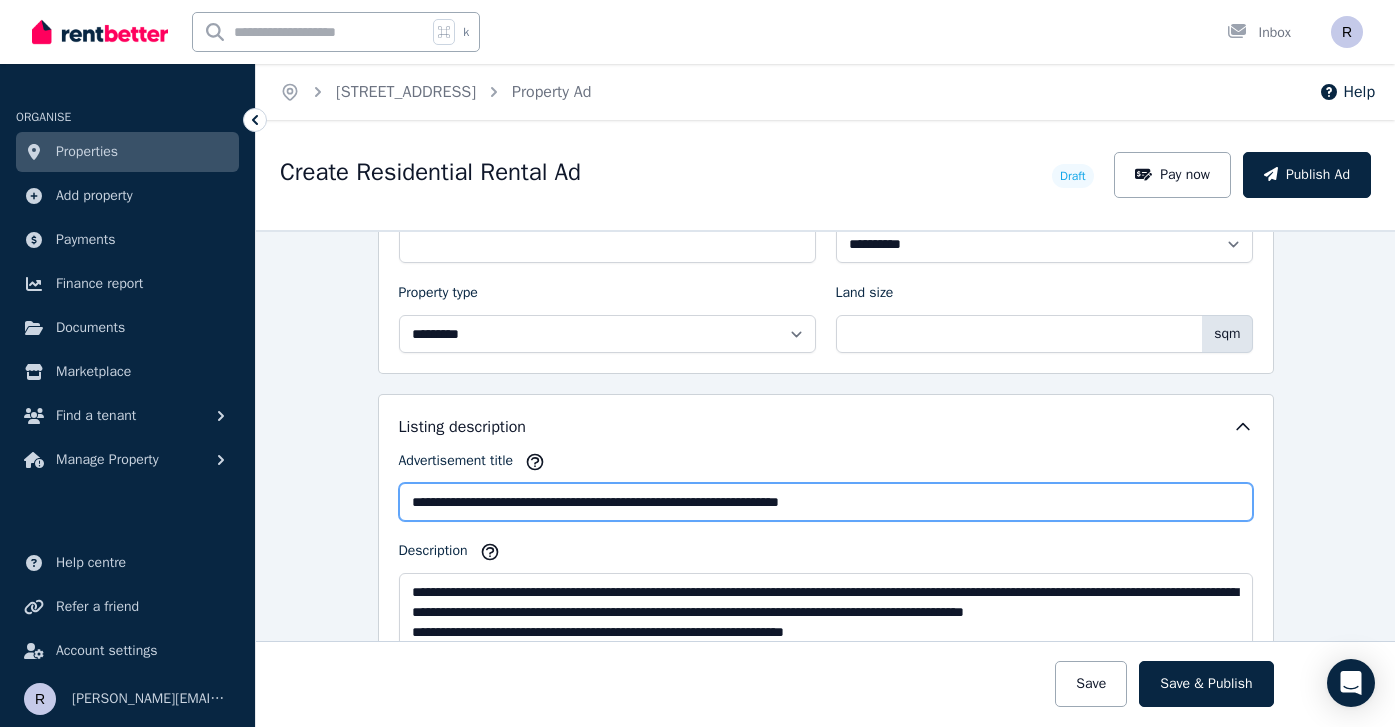 scroll, scrollTop: 999, scrollLeft: 0, axis: vertical 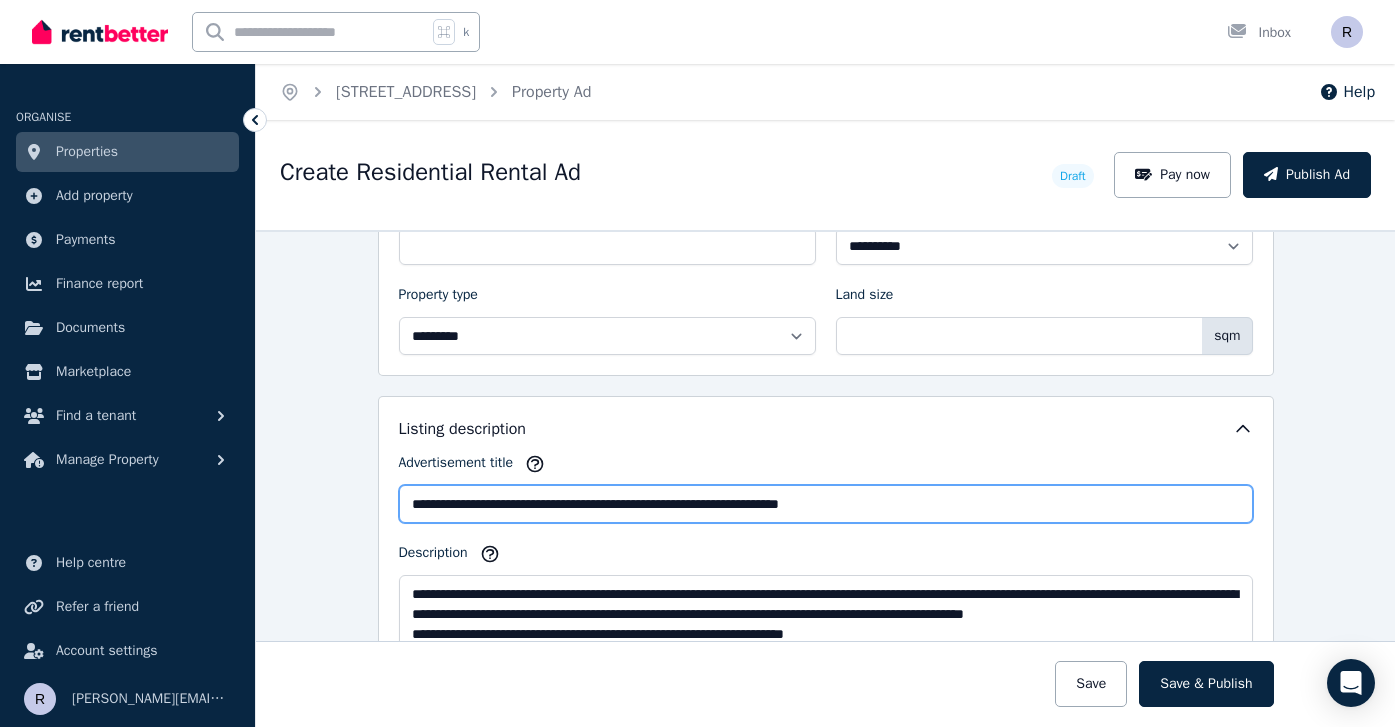 click on "**********" at bounding box center [826, 504] 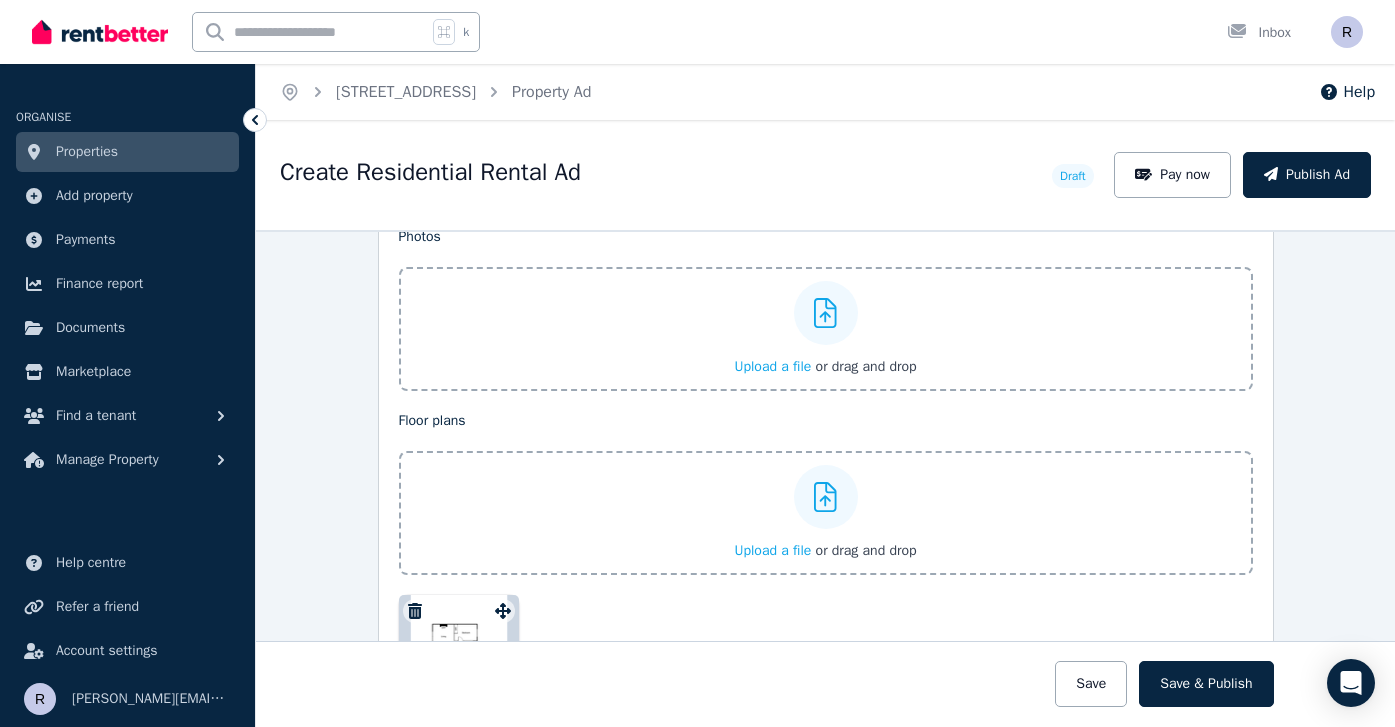 scroll, scrollTop: 2868, scrollLeft: 0, axis: vertical 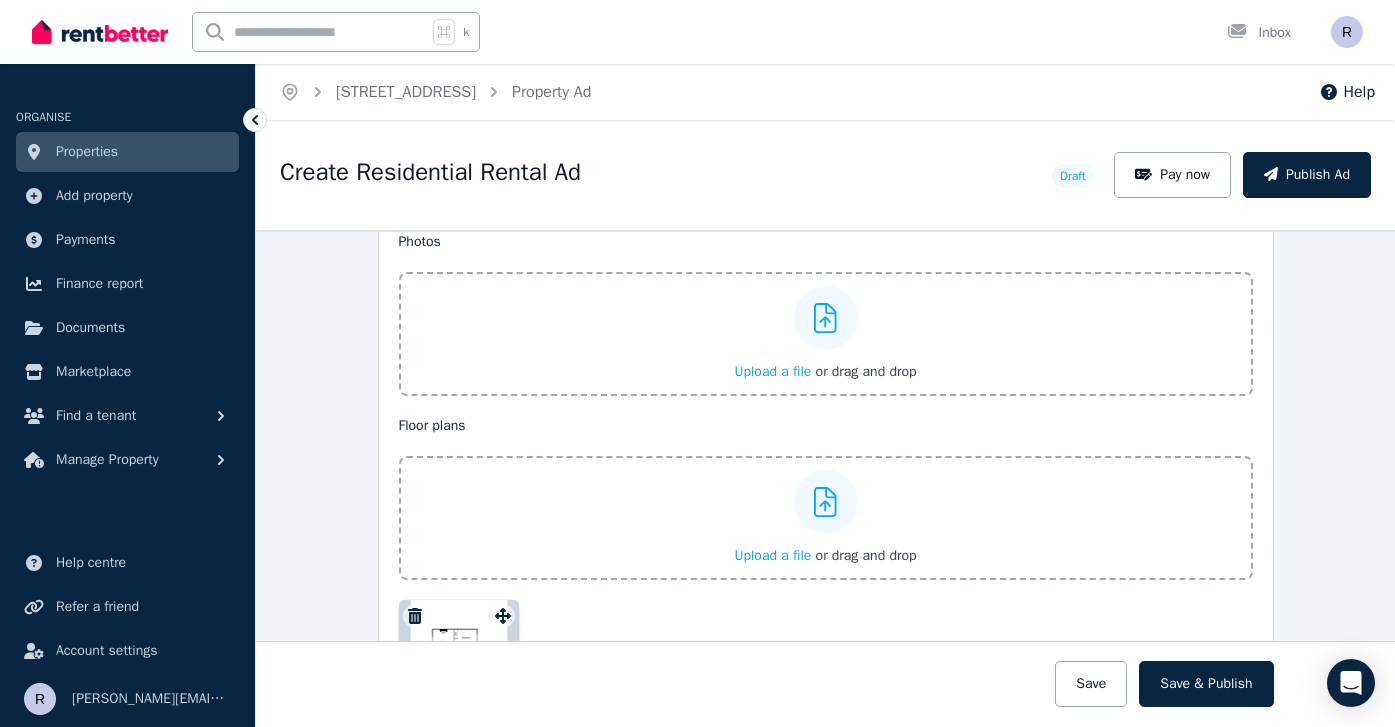 type on "**********" 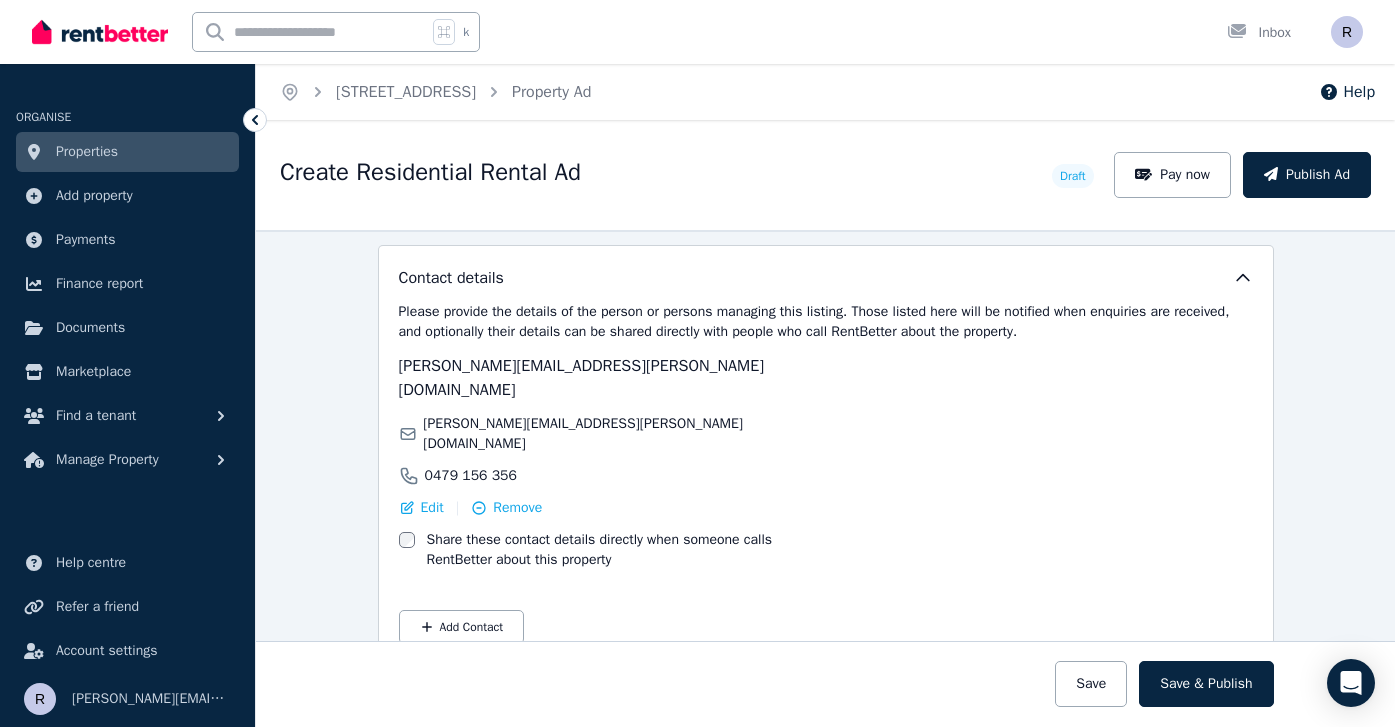 scroll, scrollTop: 3697, scrollLeft: 0, axis: vertical 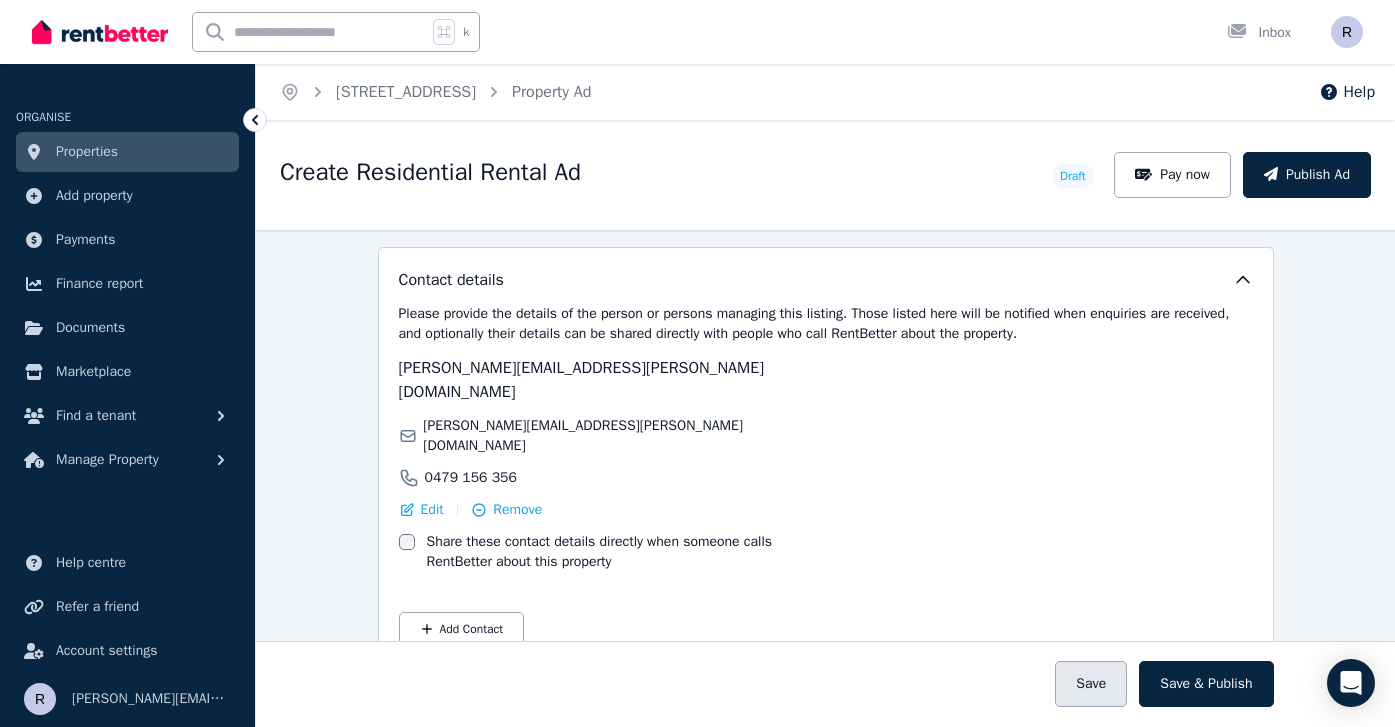 click on "Save" at bounding box center [1091, 684] 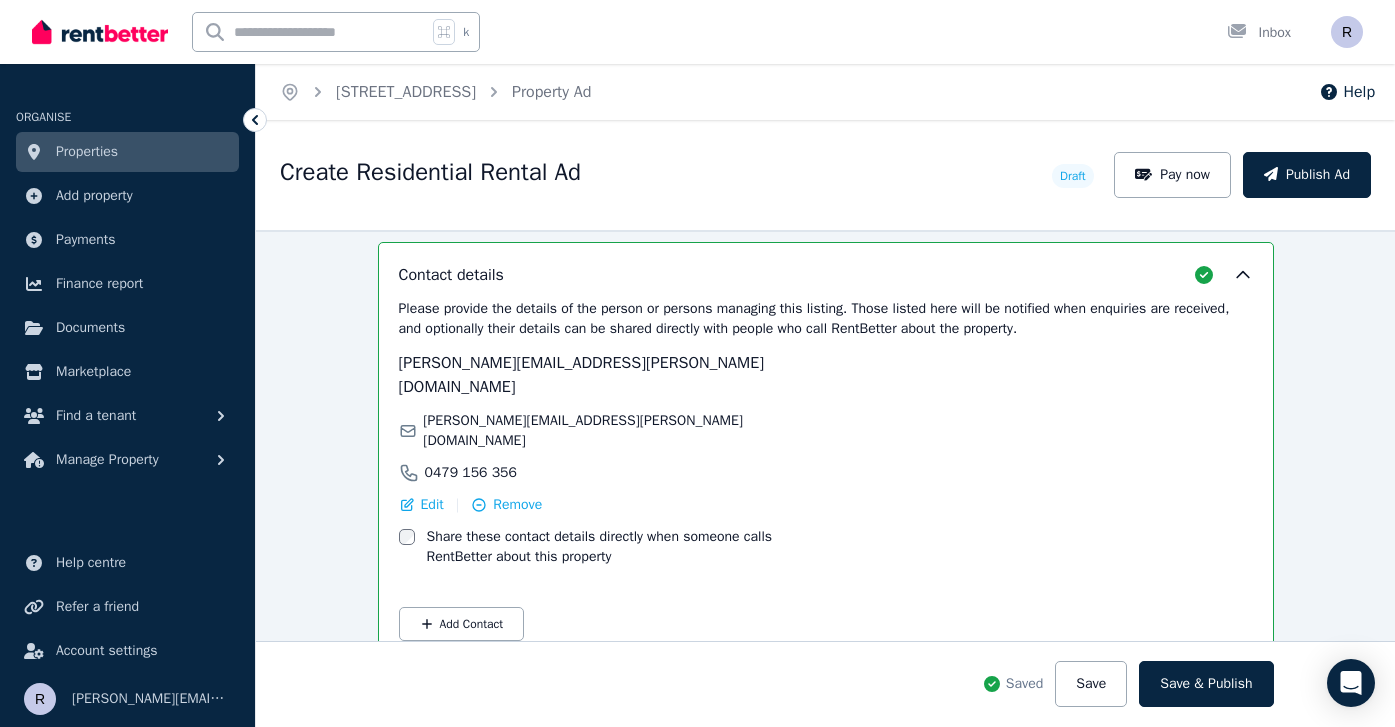 scroll, scrollTop: 3853, scrollLeft: 0, axis: vertical 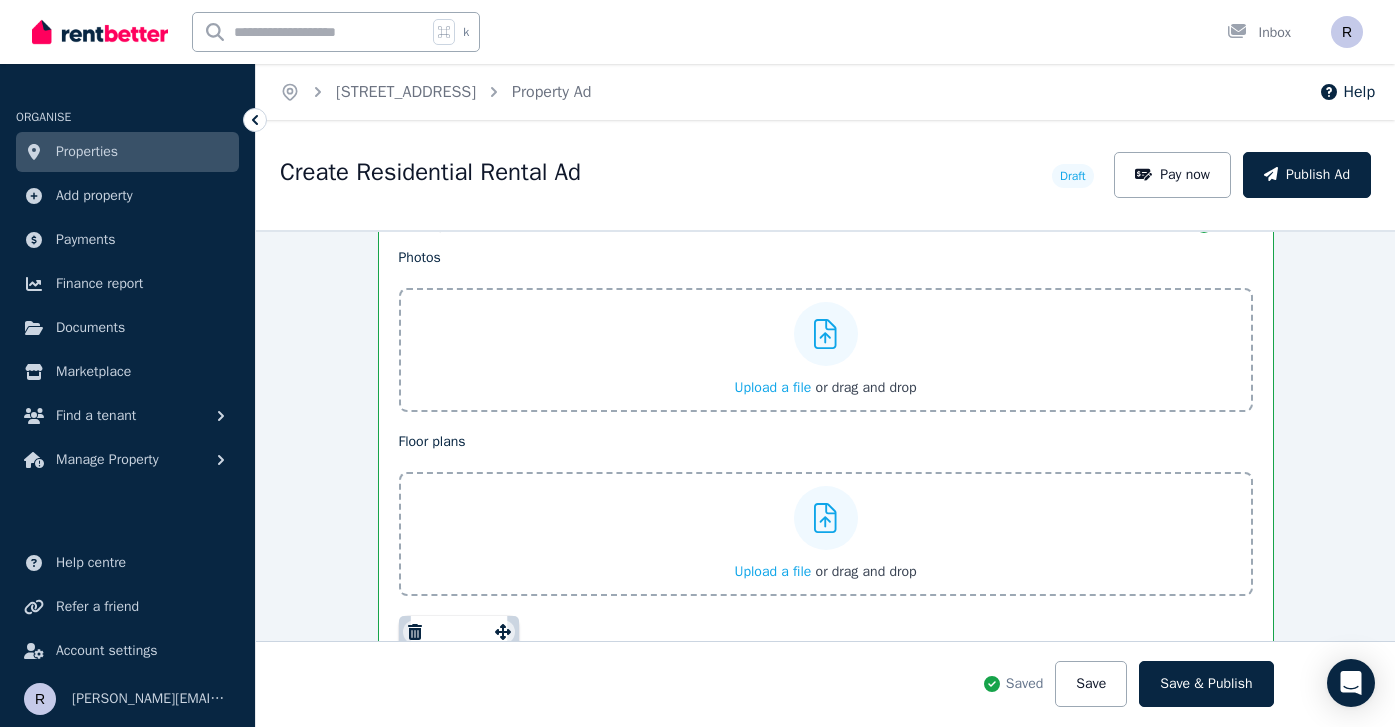 click on "Upload a file" at bounding box center [772, 387] 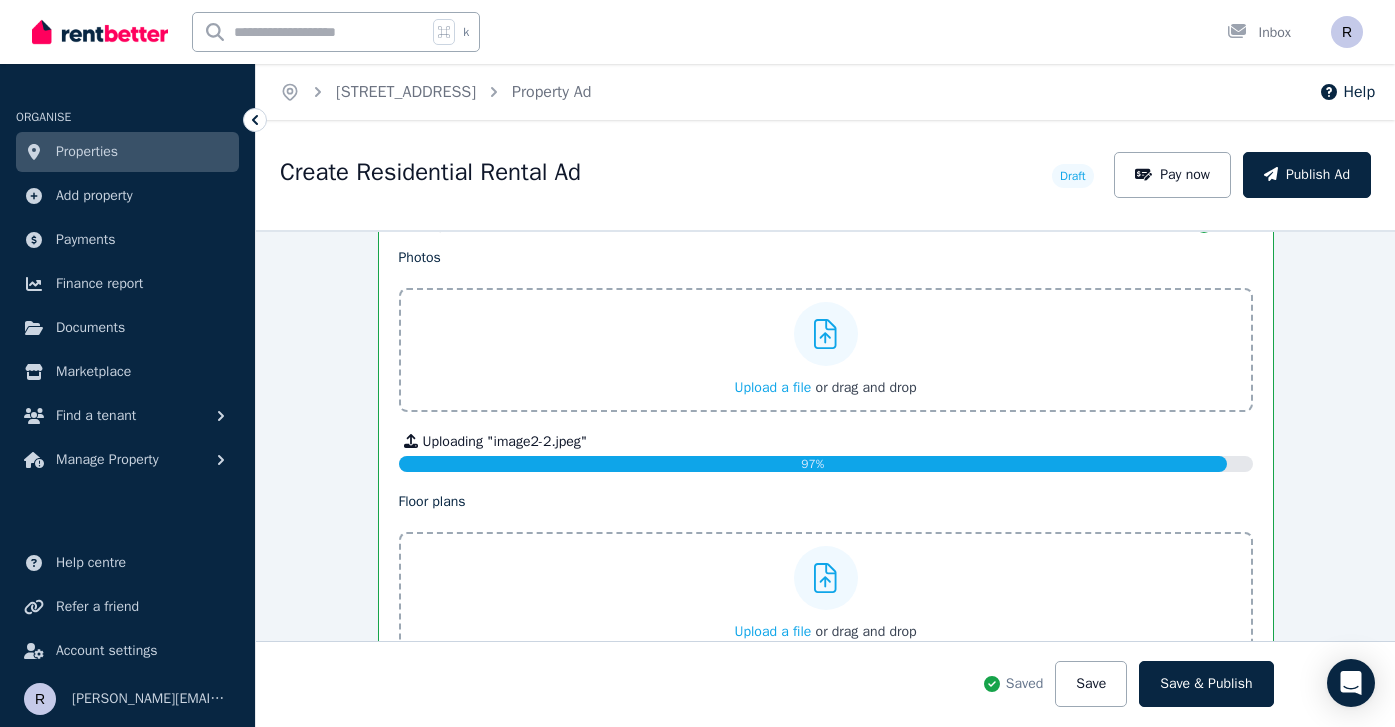 click on "Upload a file" at bounding box center (772, 387) 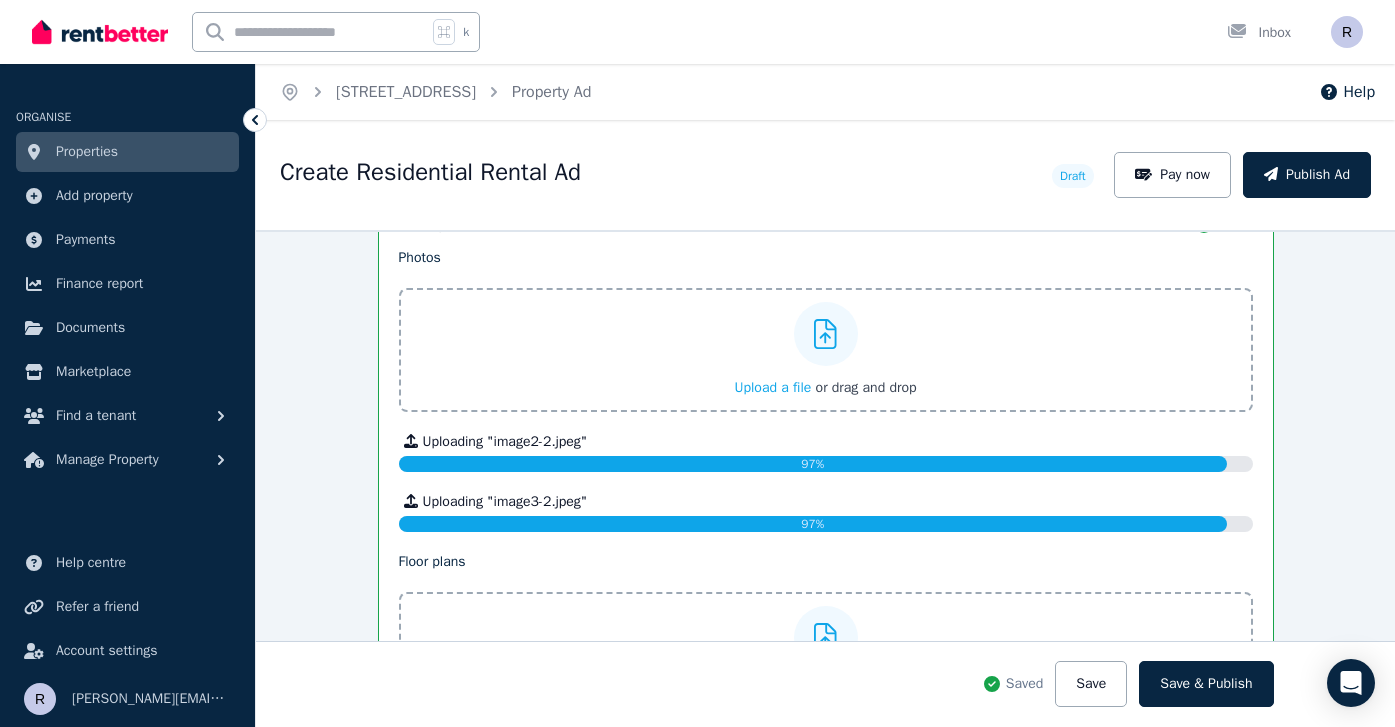 click on "Upload a file" at bounding box center (772, 387) 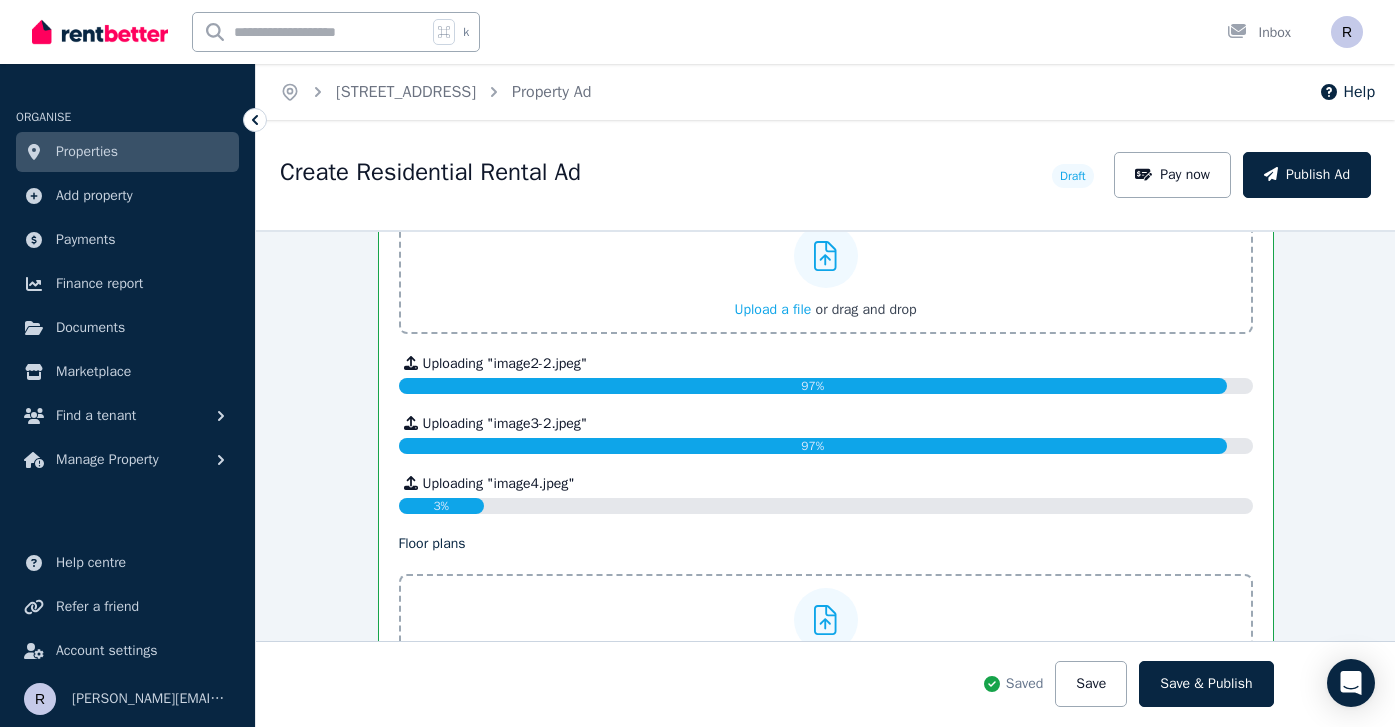 scroll, scrollTop: 3112, scrollLeft: 0, axis: vertical 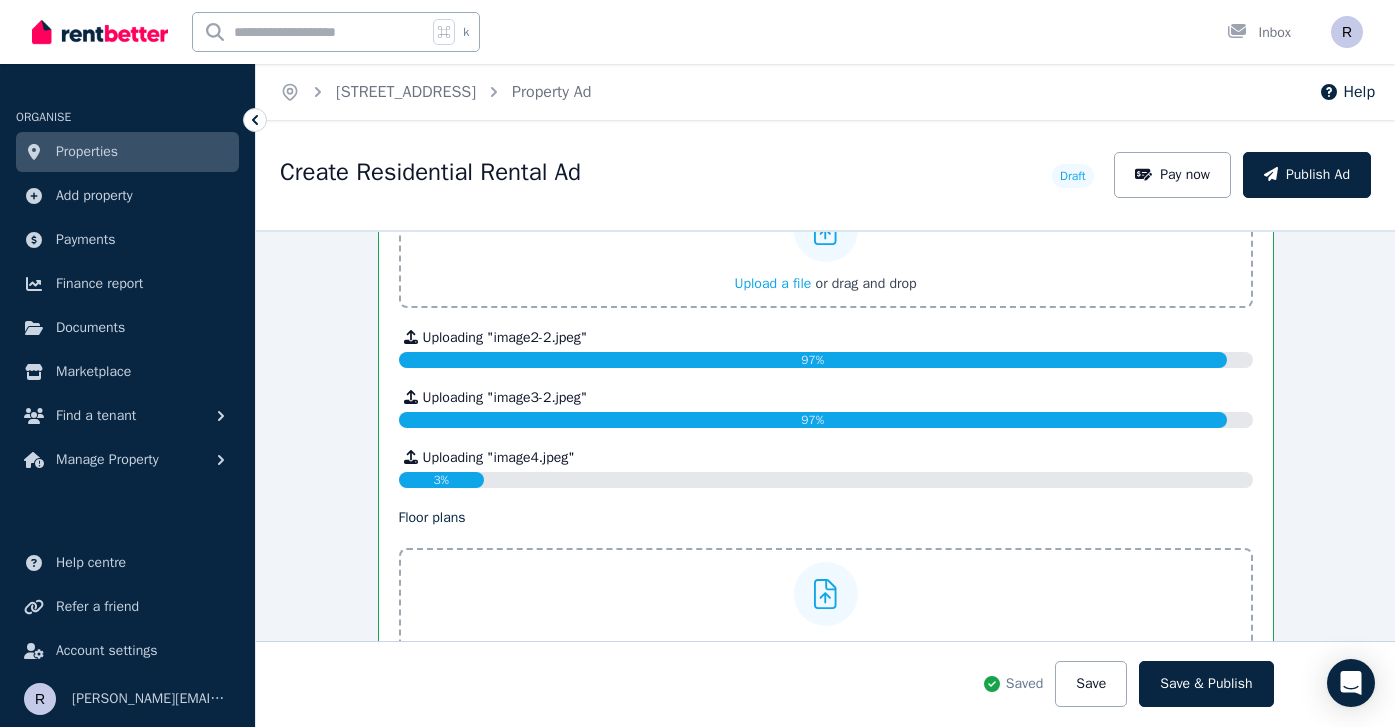 click on "Upload a file" at bounding box center (772, 283) 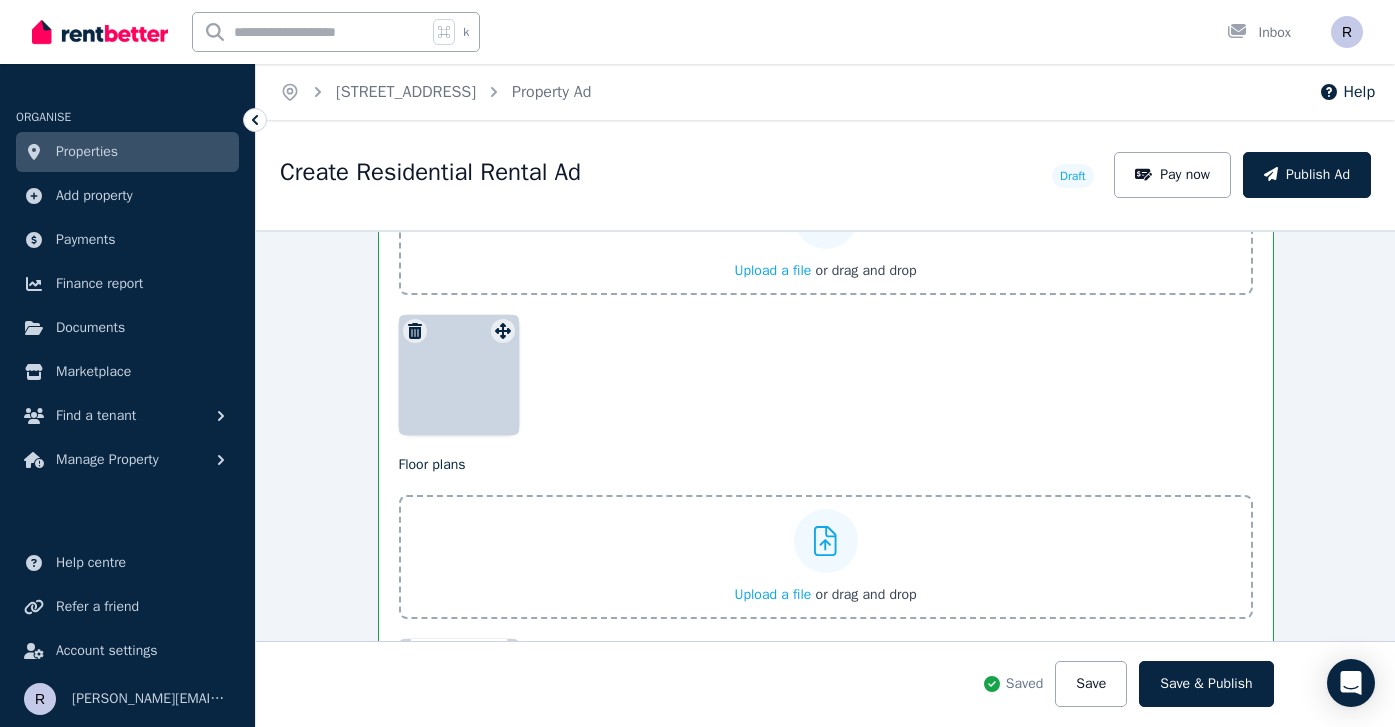 scroll, scrollTop: 3119, scrollLeft: 0, axis: vertical 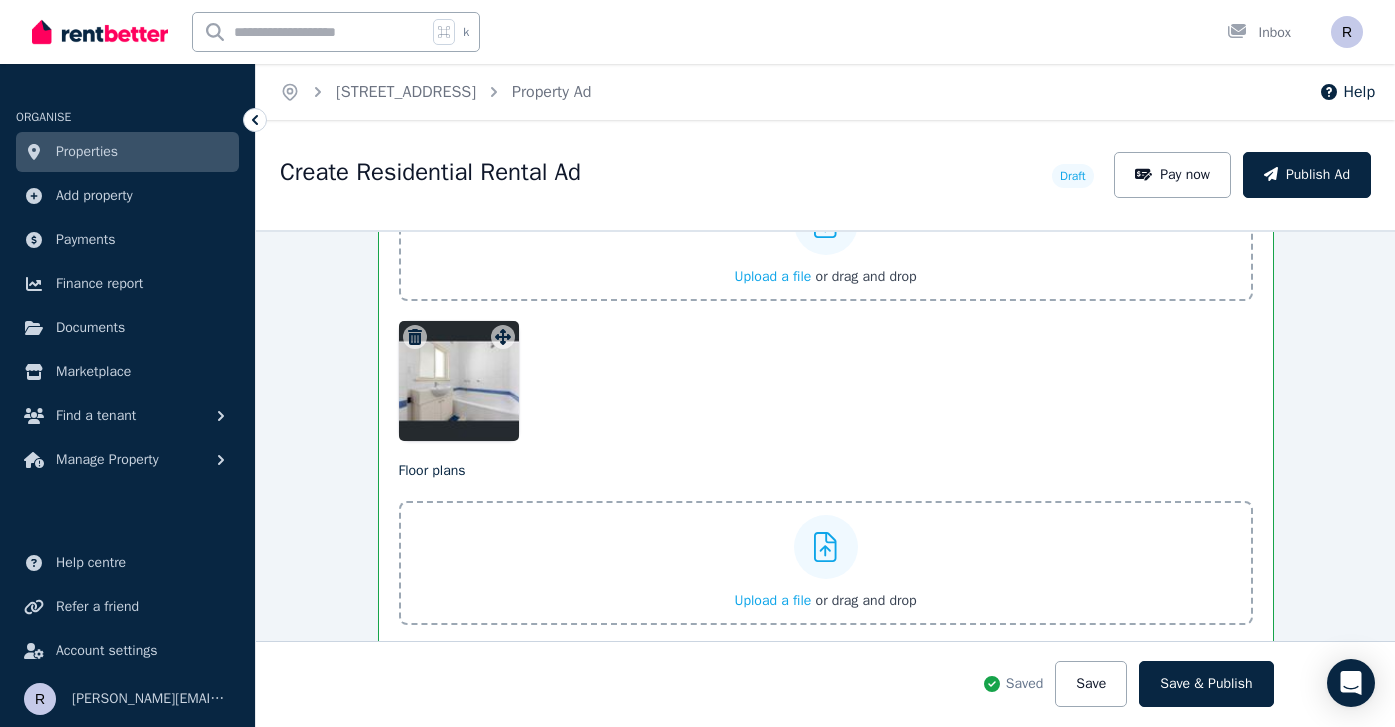 click at bounding box center [826, 381] 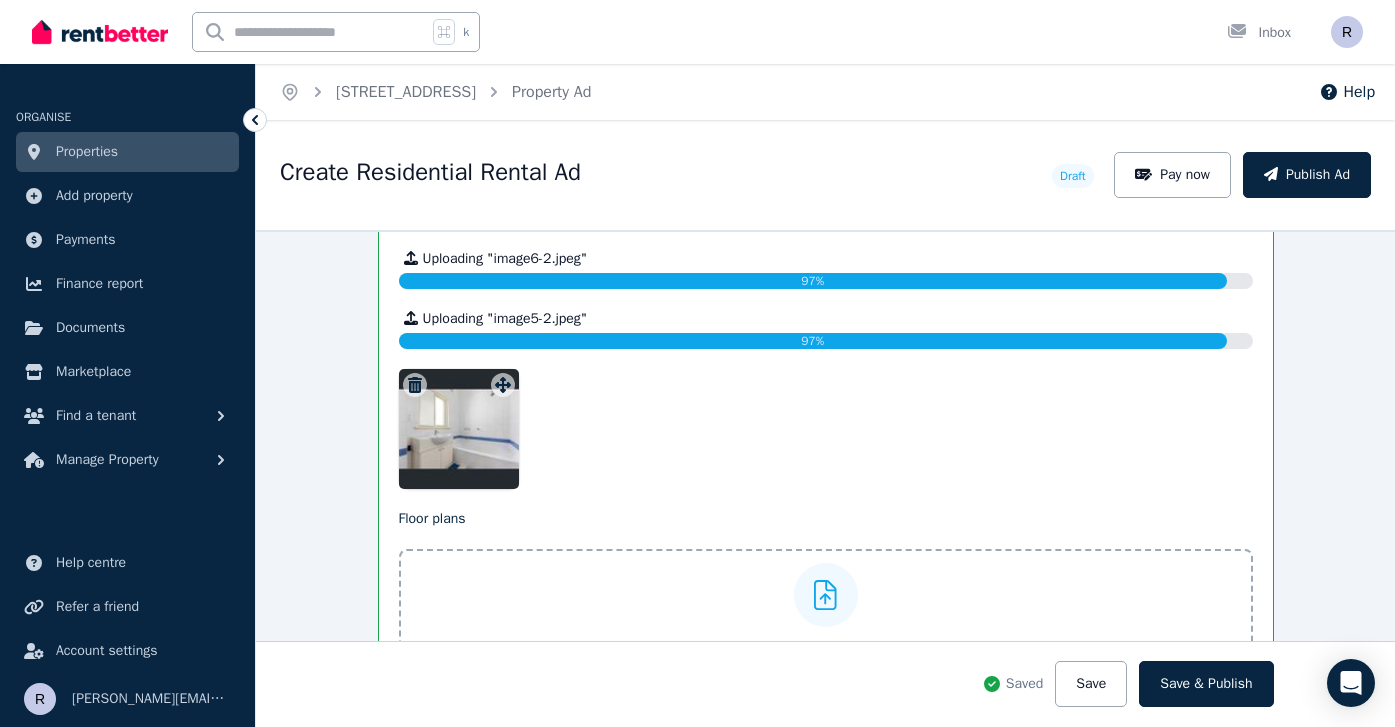 scroll, scrollTop: 3408, scrollLeft: 0, axis: vertical 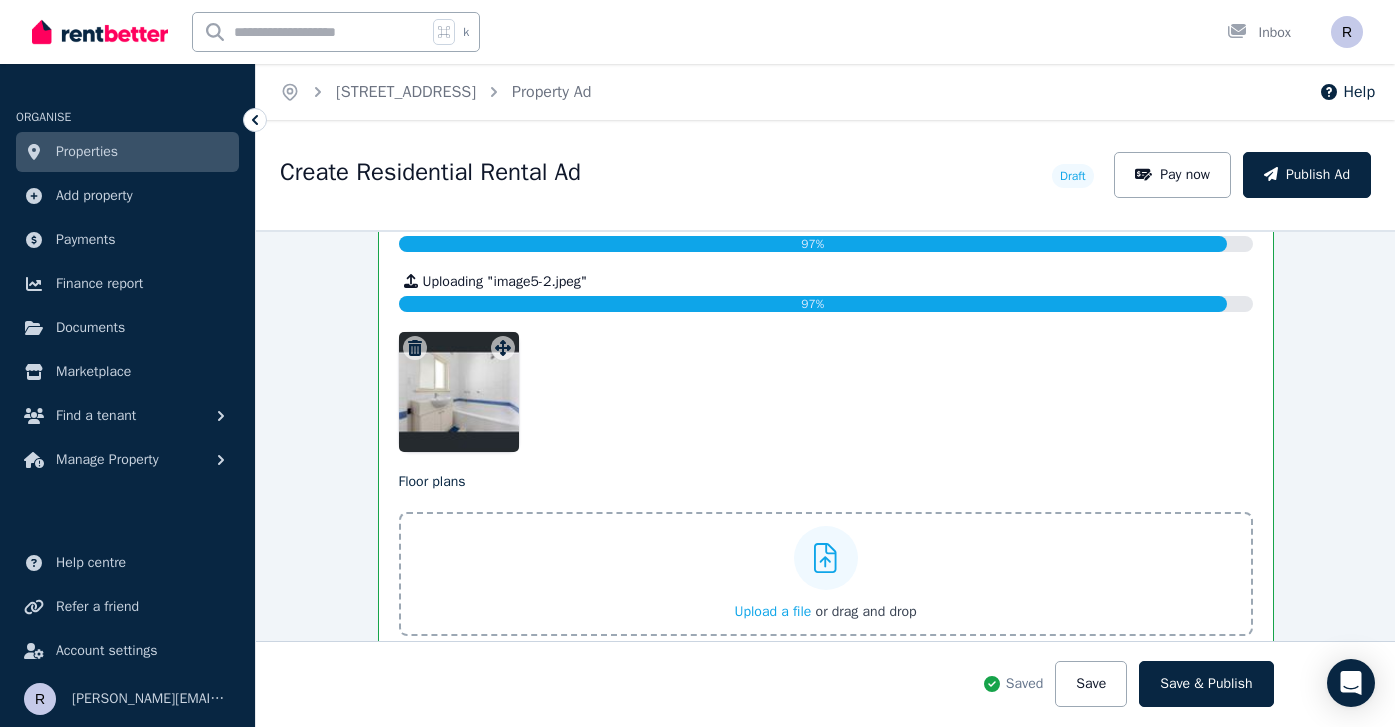 click at bounding box center (459, 392) 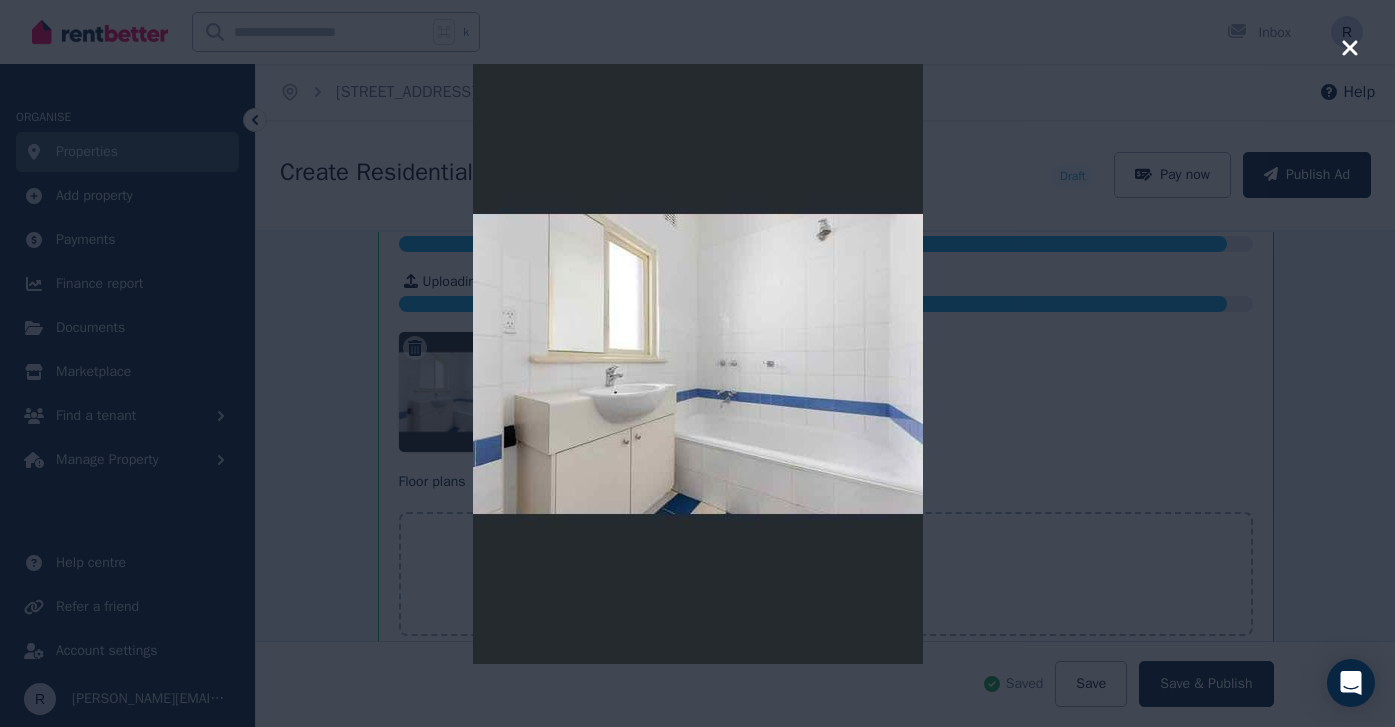 click 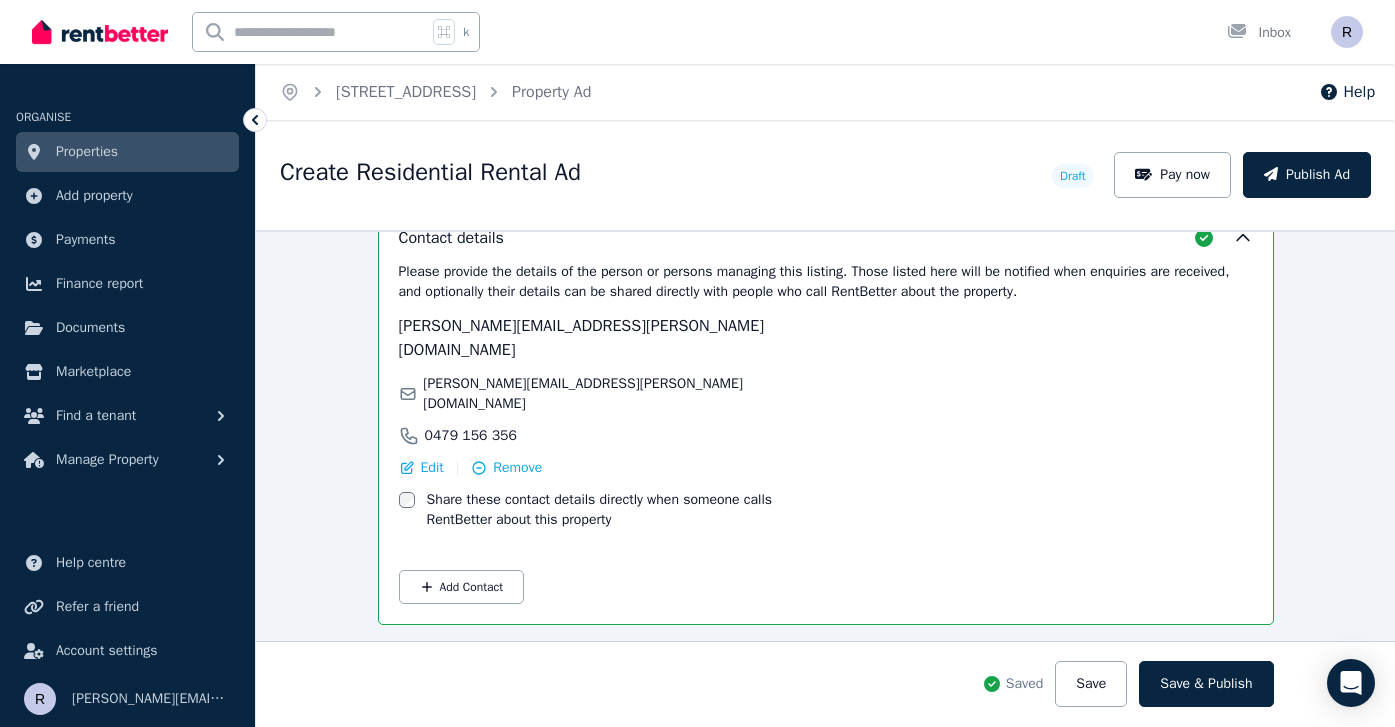 scroll, scrollTop: 3993, scrollLeft: 0, axis: vertical 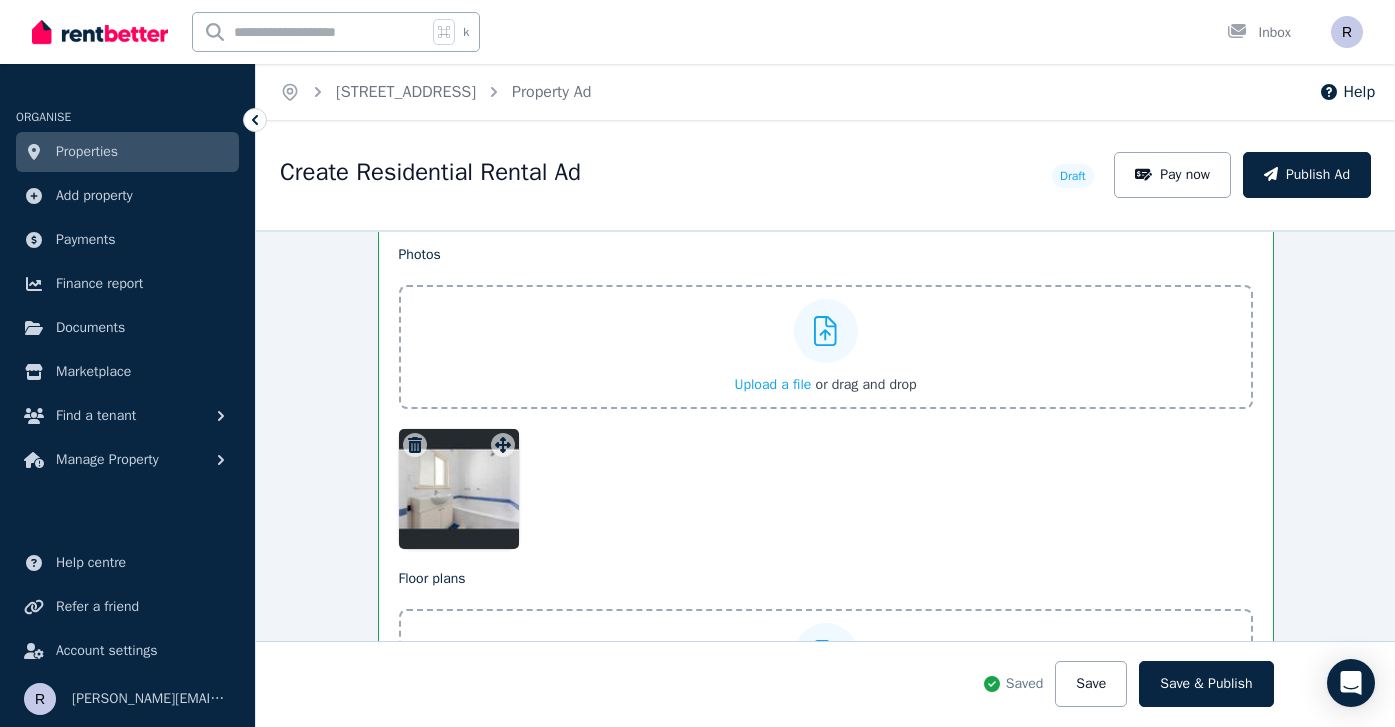 click on "Upload a file" at bounding box center (772, 384) 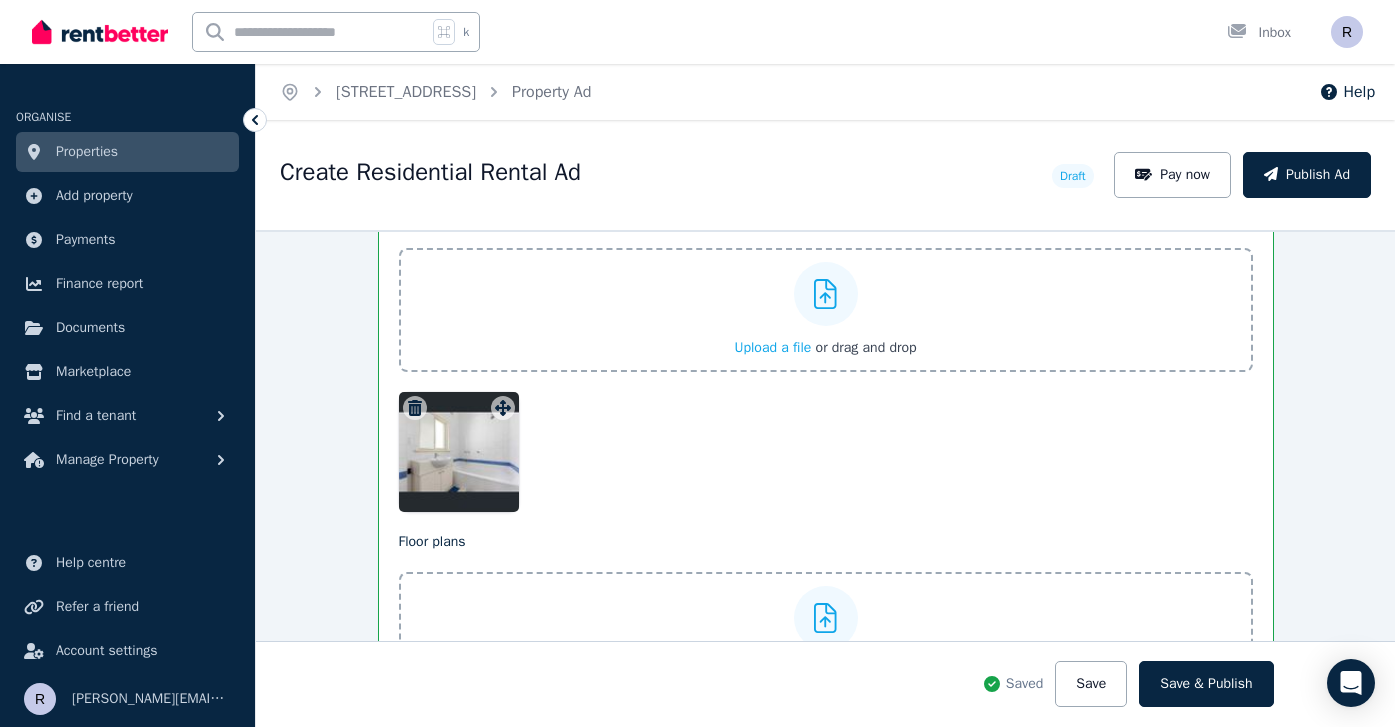 scroll, scrollTop: 3042, scrollLeft: 0, axis: vertical 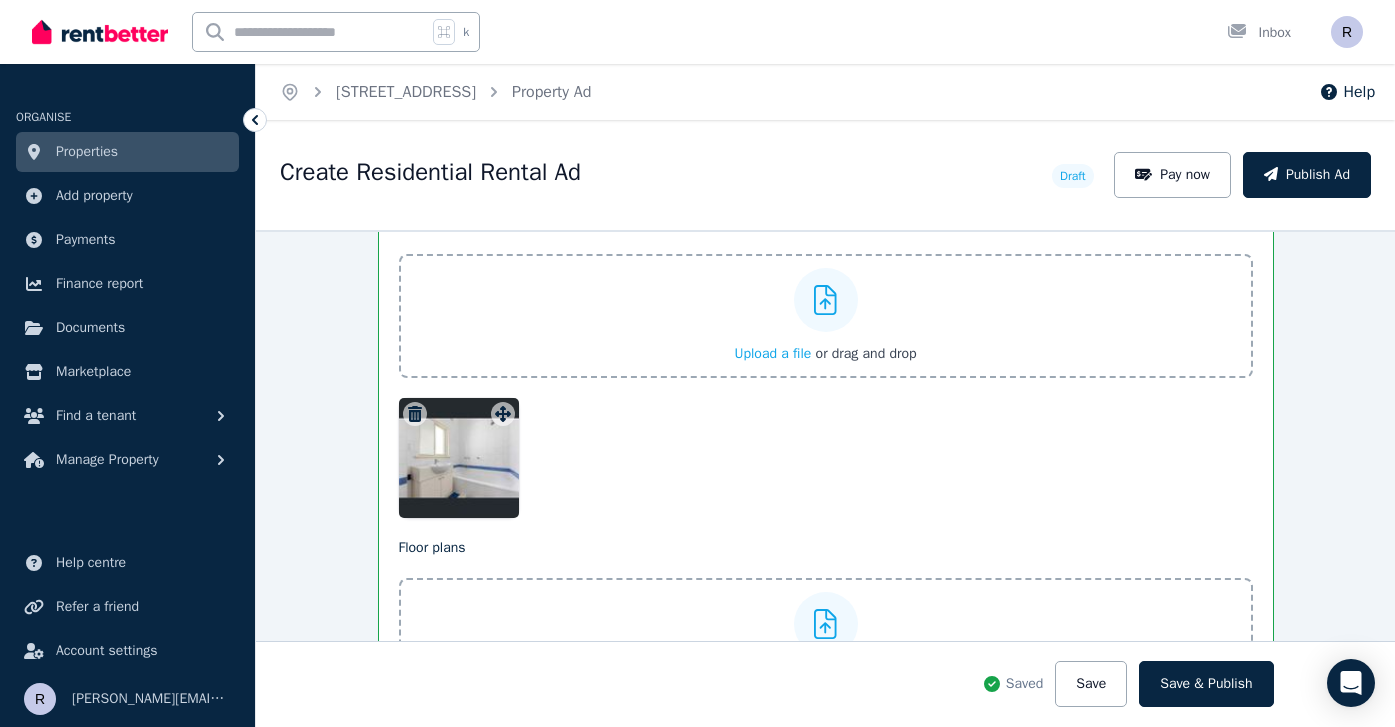 click on "Upload a file" at bounding box center (772, 353) 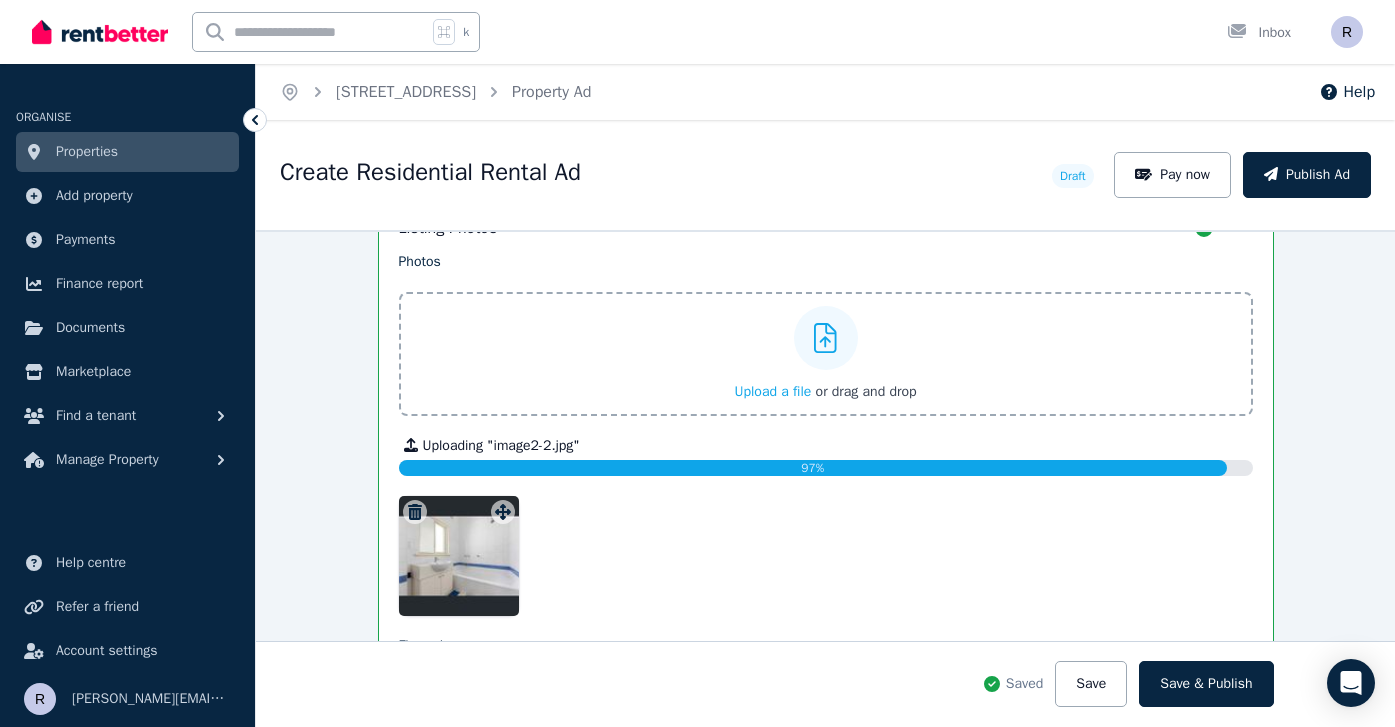 scroll, scrollTop: 3000, scrollLeft: 0, axis: vertical 